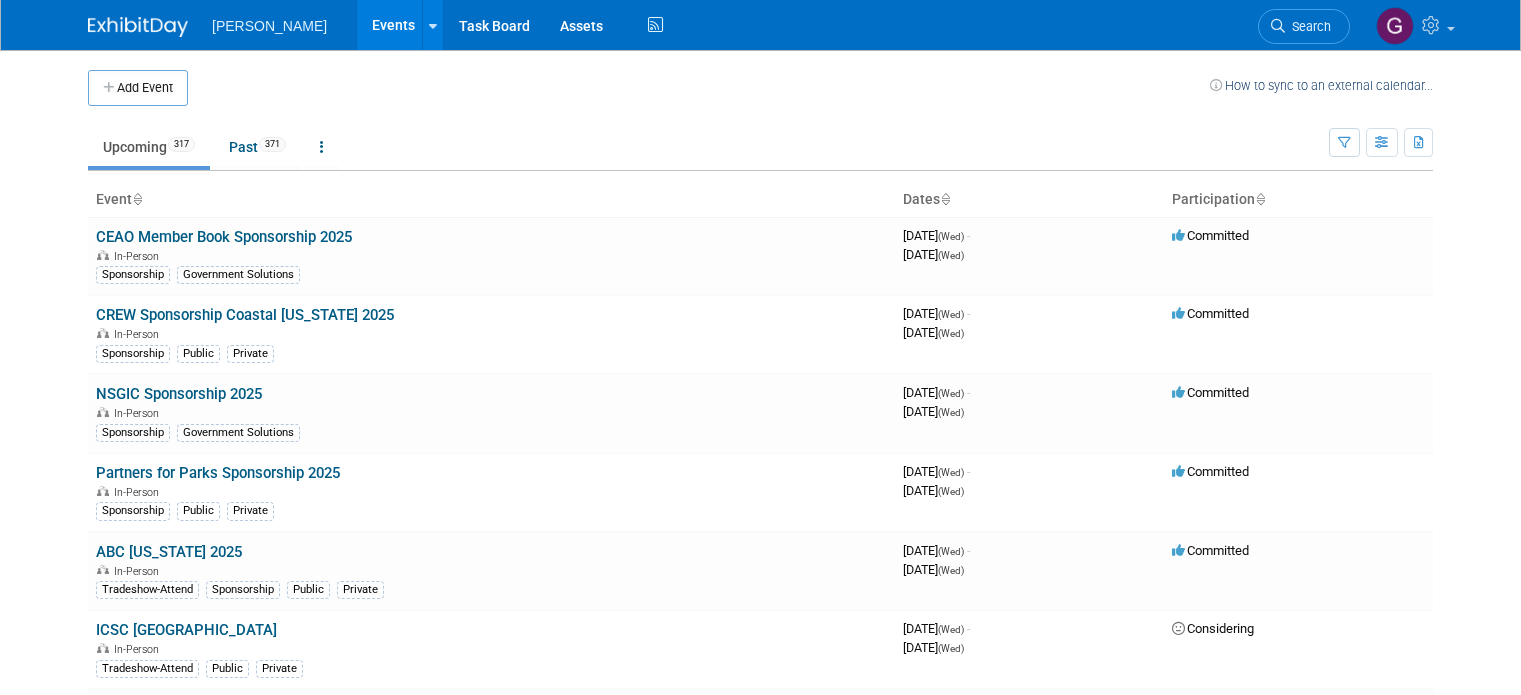 scroll, scrollTop: 0, scrollLeft: 0, axis: both 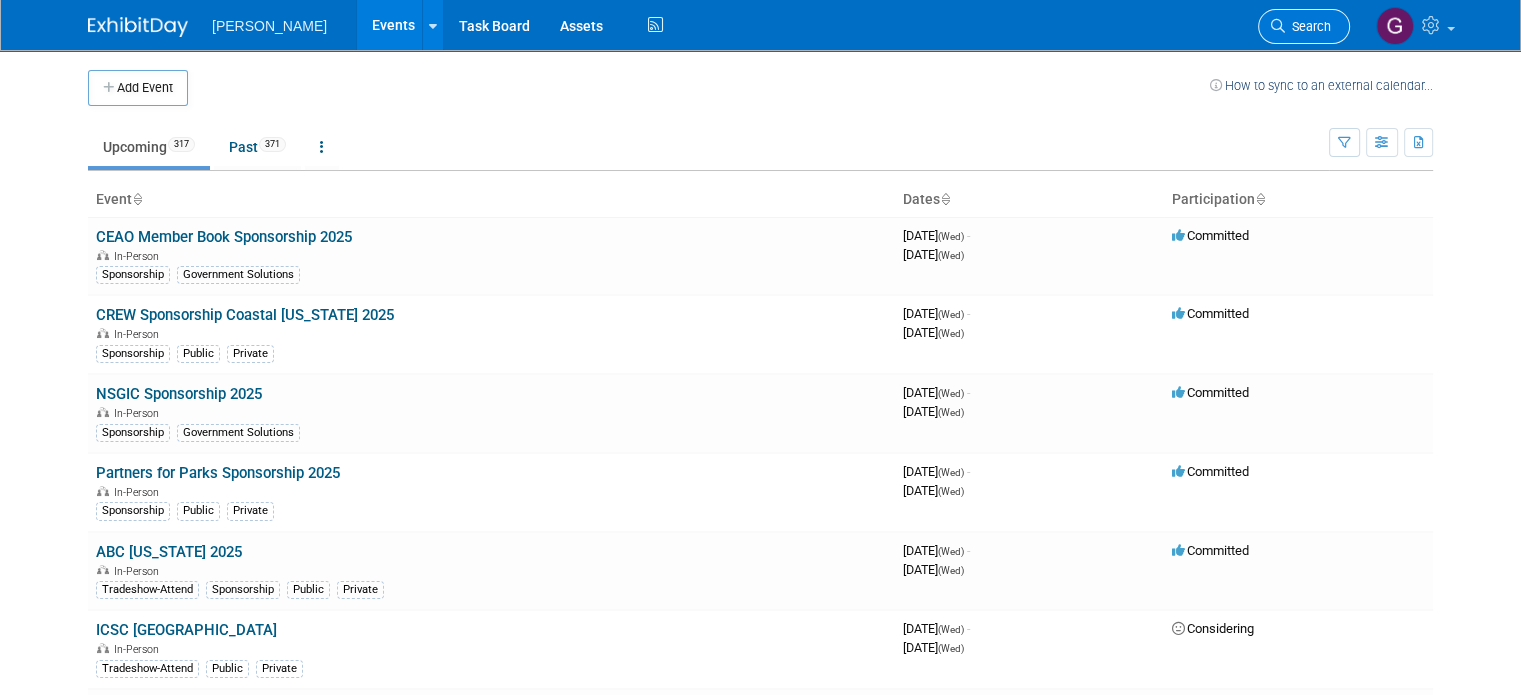click on "Search" at bounding box center [1308, 26] 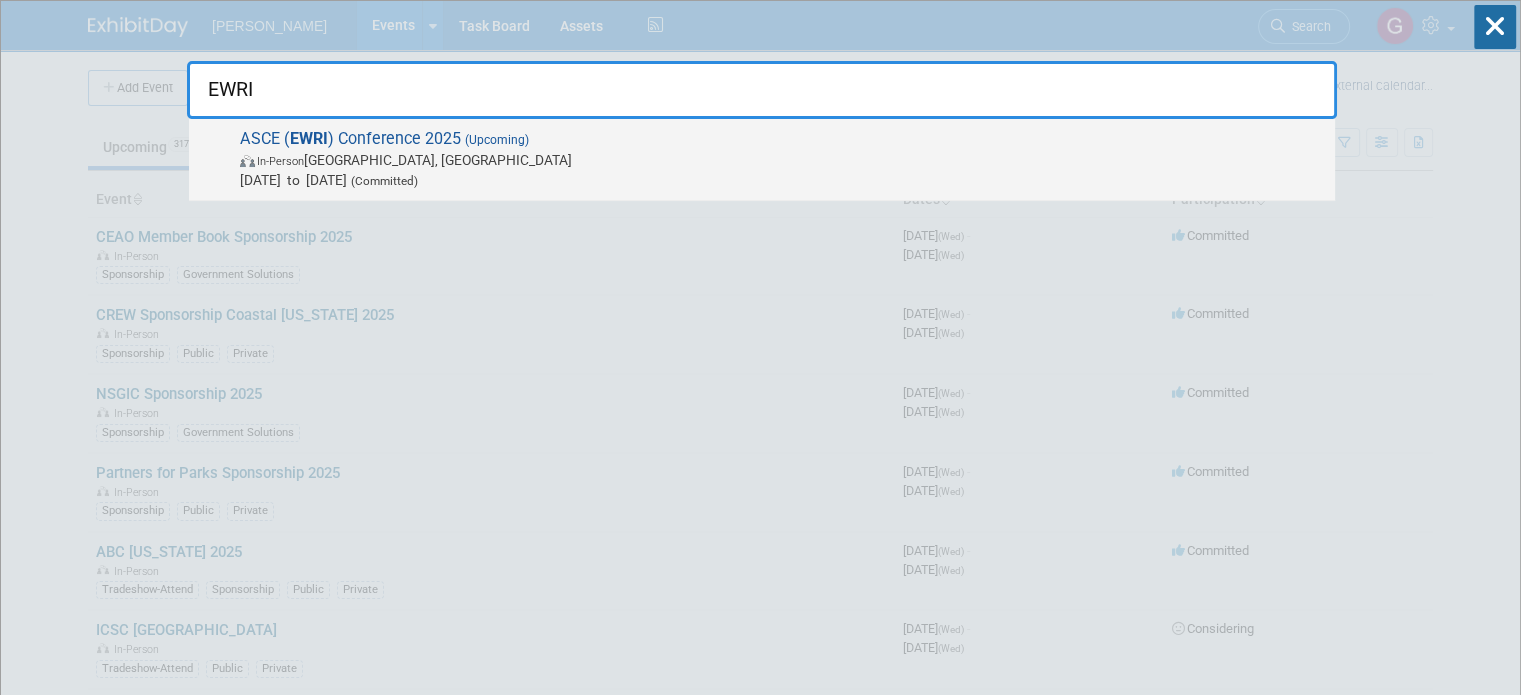 type on "EWRI" 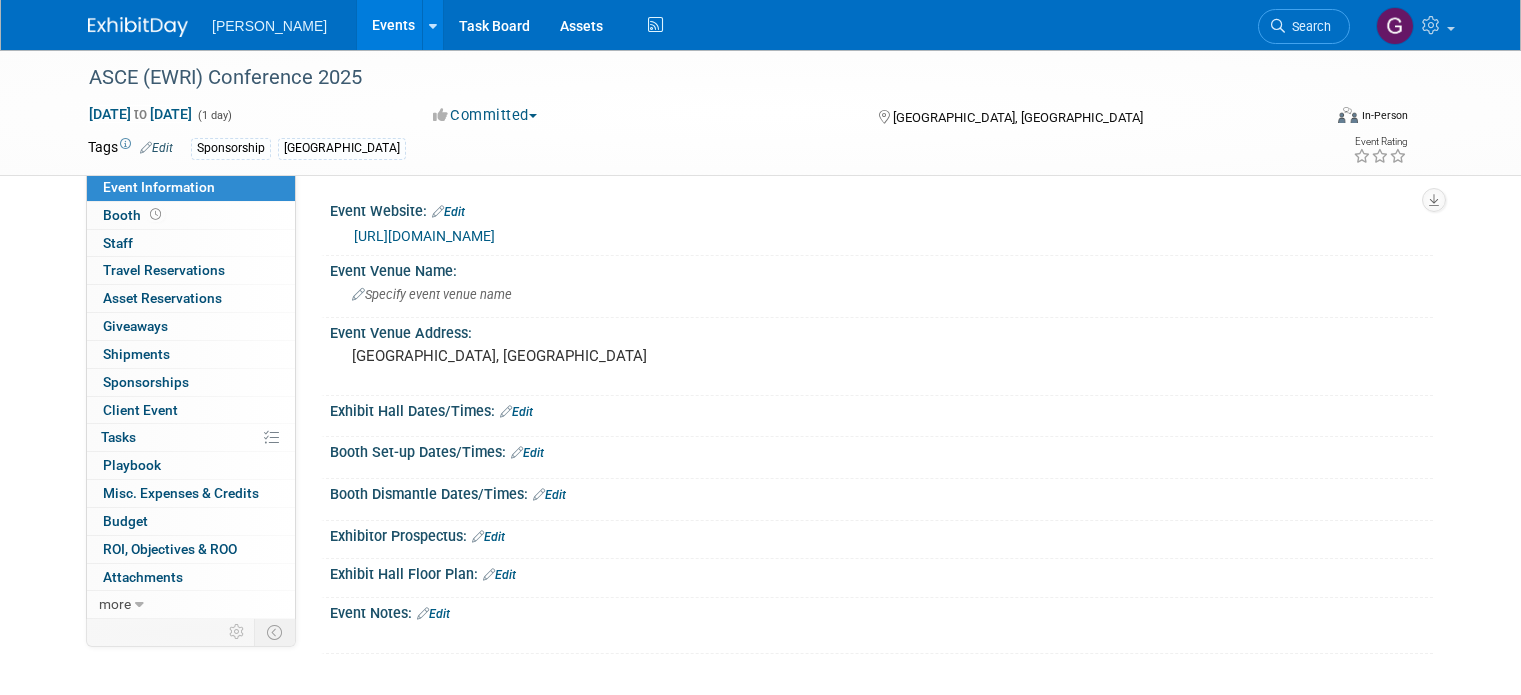 scroll, scrollTop: 0, scrollLeft: 0, axis: both 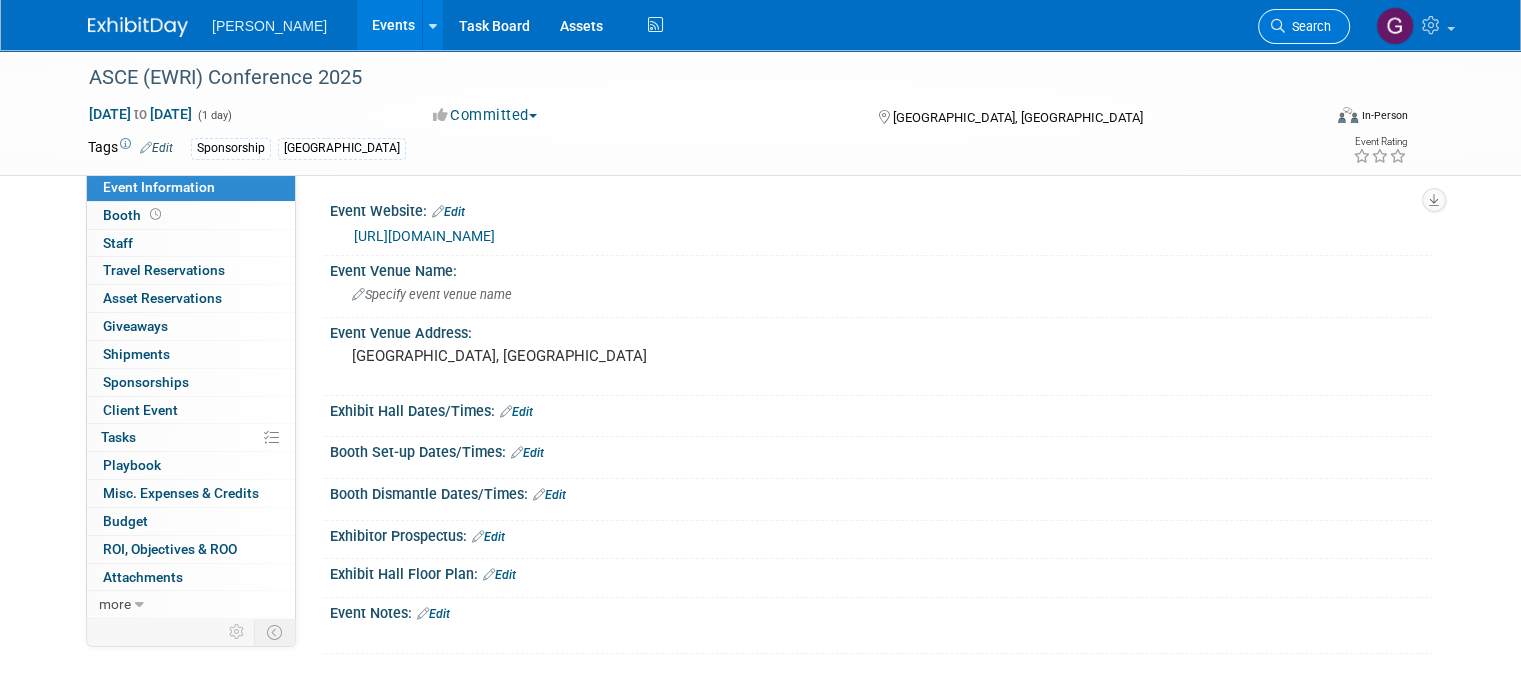 click on "Search" at bounding box center [1308, 26] 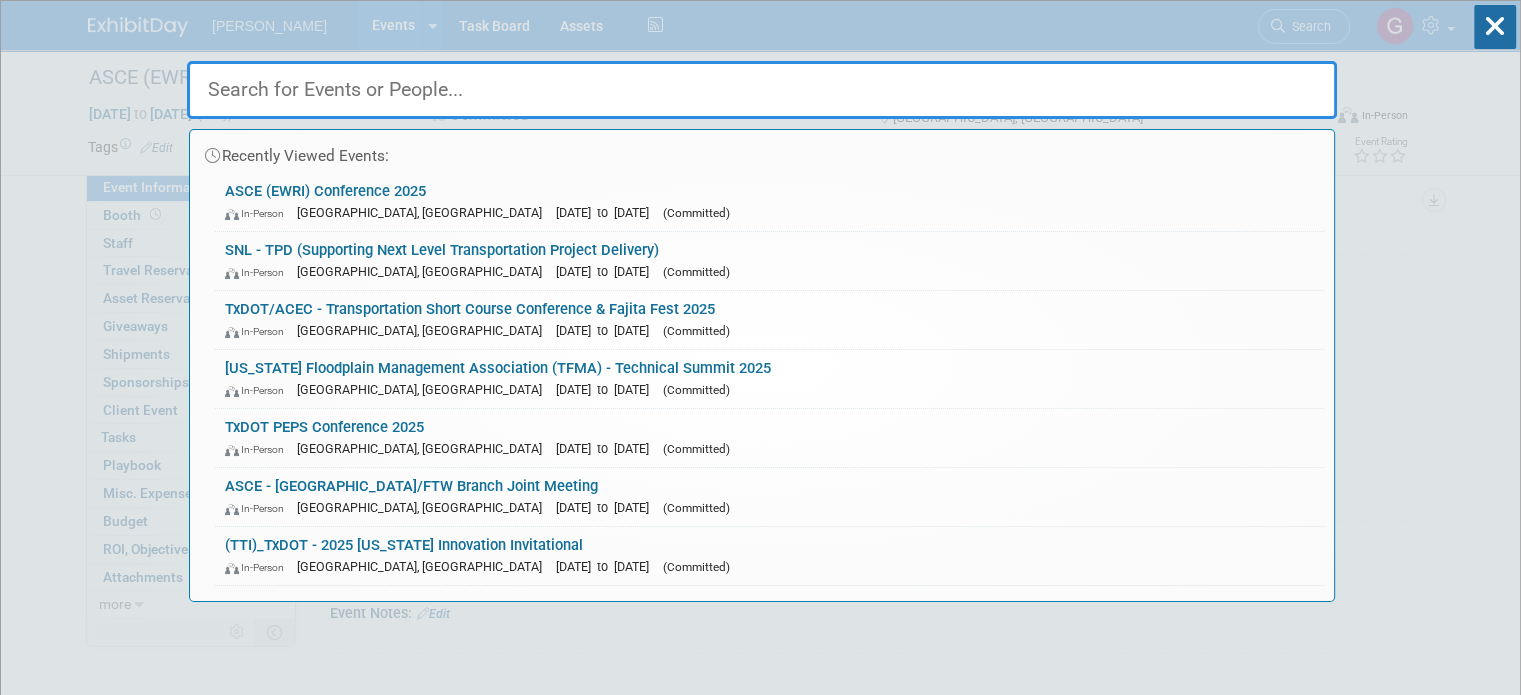 click on "Recently Viewed Events:
ASCE (EWRI) Conference 2025
In-Person
Houston, TX
Nov 1, 2025  to  Nov 1, 2025
(Committed)
SNL - TPD (Supporting Next Level Transportation Project Delivery)
In-Person
Waco, TX
Jul 29, 2025  to  Jul 30, 2025
(Committed)
TxDOT/ACEC - Transportation Short Course Conference & Fajita Fest 2025
In-Person
Bryan, TX
Oct 13, 2025  to  Oct 13, 2025
(Committed)
Texas Floodplain Management Association (TFMA) - Technical Summit 2025
In-Person
San Antonio, TX
Aug 26, 2025  to  Aug 29, 2025
(Committed)
TxDOT PEPS Conference 2025
In-Person
Galveston, TX
Dec 1, 2025  to  Dec 1, 2025
(Committed)
ASCE - Dallas/FTW Branch Joint Meeting
In-Person
Arlington, TX
Jul 18, 2025  to  Jul 18, 2025
(Committed)
(TTI)_TxDOT - 2025 Texas Innovation Invitational
In-Person" at bounding box center (762, 301) 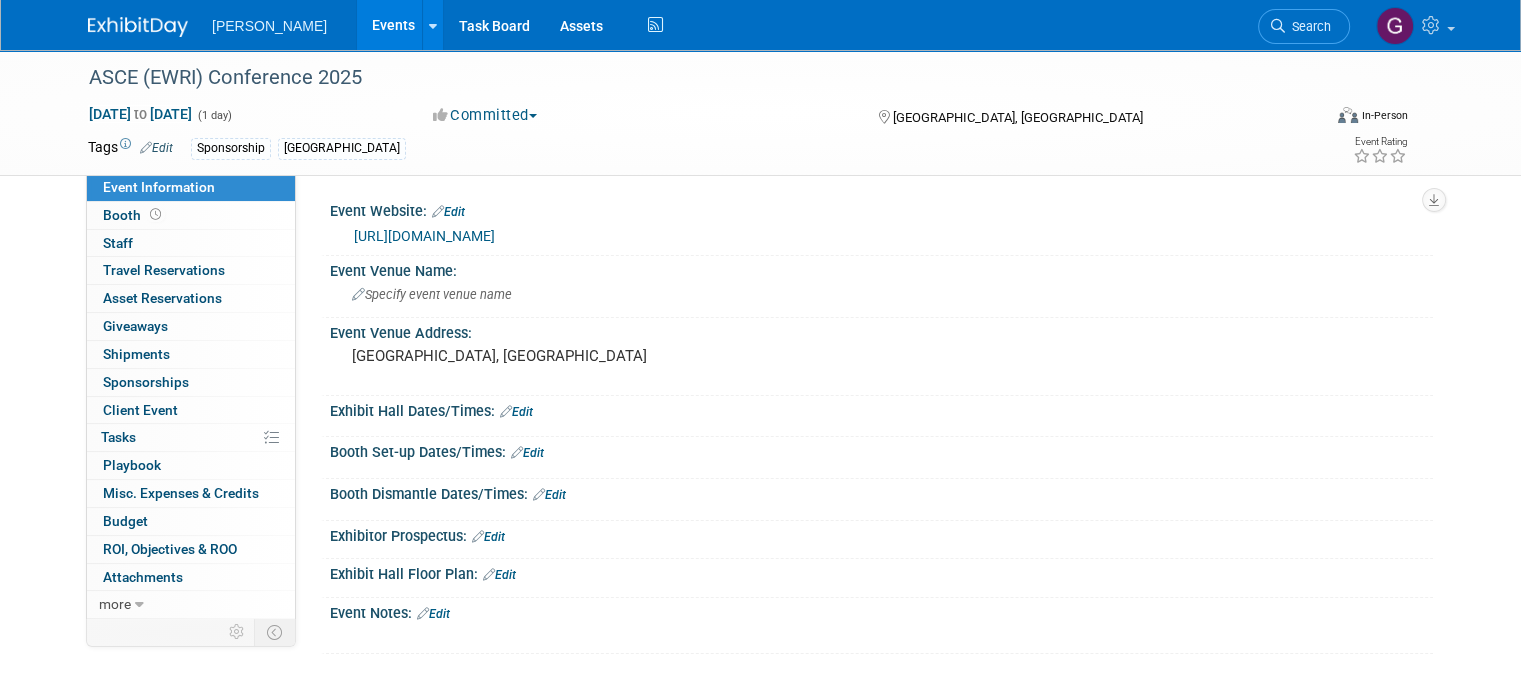 click on "[PERSON_NAME]" at bounding box center (269, 26) 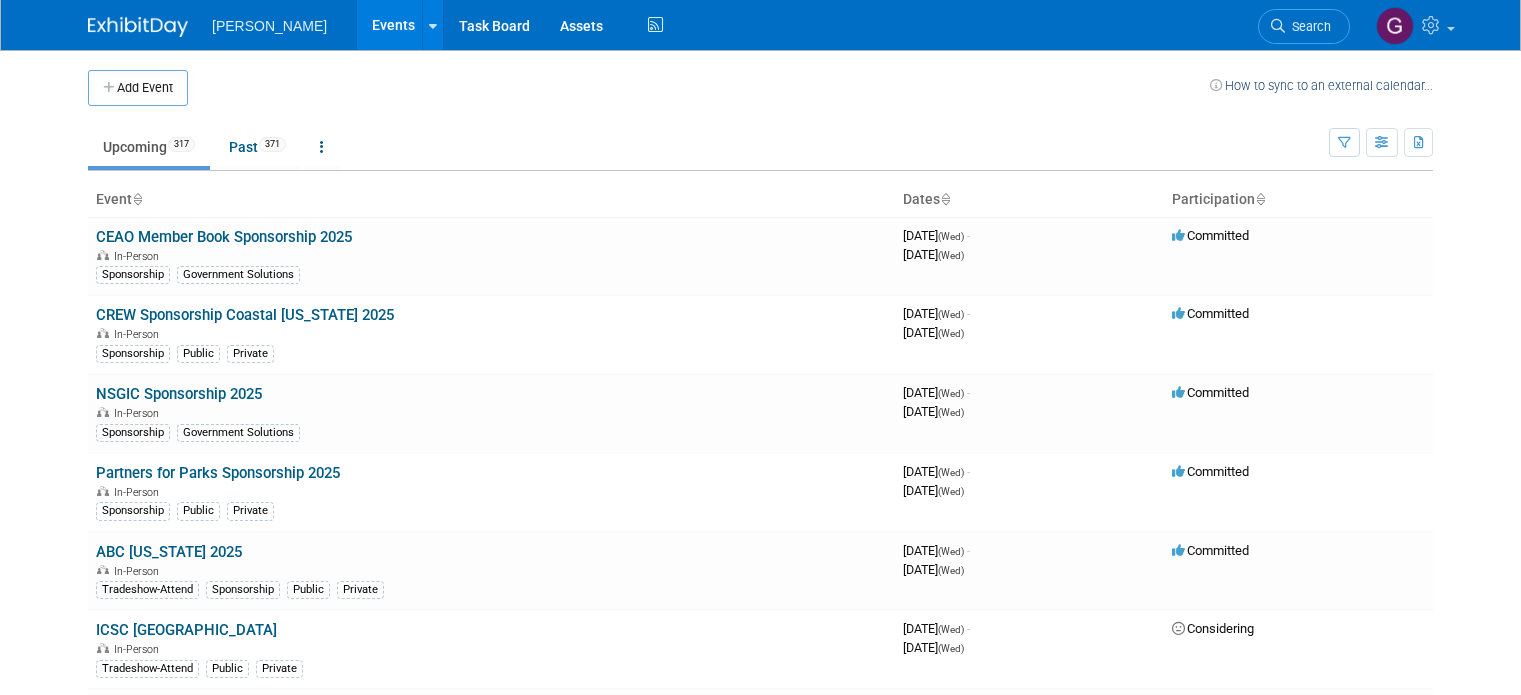 scroll, scrollTop: 0, scrollLeft: 0, axis: both 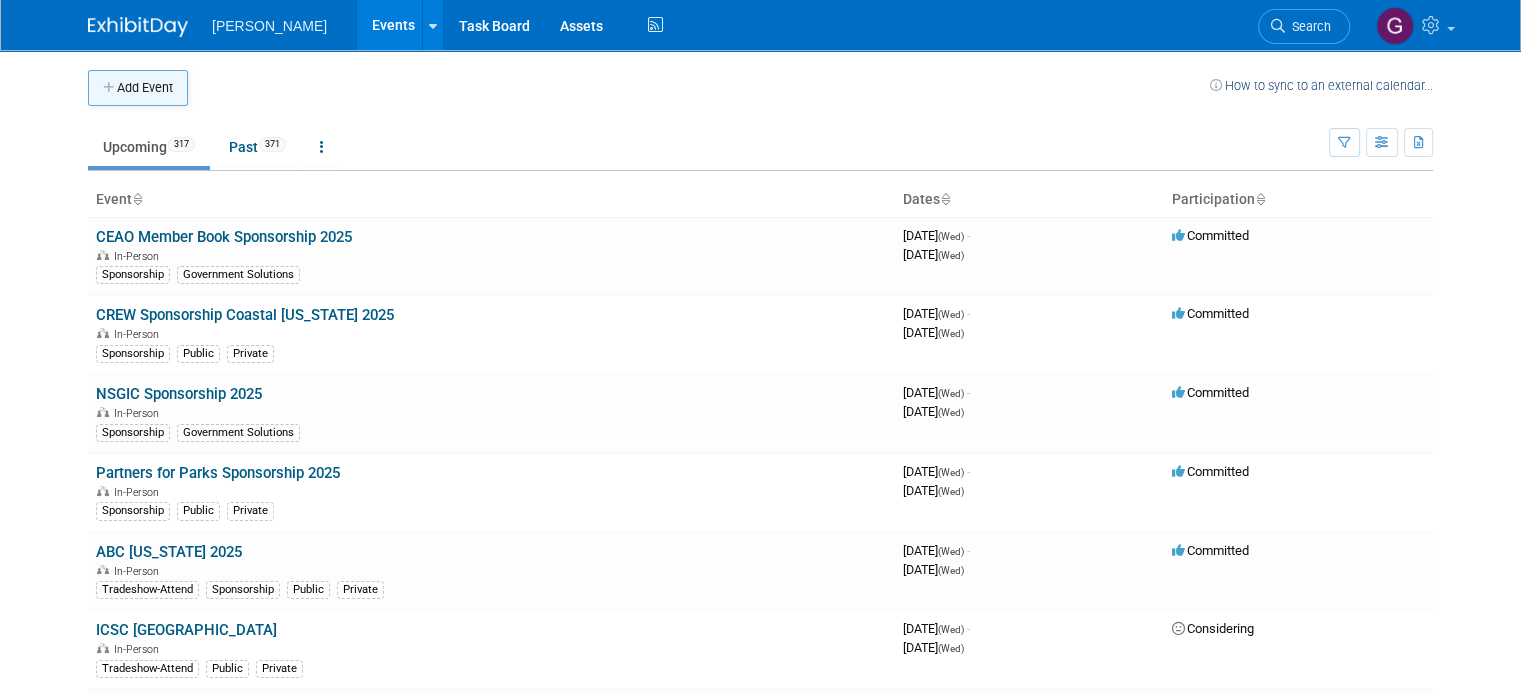 click on "Add Event" at bounding box center (138, 88) 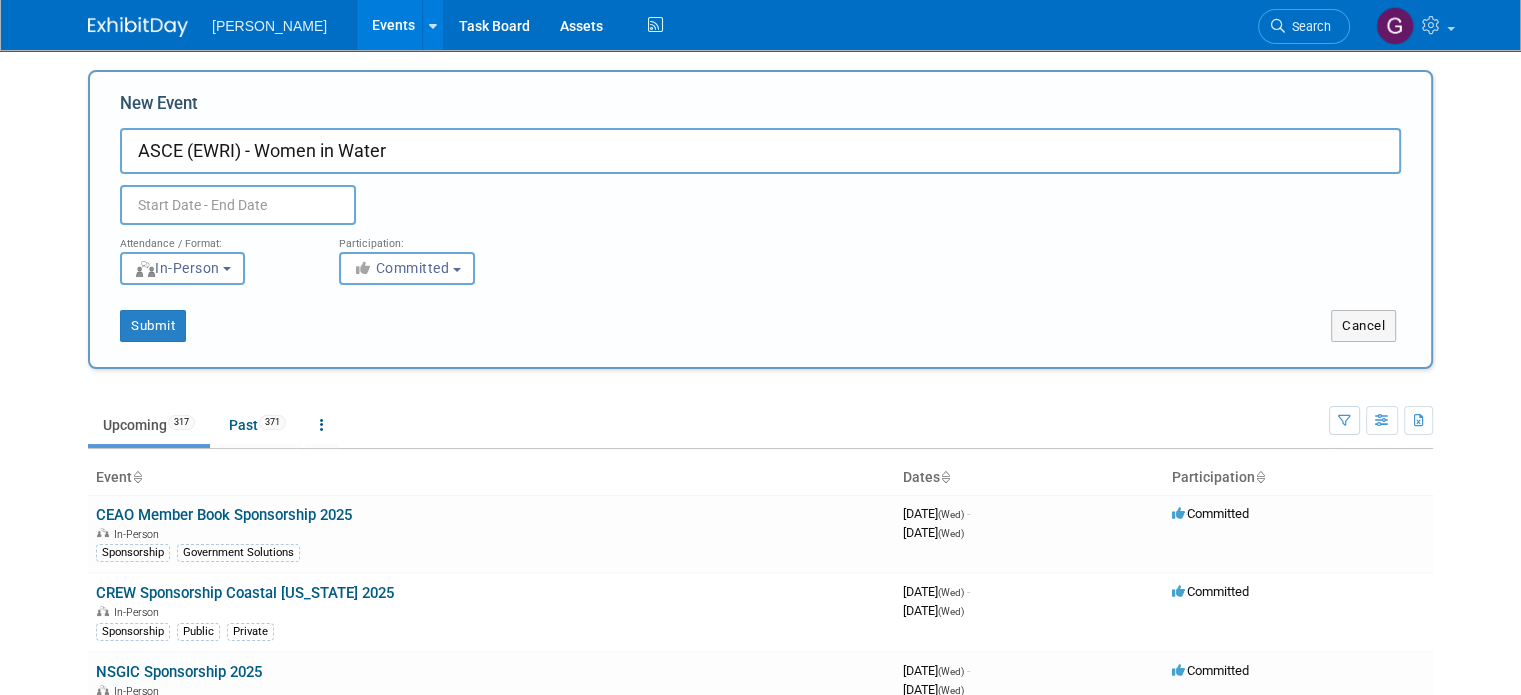 click on "ASCE (EWRI) - Women in Water" at bounding box center [760, 151] 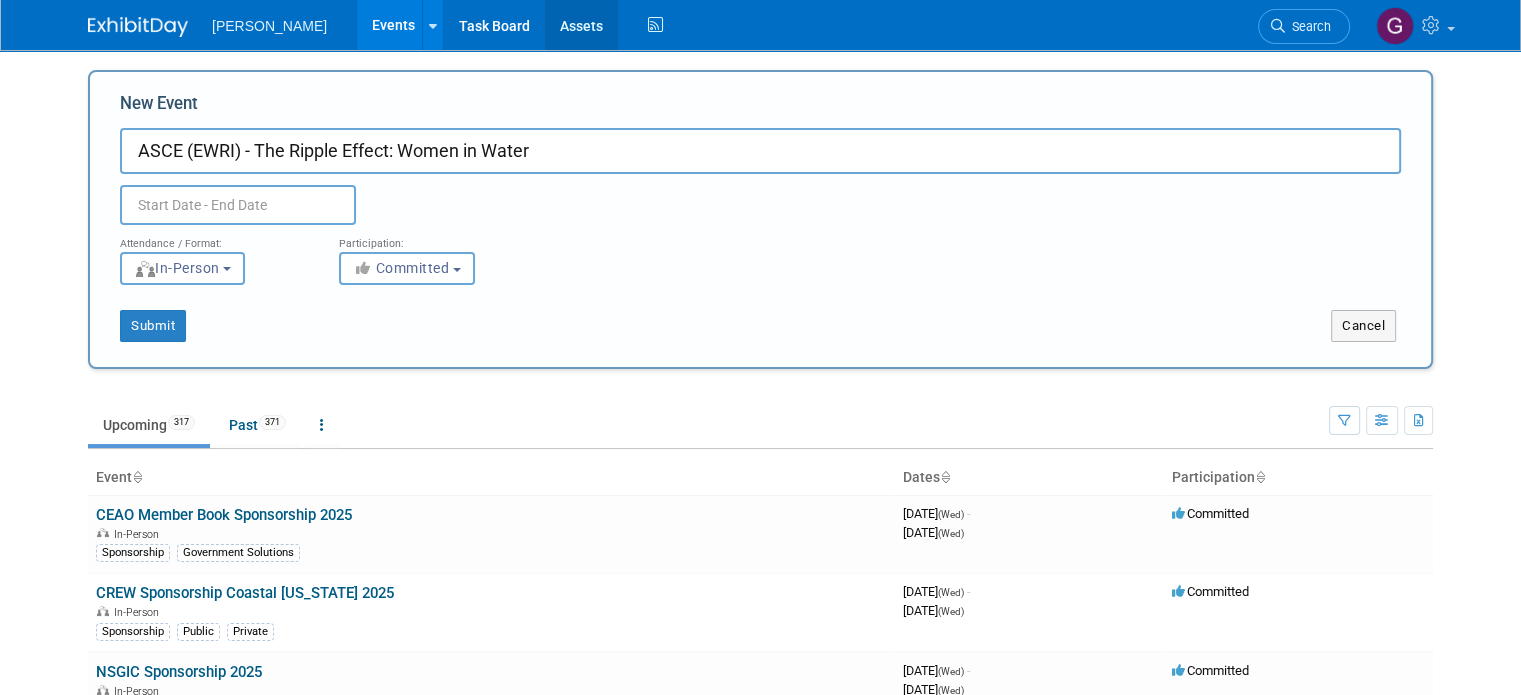 type on "ASCE (EWRI) - The Ripple Effect: Women in Water" 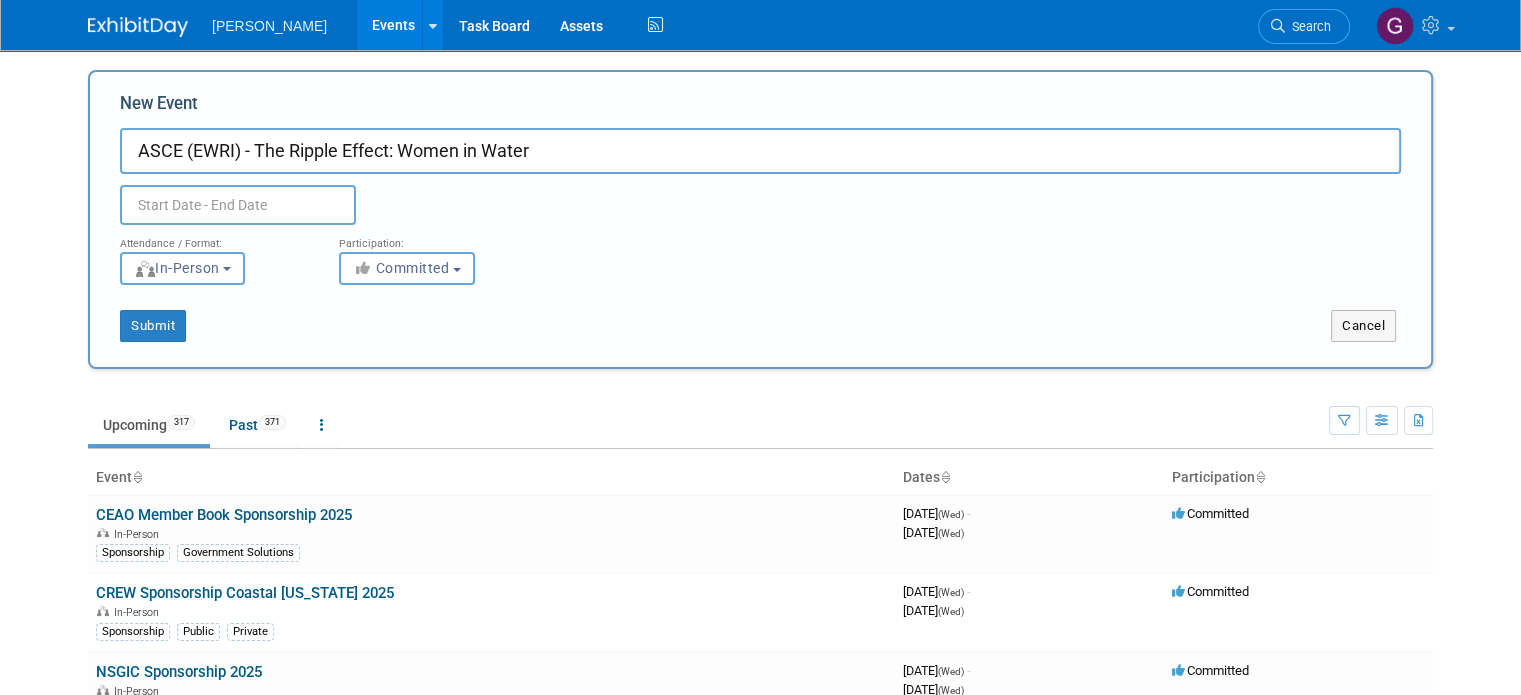 click on "New Event
ASCE (EWRI) - The Ripple Effect: Women in Water
Duplicate Event Warning
Attendance / Format:
<img src="https://www.exhibitday.com/Images/Format-InPerson.png" style="width: 19px; margin-top: 2px; margin-bottom: 2px; margin-left: 2px; filter: grayscale(100%); opacity: 0.75;" />   In-Person
<img src="https://www.exhibitday.com/Images/Format-Virtual.png" style="width: 19px; margin-top: 2px; margin-bottom: 2px; margin-left: 2px; filter: grayscale(100%); opacity: 0.75;" />   Virtual
<img src="https://www.exhibitday.com/Images/Format-Hybrid.png" style="width: 19px; margin-top: 2px; margin-bottom: 2px; margin-left: 2px; filter: grayscale(100%); opacity: 0.75;" />   Hybrid
In-Person        In-Person      Virtual      Hybrid
Participation:
Committed      Committed    Considering
Submit
Cancel" at bounding box center (760, 219) 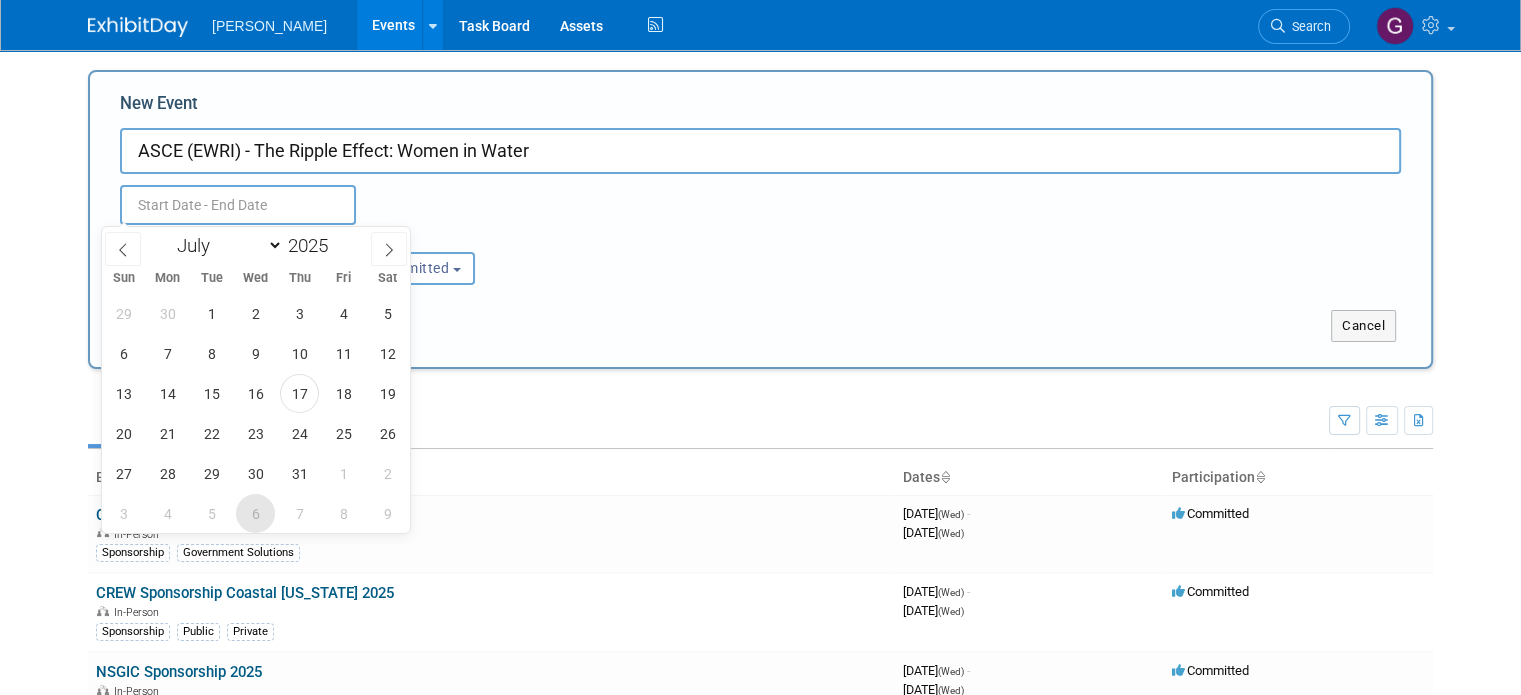 click on "6" at bounding box center [255, 513] 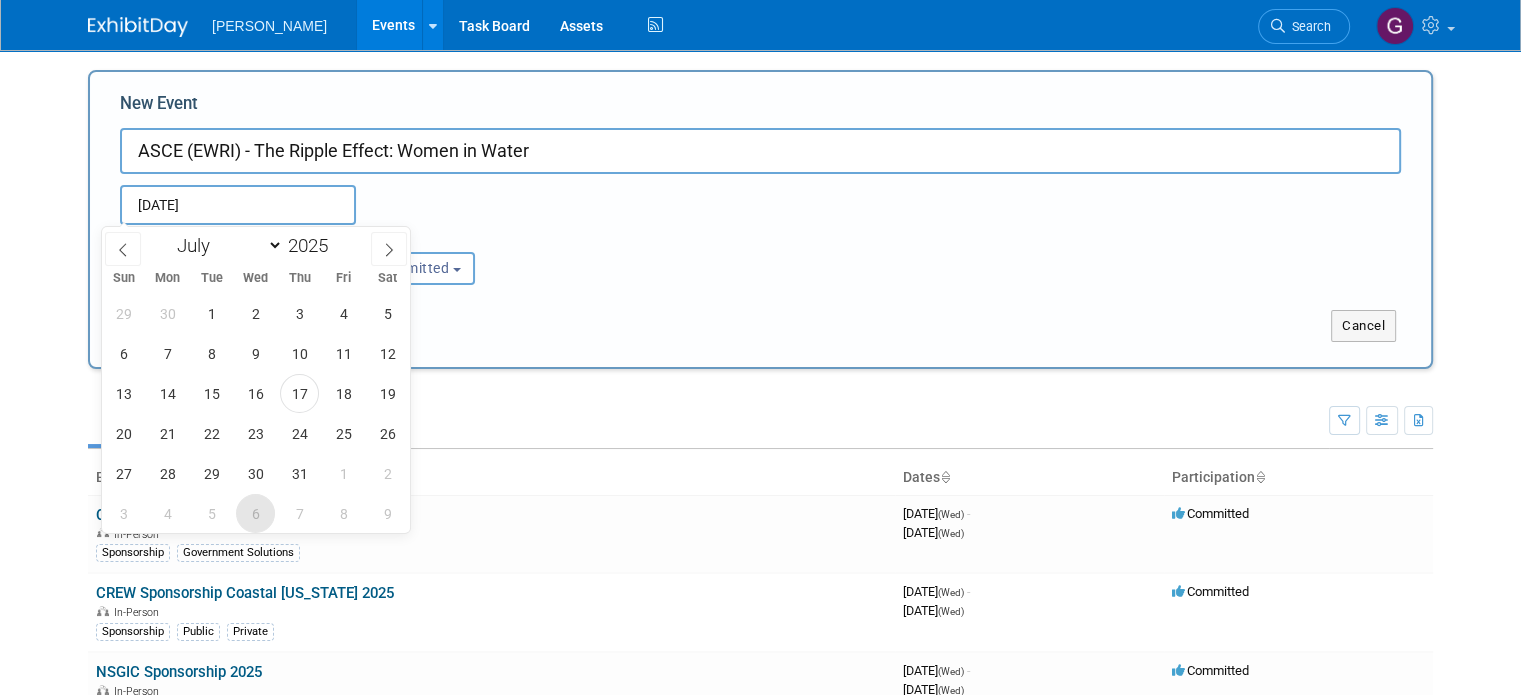 type on "[DATE] to [DATE]" 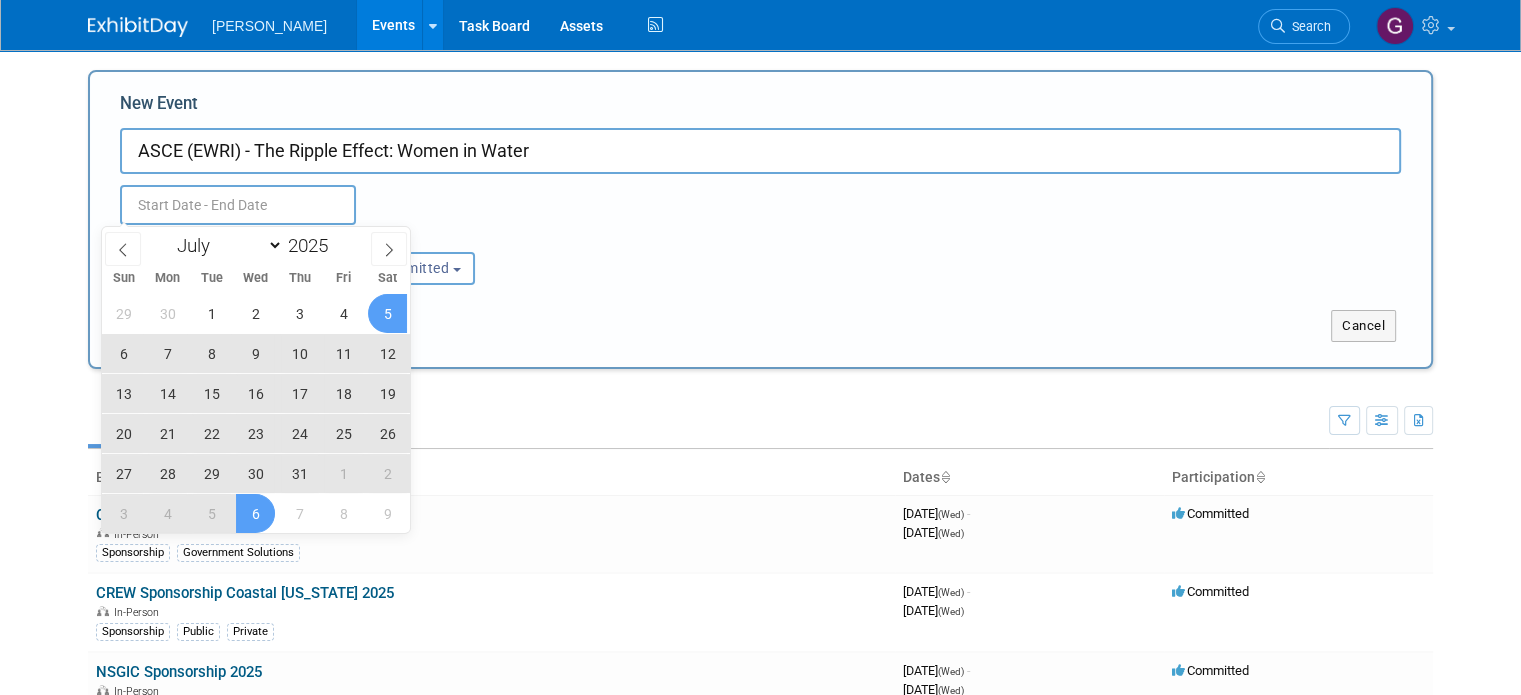 type on "[DATE] to [DATE]" 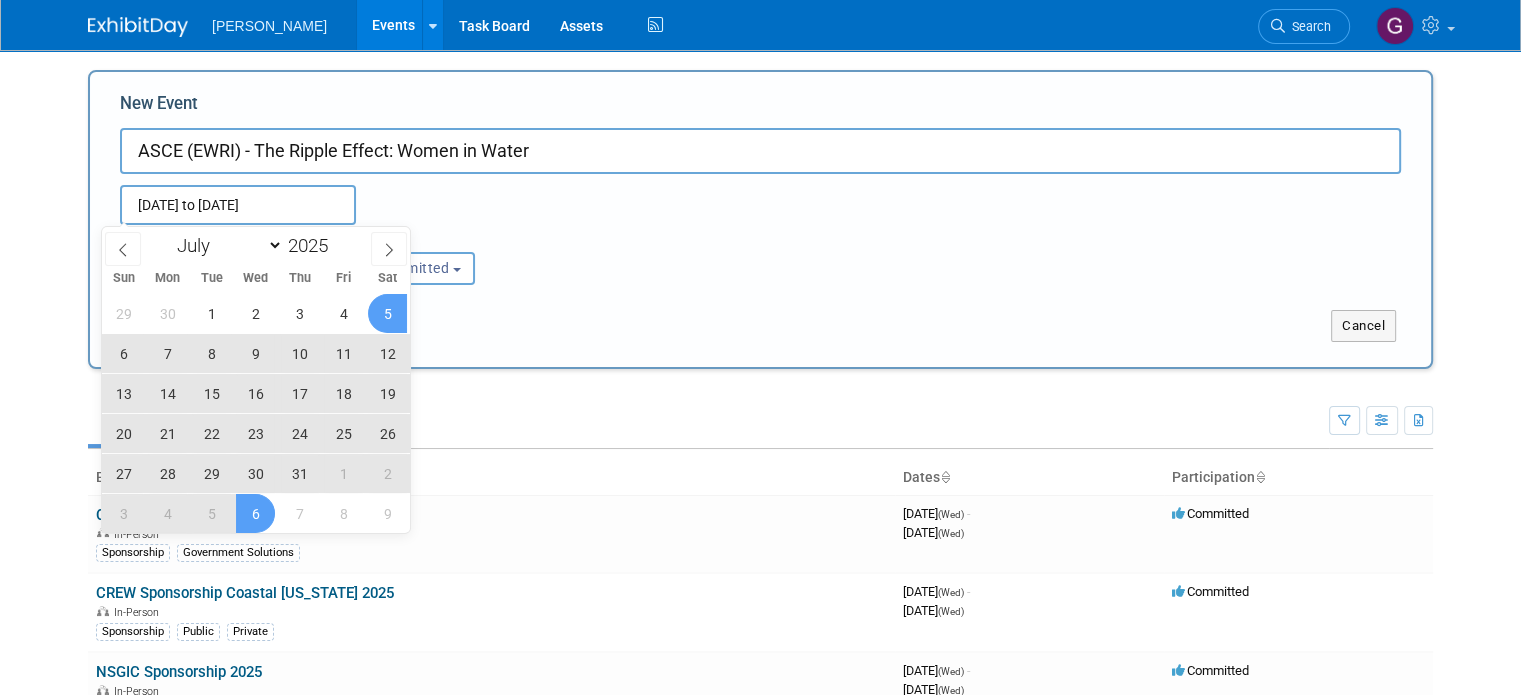 click on "Participation:
<i class="fas fa-thumbs-up" style="color: #a5a5a5; padding-right: 2px; min-width: 23px; text-align: center; width: 23px; display: inline-block;"></i> Committed
<i class="far fa-meh" style="color: #a5a5a5; padding-right: 2px; min-width: 23px; text-align: center; width: 23px; display: inline-block;"></i> Considering
Committed      Committed    Considering" at bounding box center [433, 255] 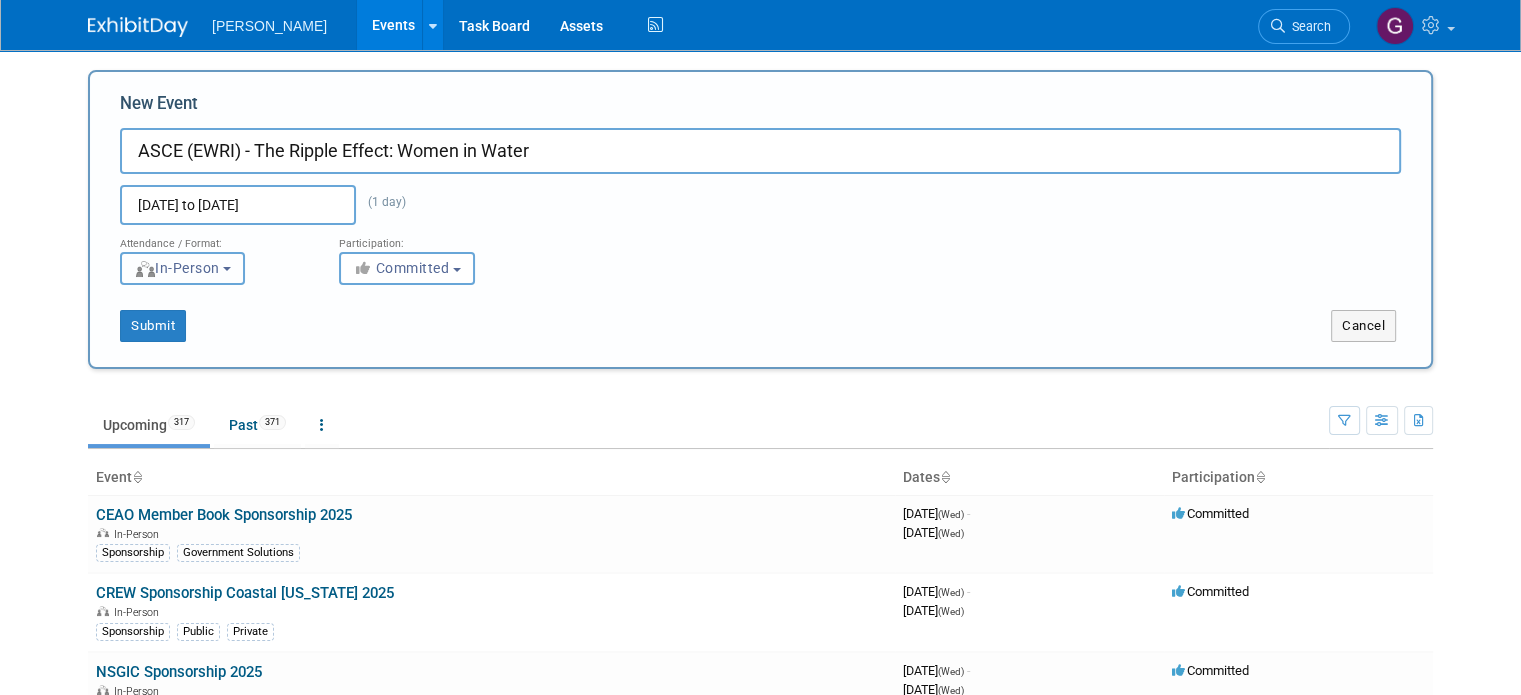 click on "In-Person" at bounding box center [177, 268] 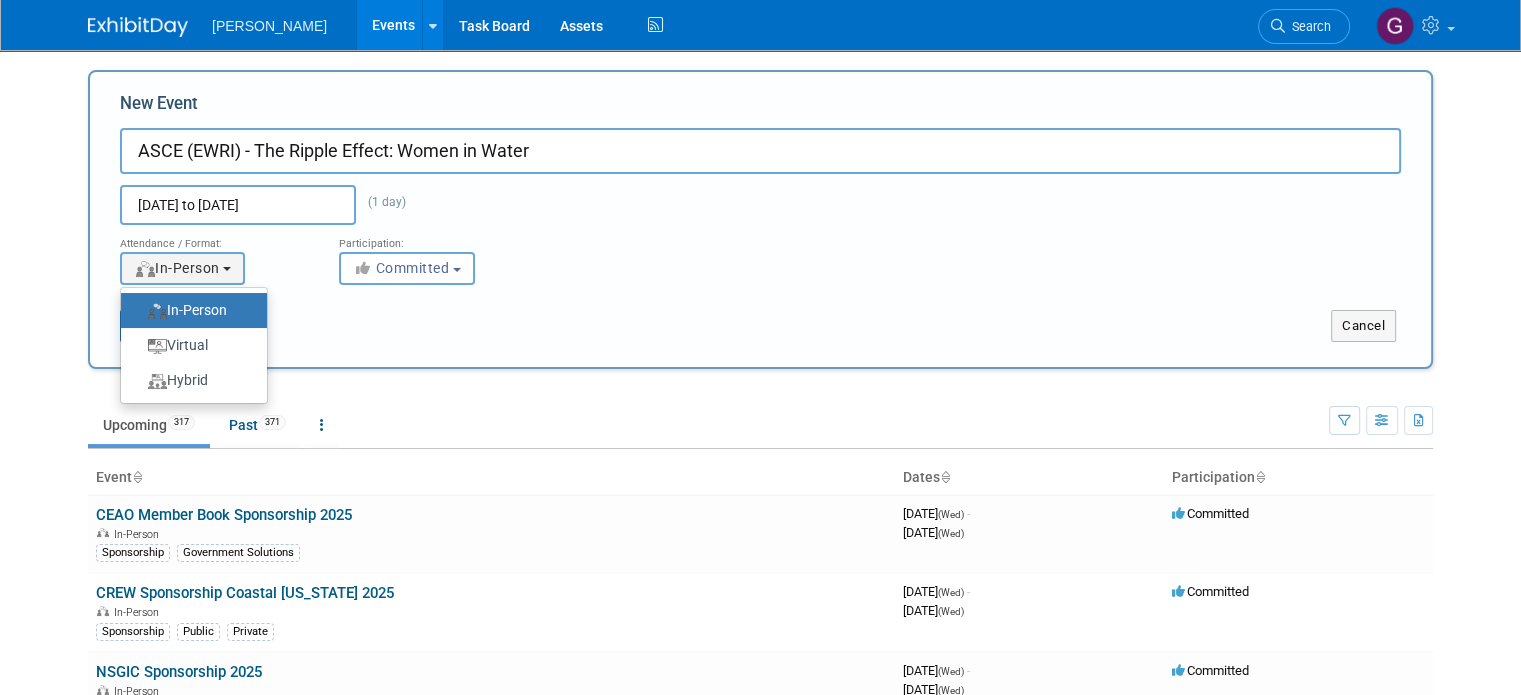 click on "In-Person" at bounding box center [189, 310] 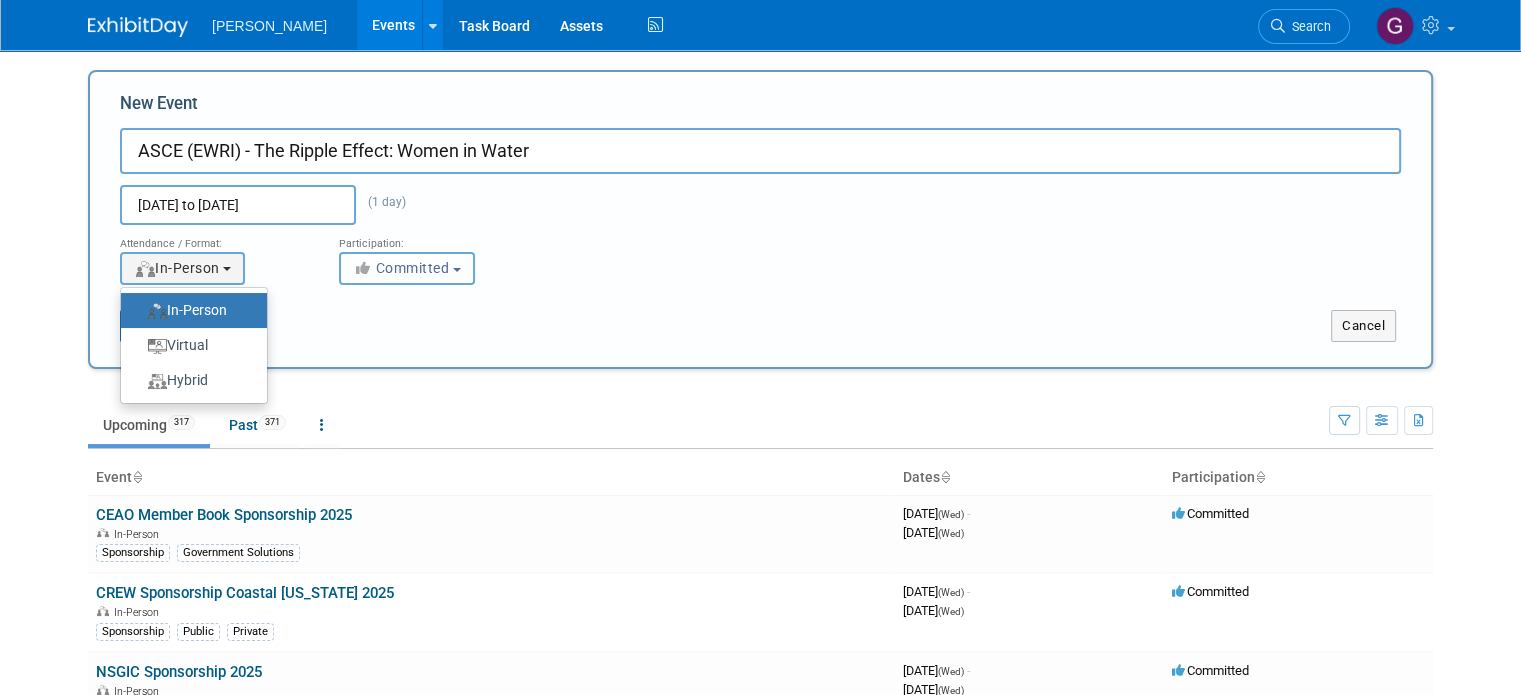 click at bounding box center (364, 268) 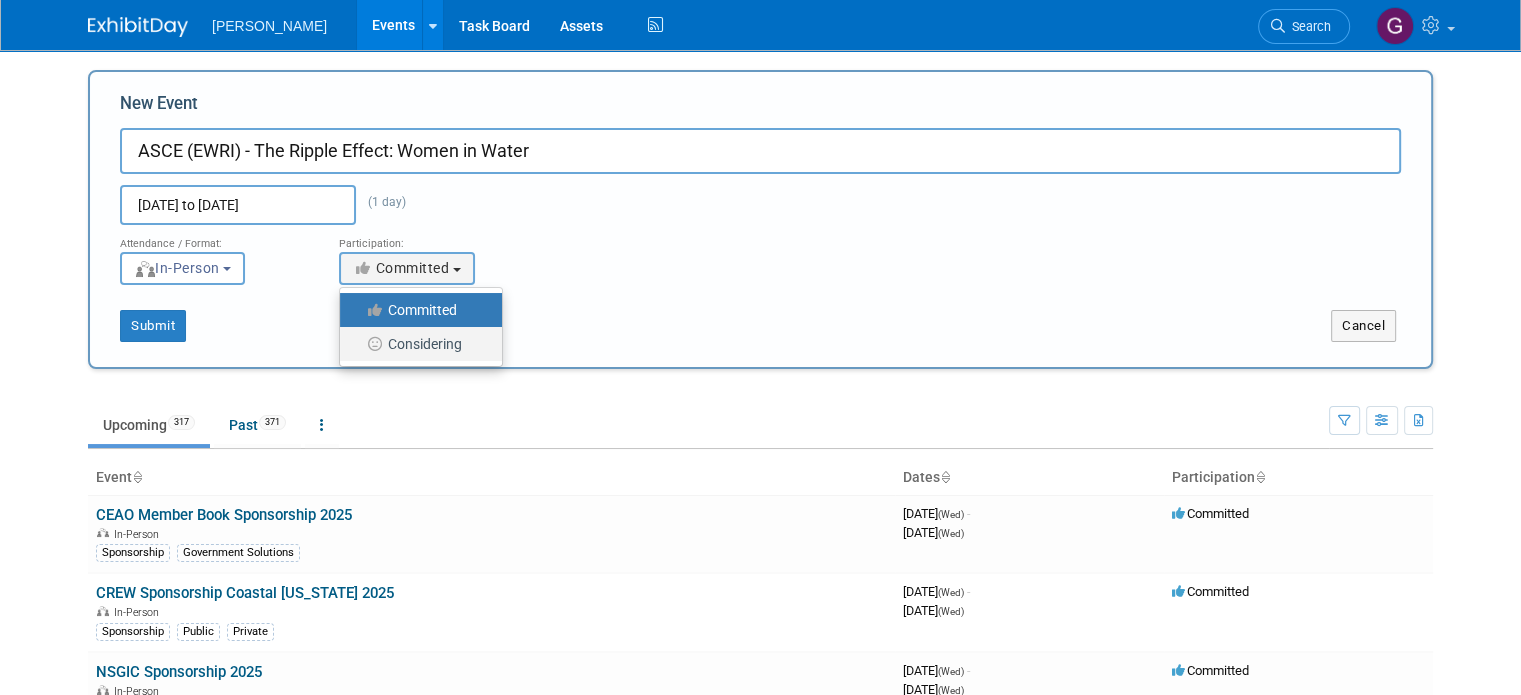 click at bounding box center [376, 344] 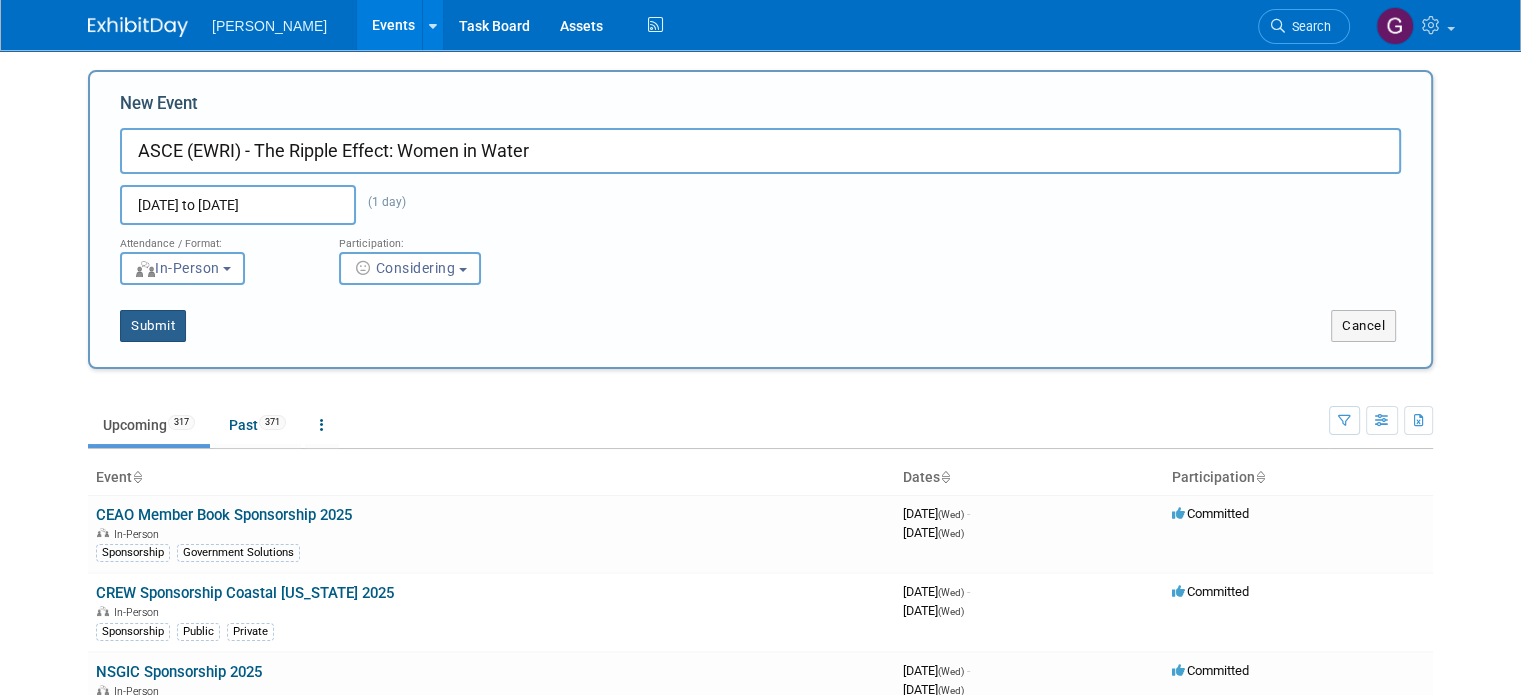 click on "Submit" at bounding box center (153, 326) 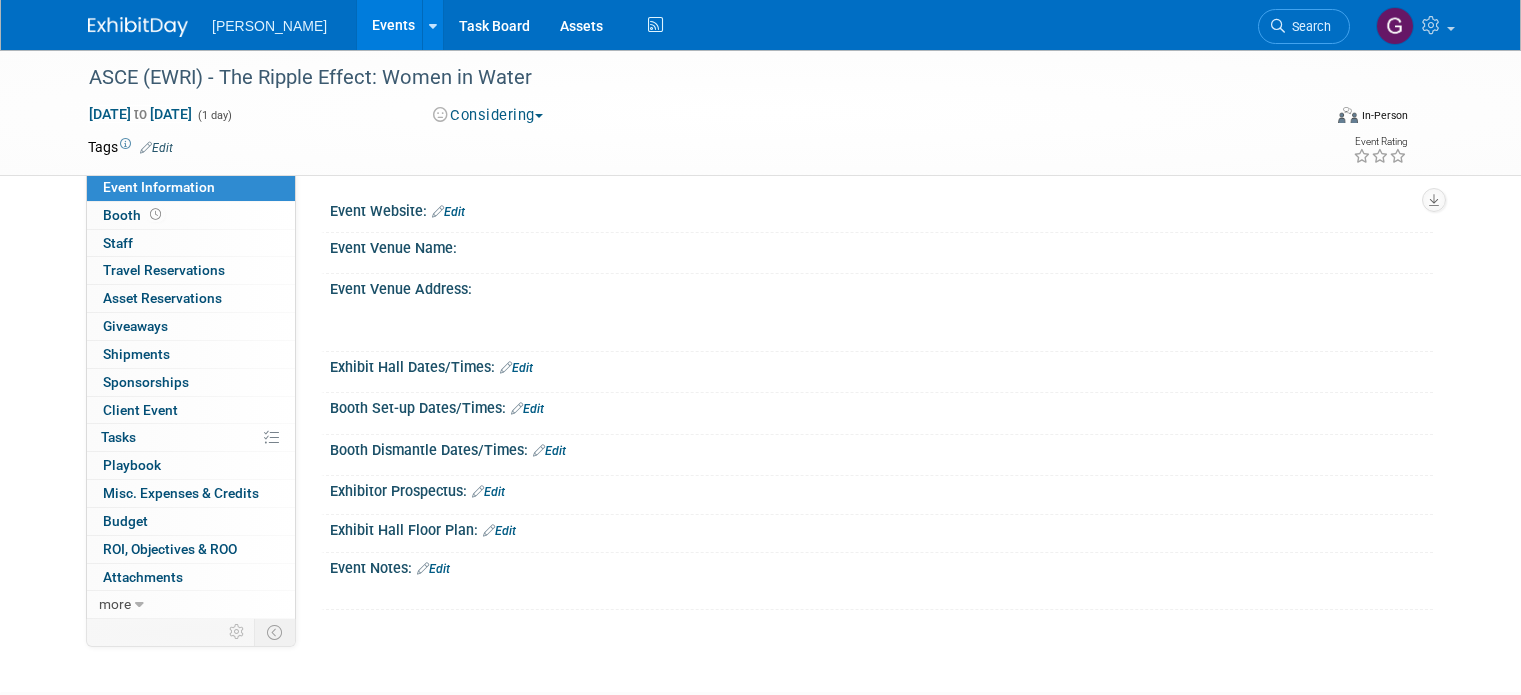 scroll, scrollTop: 0, scrollLeft: 0, axis: both 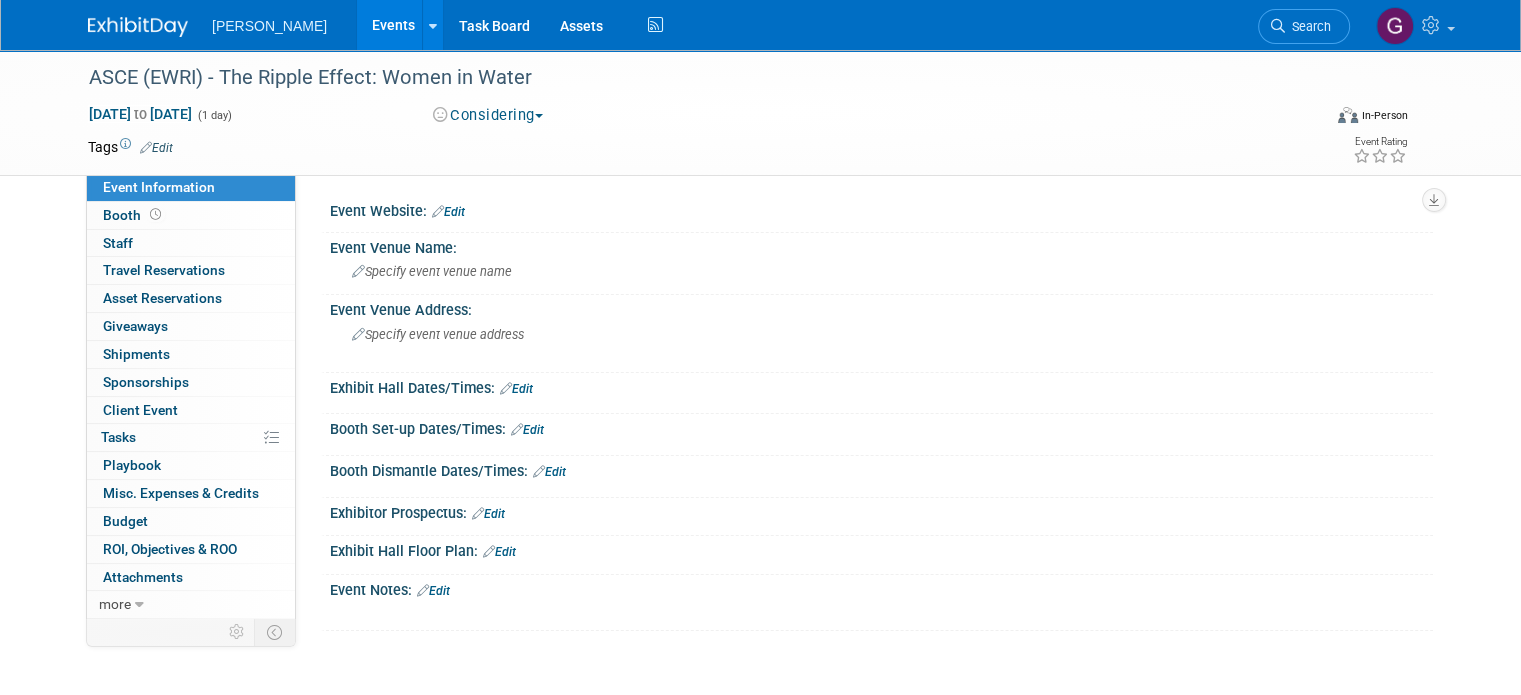click on "Edit" at bounding box center (156, 148) 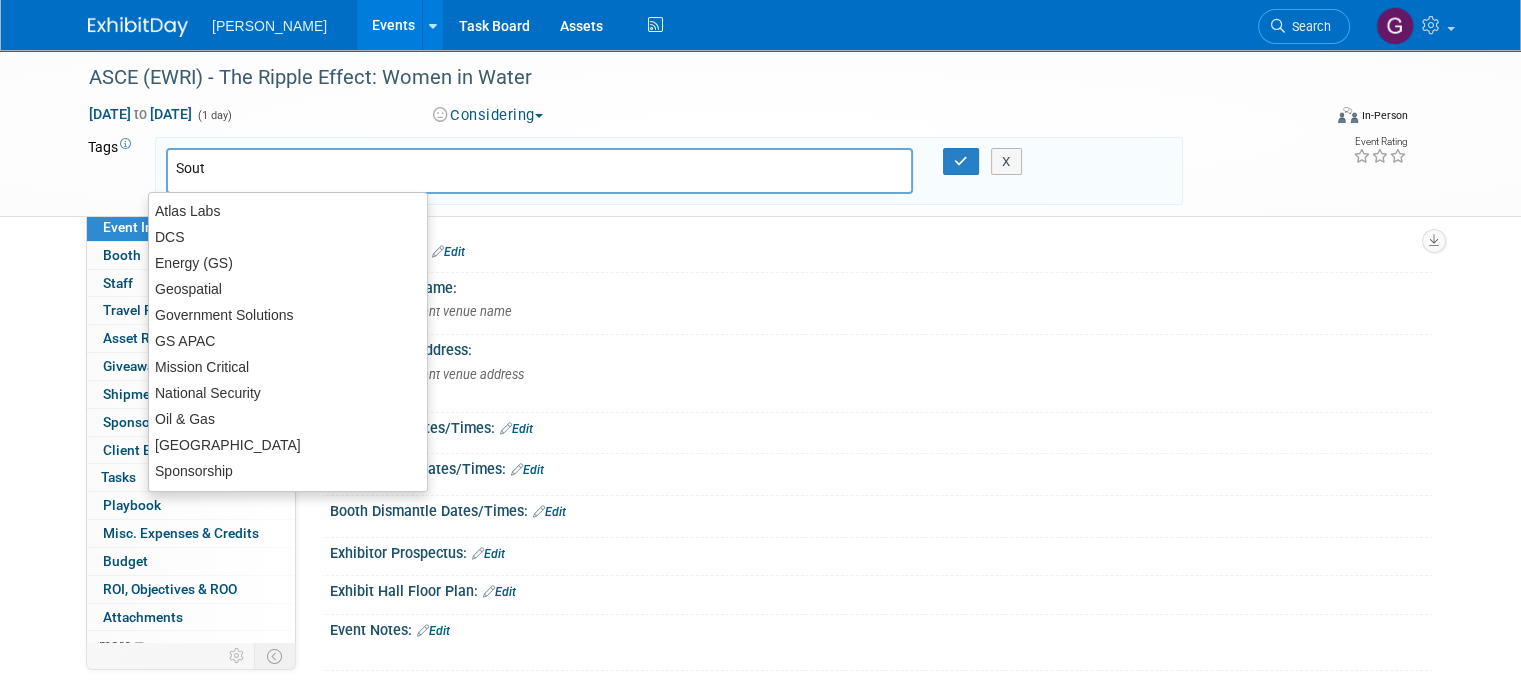 type on "South" 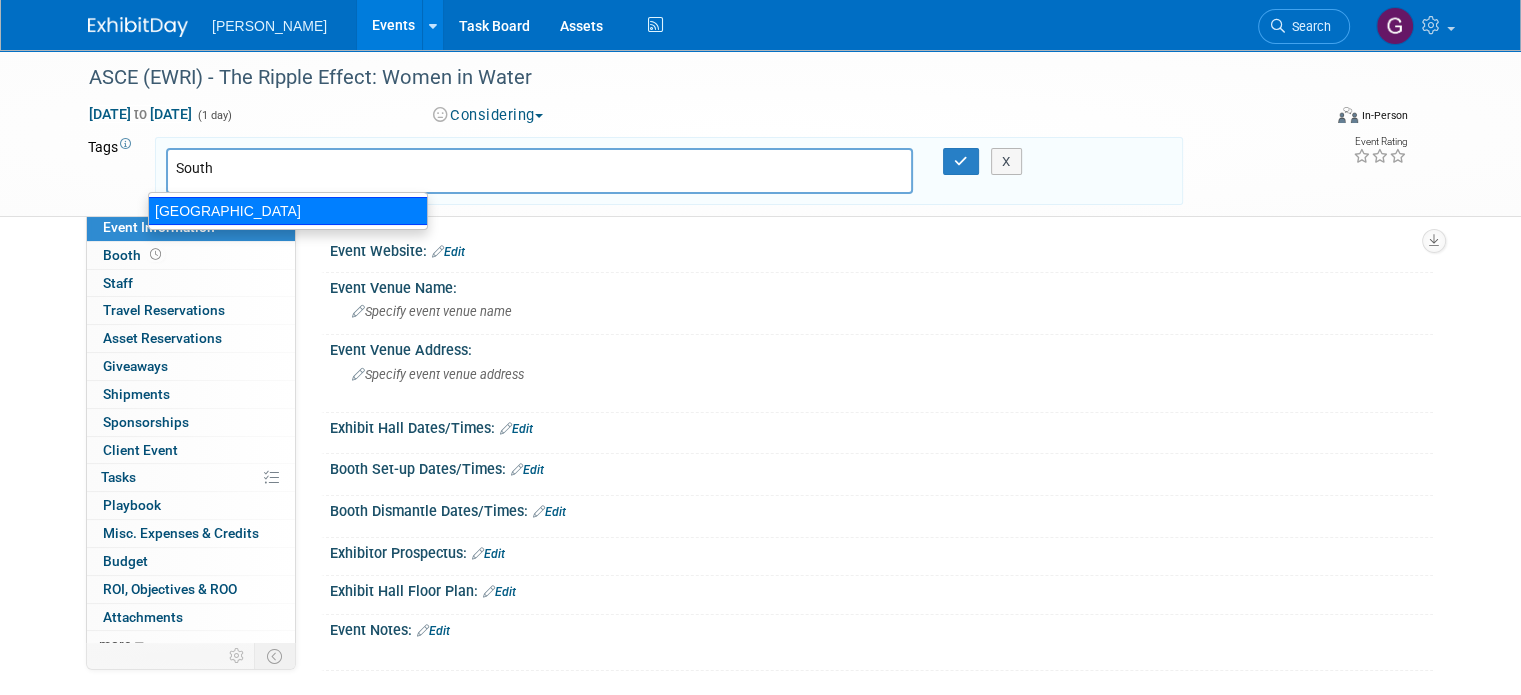 click on "[GEOGRAPHIC_DATA]" at bounding box center [288, 211] 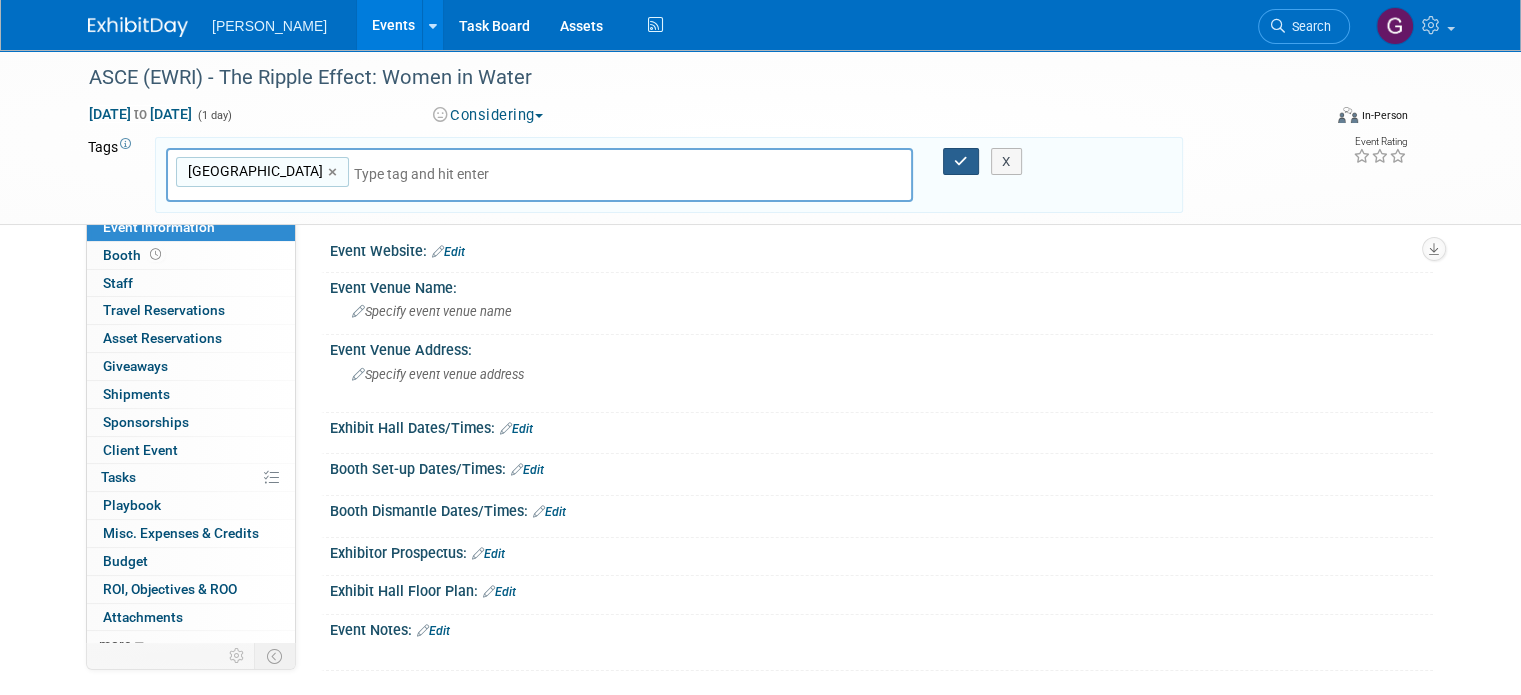 click at bounding box center (961, 161) 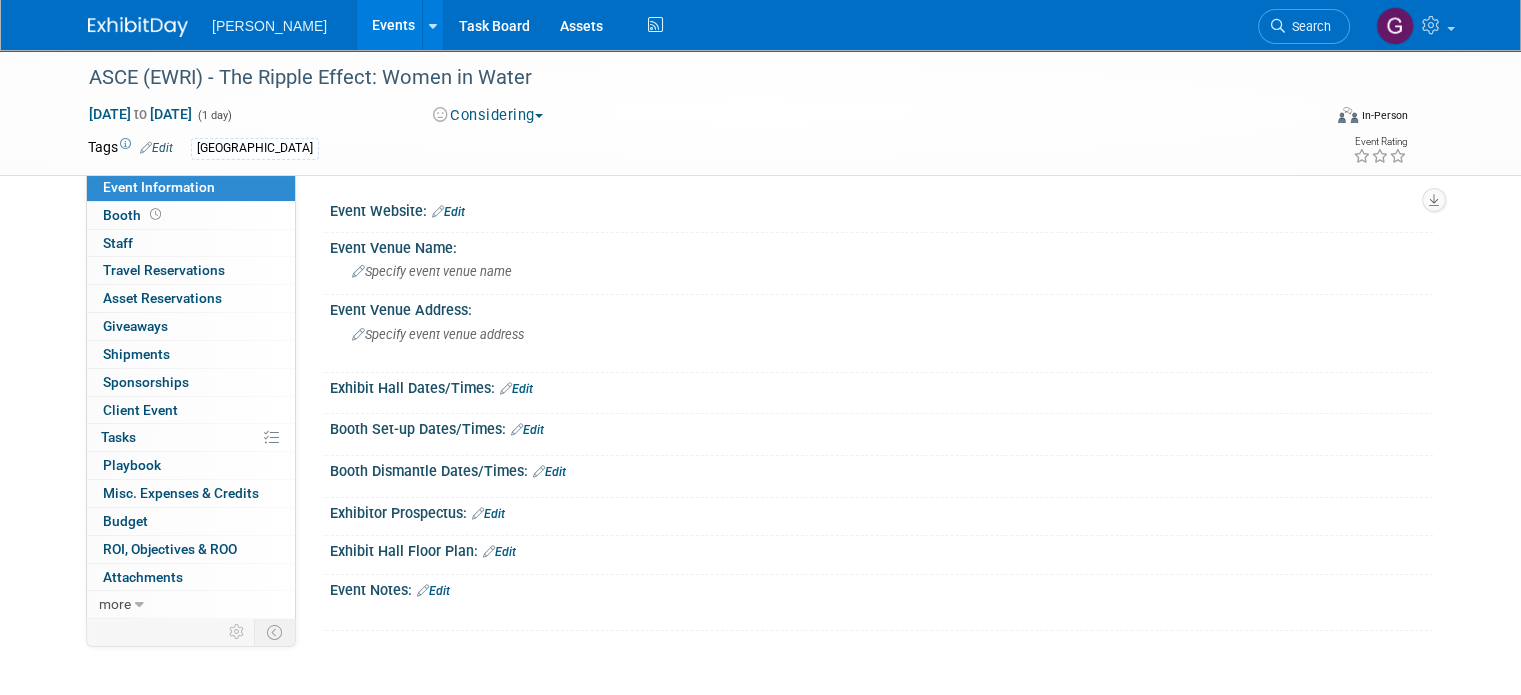 click on "Edit" at bounding box center [448, 212] 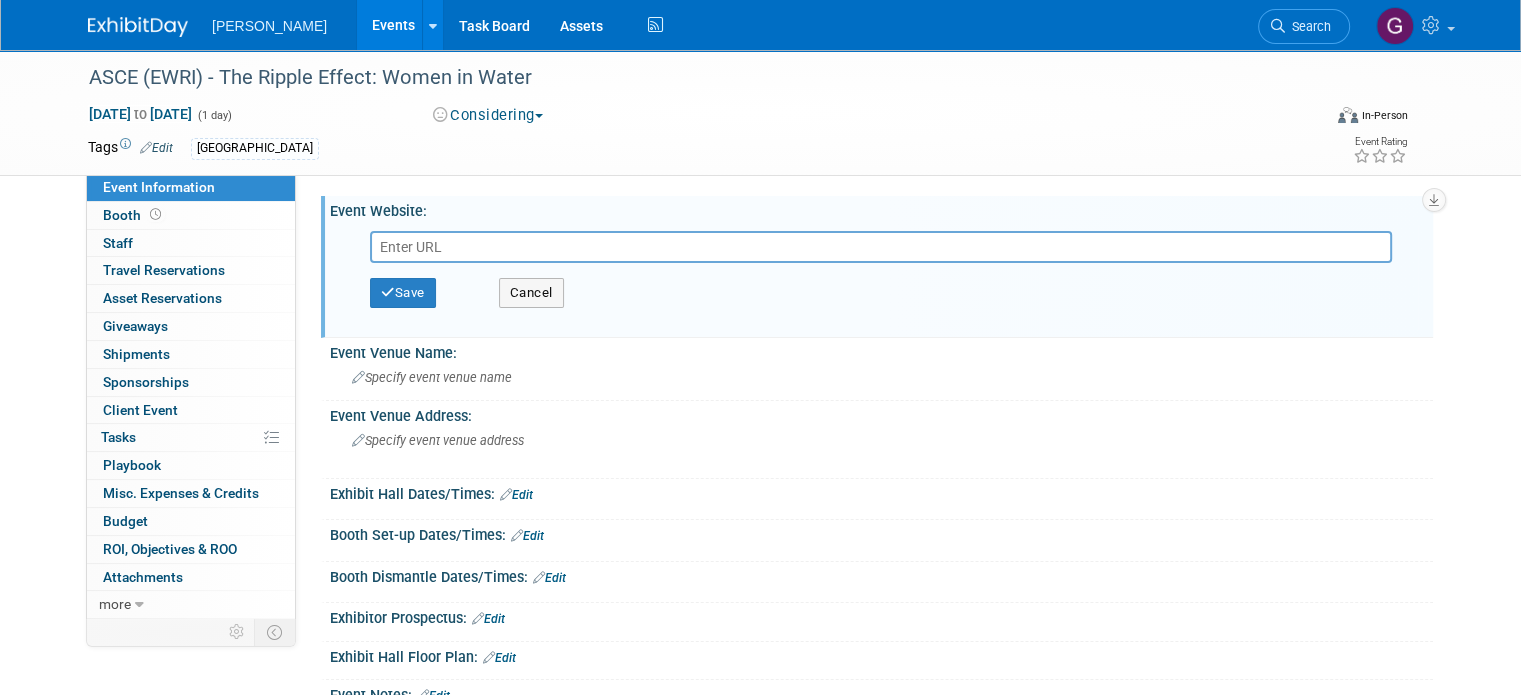paste on "[URL][DOMAIN_NAME]" 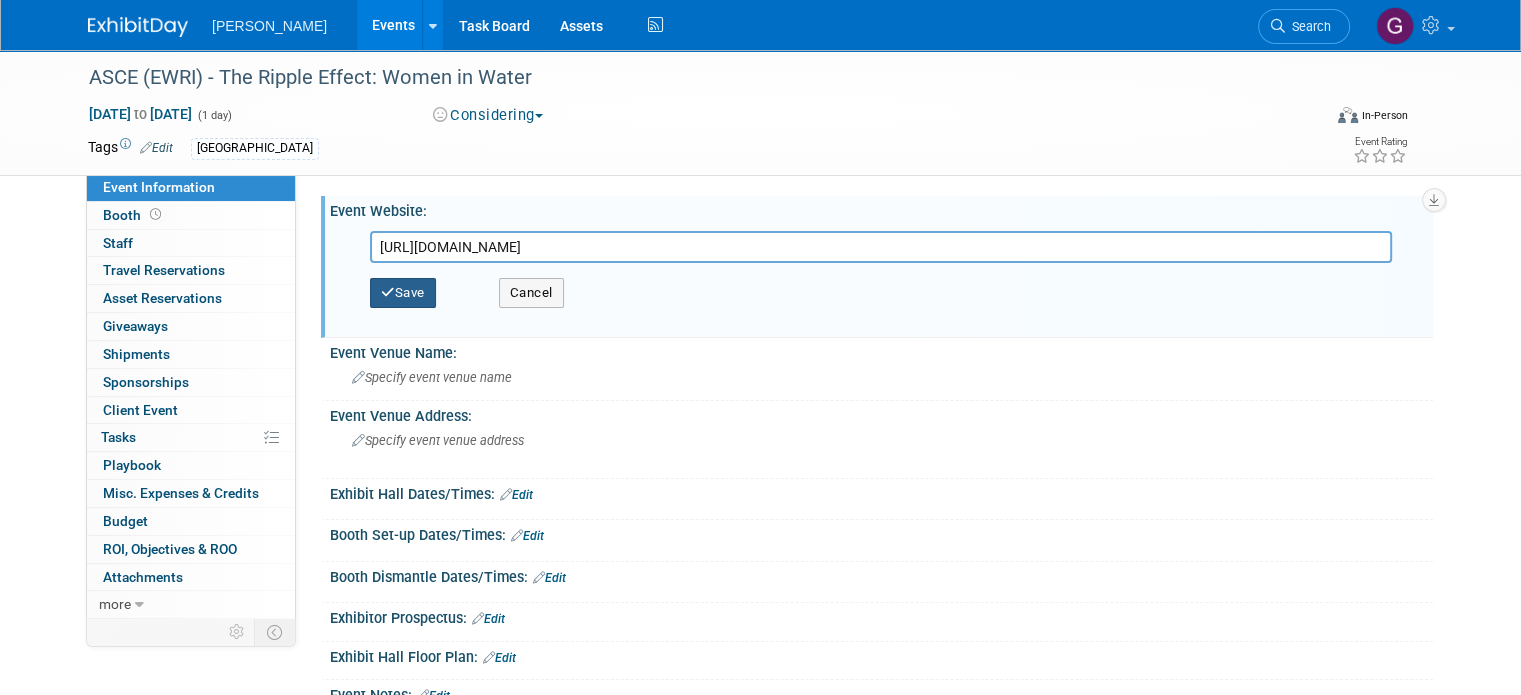 type on "[URL][DOMAIN_NAME]" 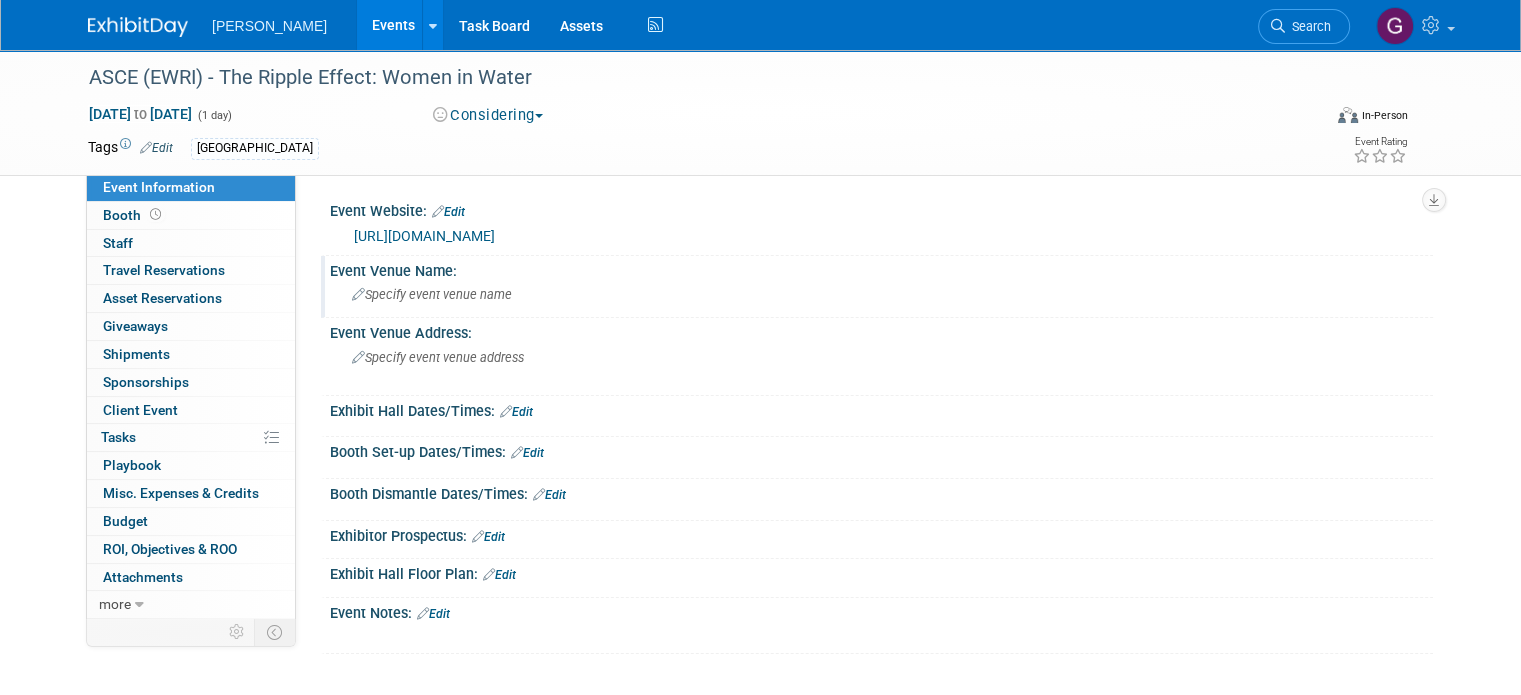 click on "Specify event venue name" at bounding box center (432, 294) 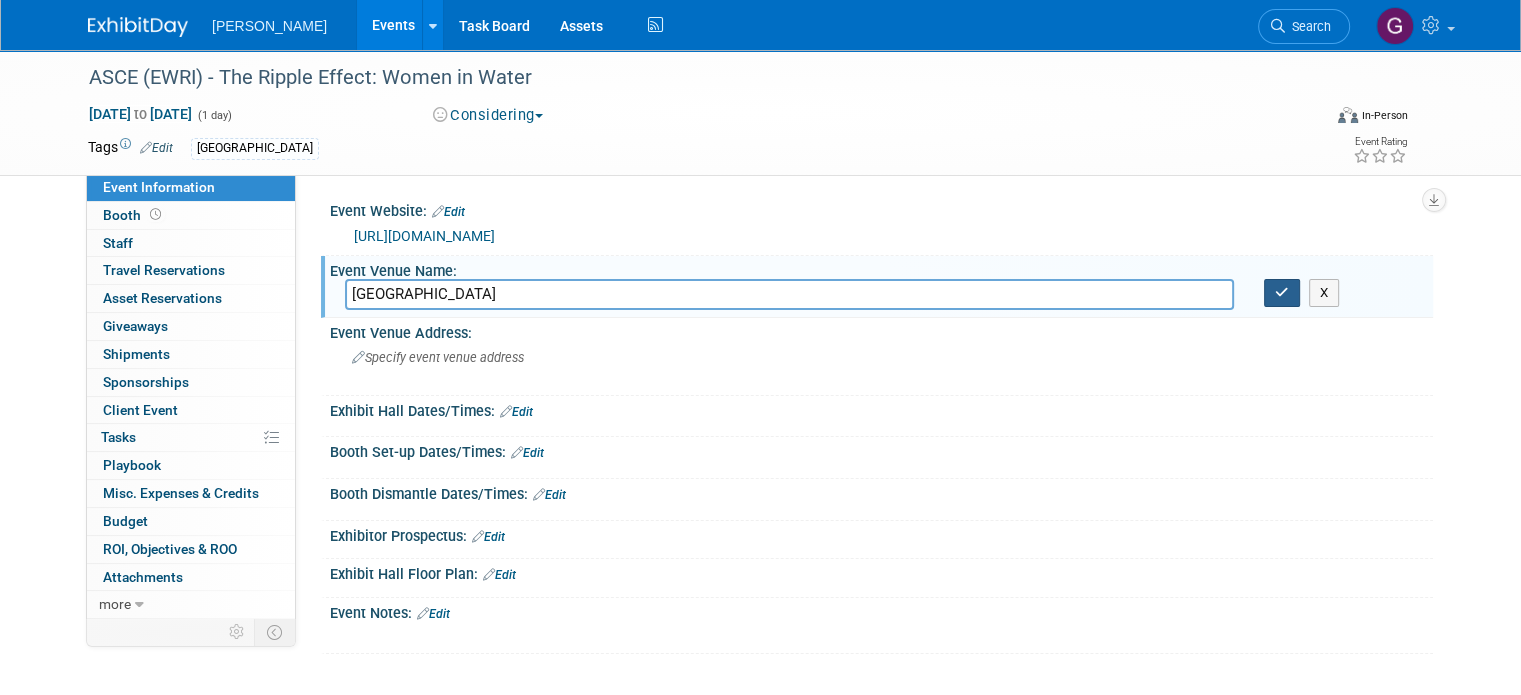type on "[GEOGRAPHIC_DATA]" 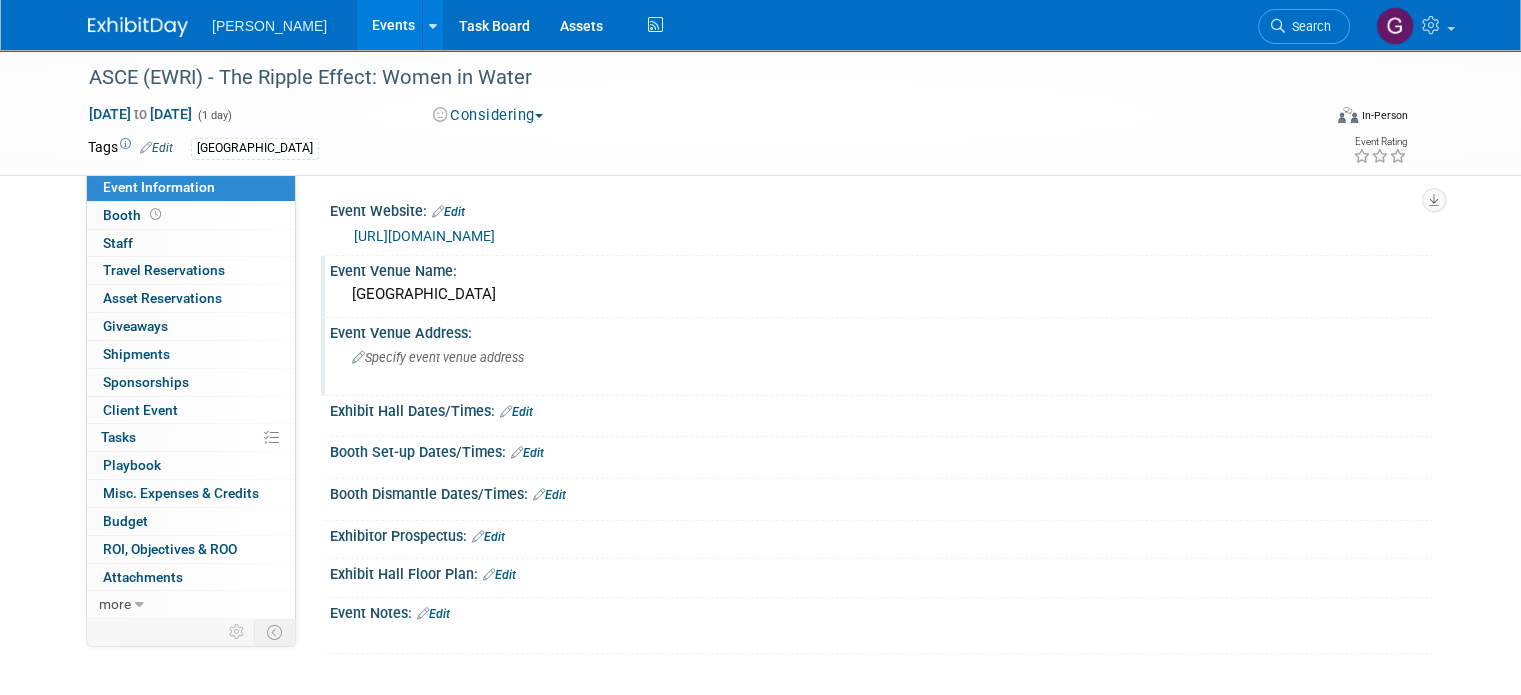 click on "Specify event venue address" at bounding box center [438, 357] 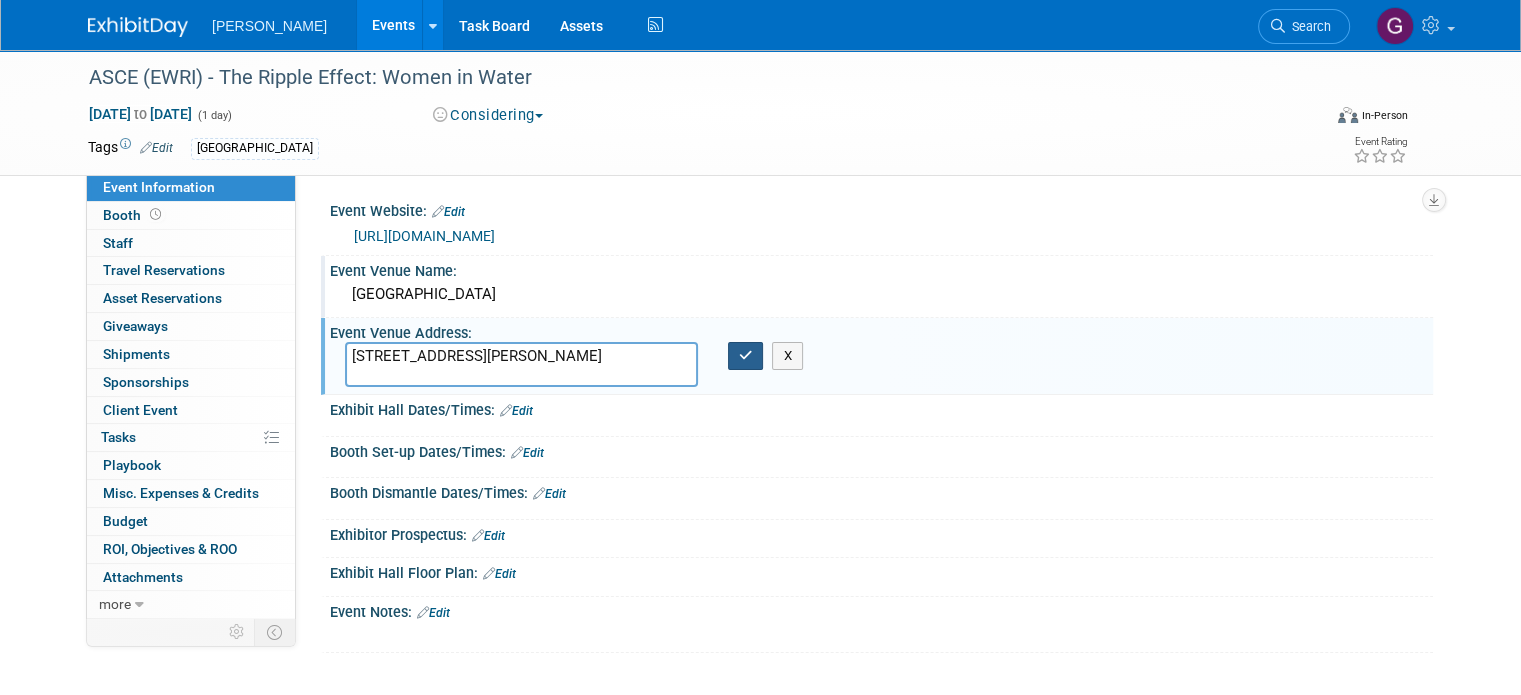 type on "[STREET_ADDRESS][PERSON_NAME]" 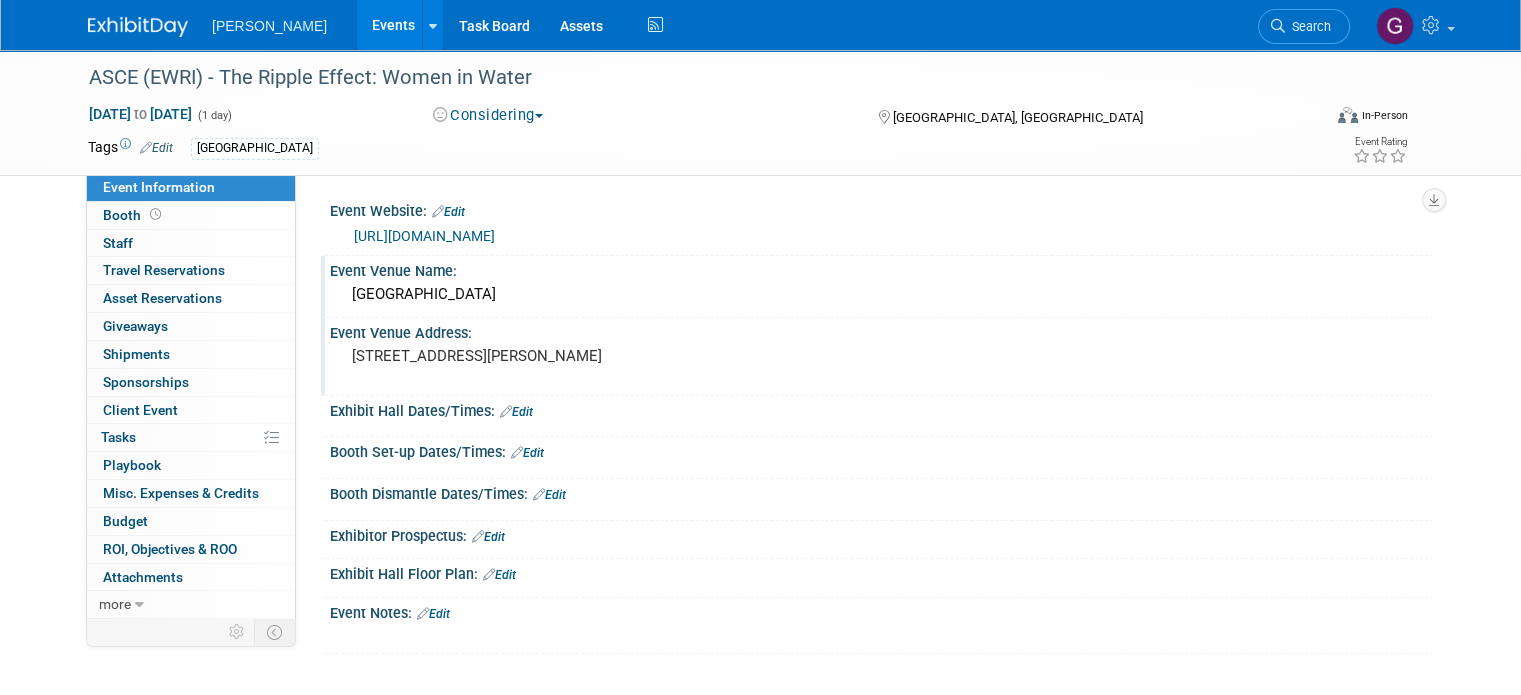 click on "Edit" at bounding box center [433, 614] 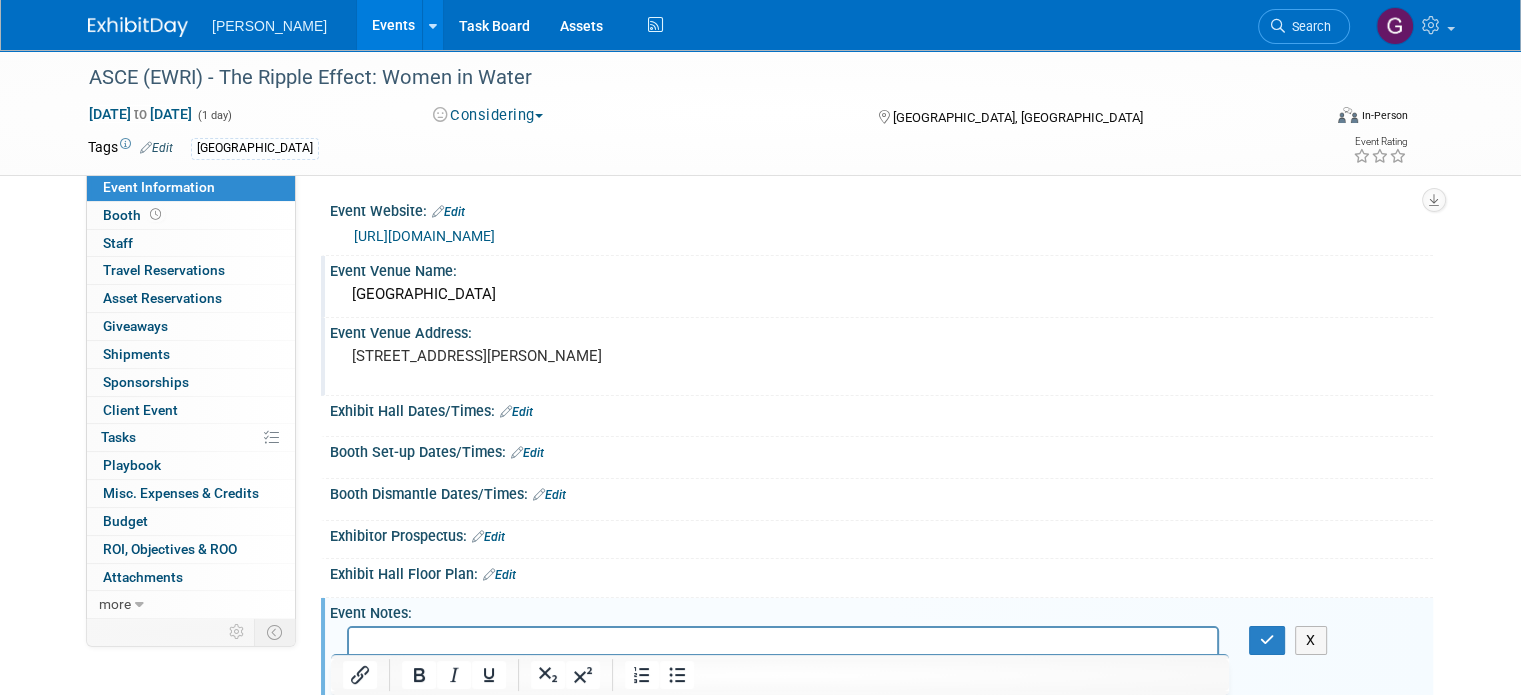 scroll, scrollTop: 0, scrollLeft: 0, axis: both 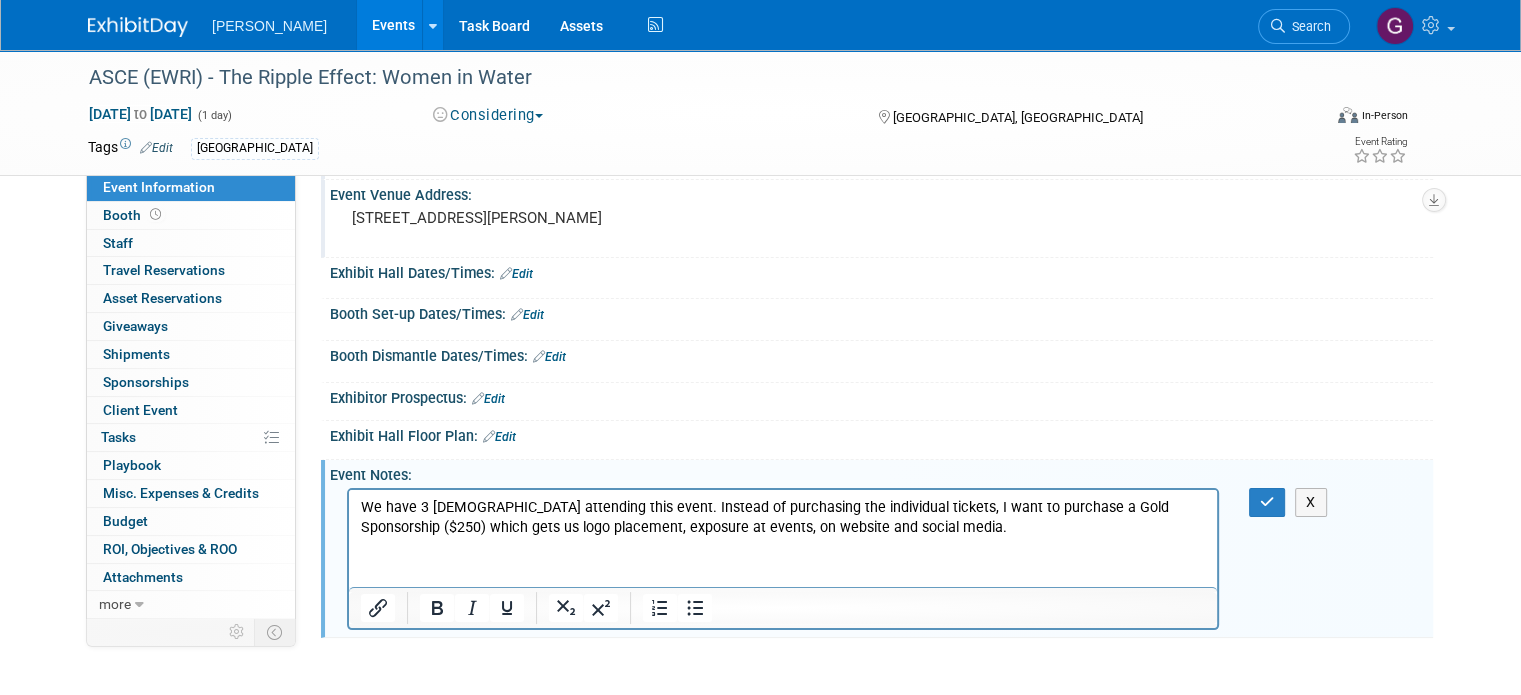 click on "We have 3 [DEMOGRAPHIC_DATA] attending this event. Instead of purchasing the individual tickets, I want to purchase a Gold Sponsorship ($250) which gets us logo placement, exposure at events, on website and social media." at bounding box center [783, 518] 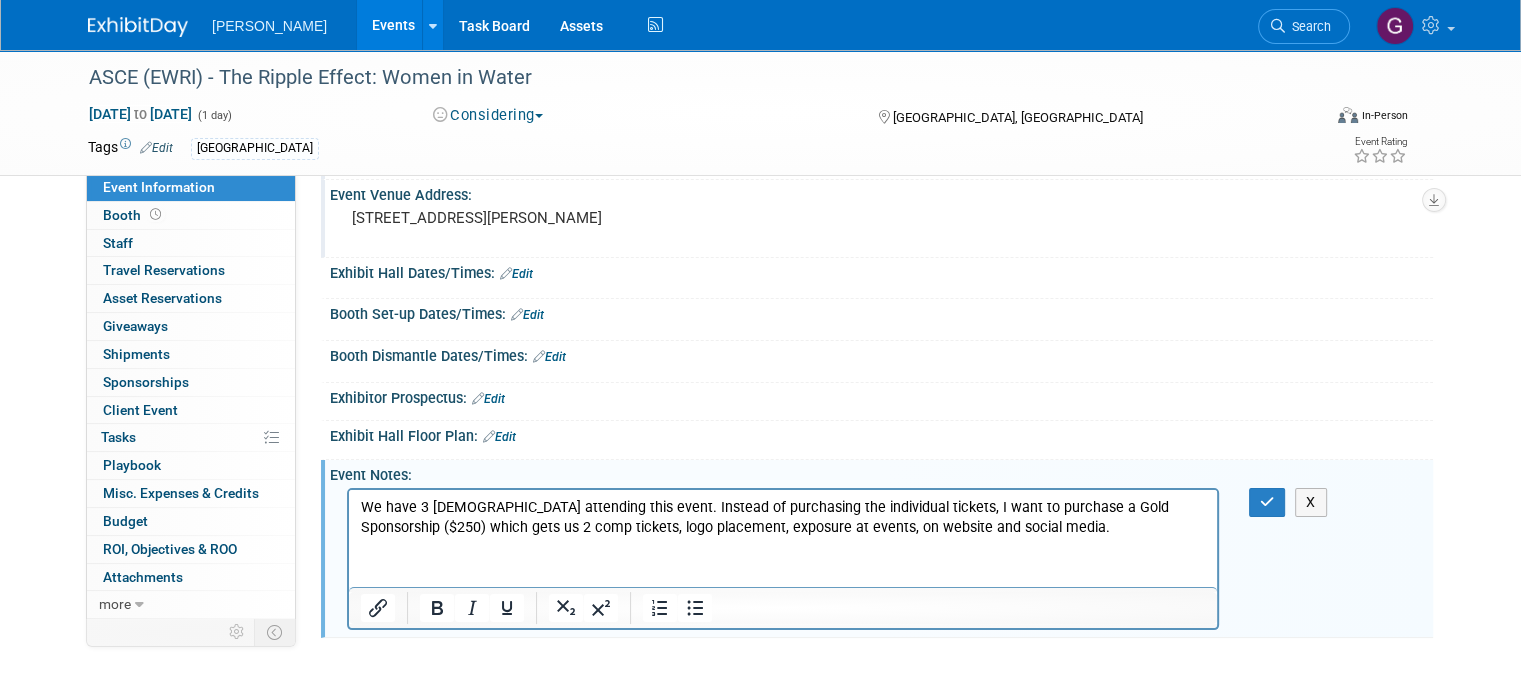 click on "We have 3 [DEMOGRAPHIC_DATA] attending this event. Instead of purchasing the individual tickets, I want to purchase a Gold Sponsorship ($250) which gets us 2 comp tickets, logo placement, exposure at events, on website and social media." at bounding box center [783, 518] 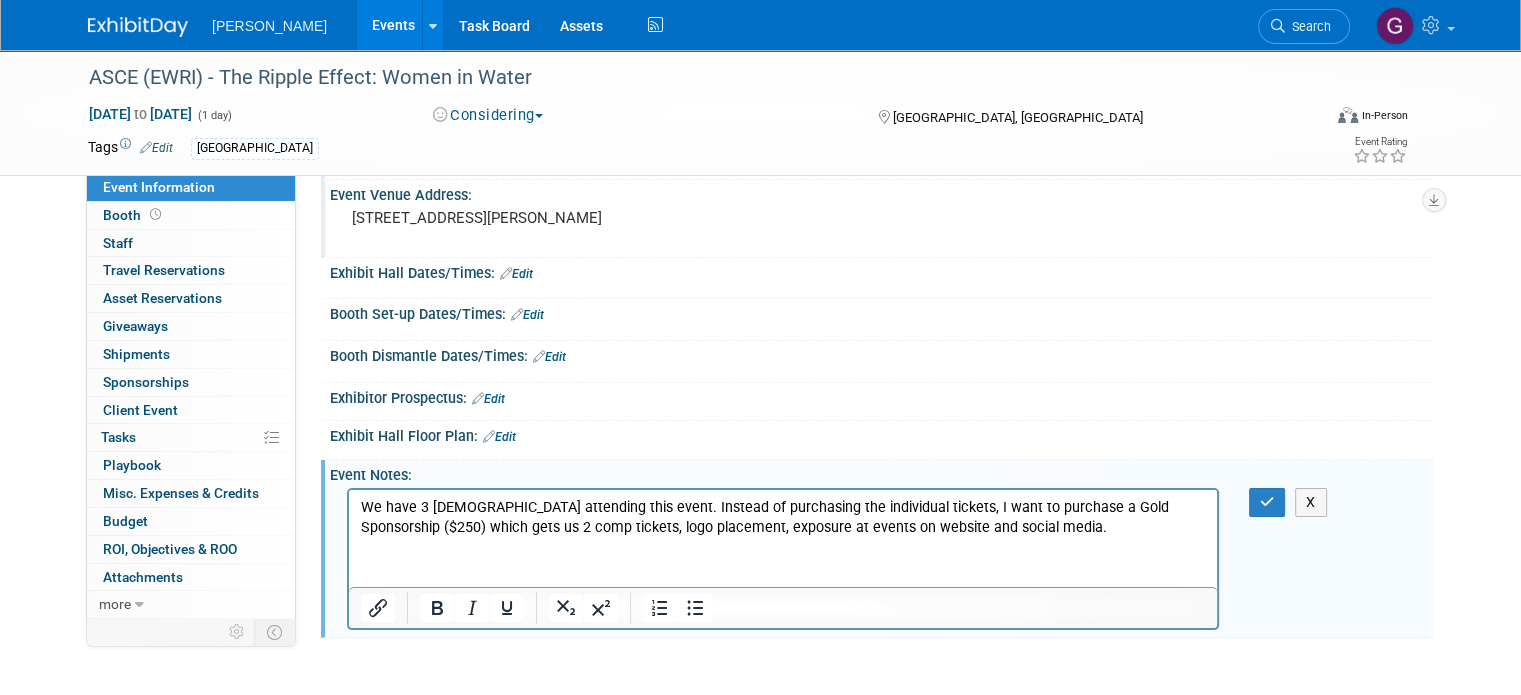 click on "We have 3 [DEMOGRAPHIC_DATA] attending this event. Instead of purchasing the individual tickets, I want to purchase a Gold Sponsorship ($250) which gets us 2 comp tickets, logo placement, exposure at events on website and social media." at bounding box center (783, 518) 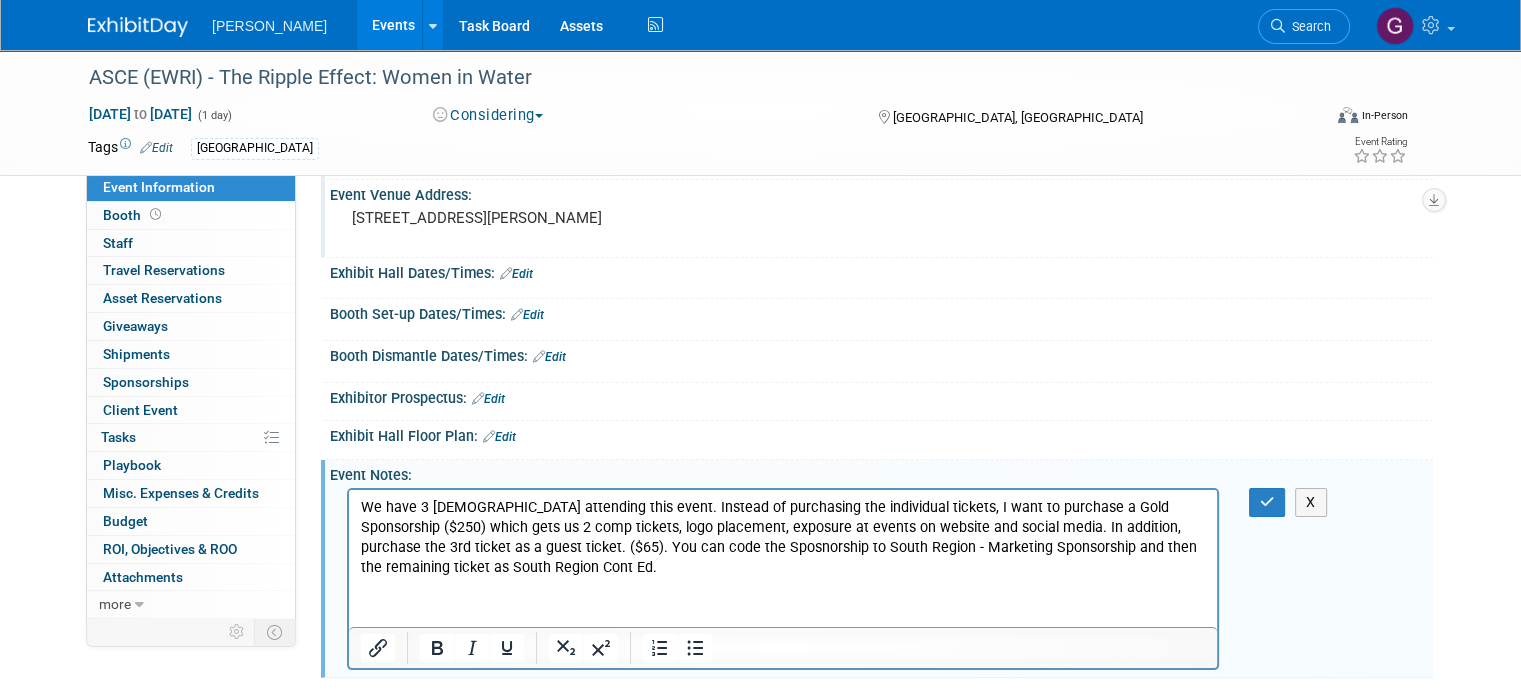 click on "We have 3 [DEMOGRAPHIC_DATA] attending this event. Instead of purchasing the individual tickets, I want to purchase a Gold Sponsorship ($250) which gets us 2 comp tickets, logo placement, exposure at events on website and social media. In addition, purchase the 3rd ticket as a guest ticket. ($65). You can code the Sposnorship to South Region - Marketing Sponsorship and then the remaining ticket as South Region Cont Ed." at bounding box center [783, 538] 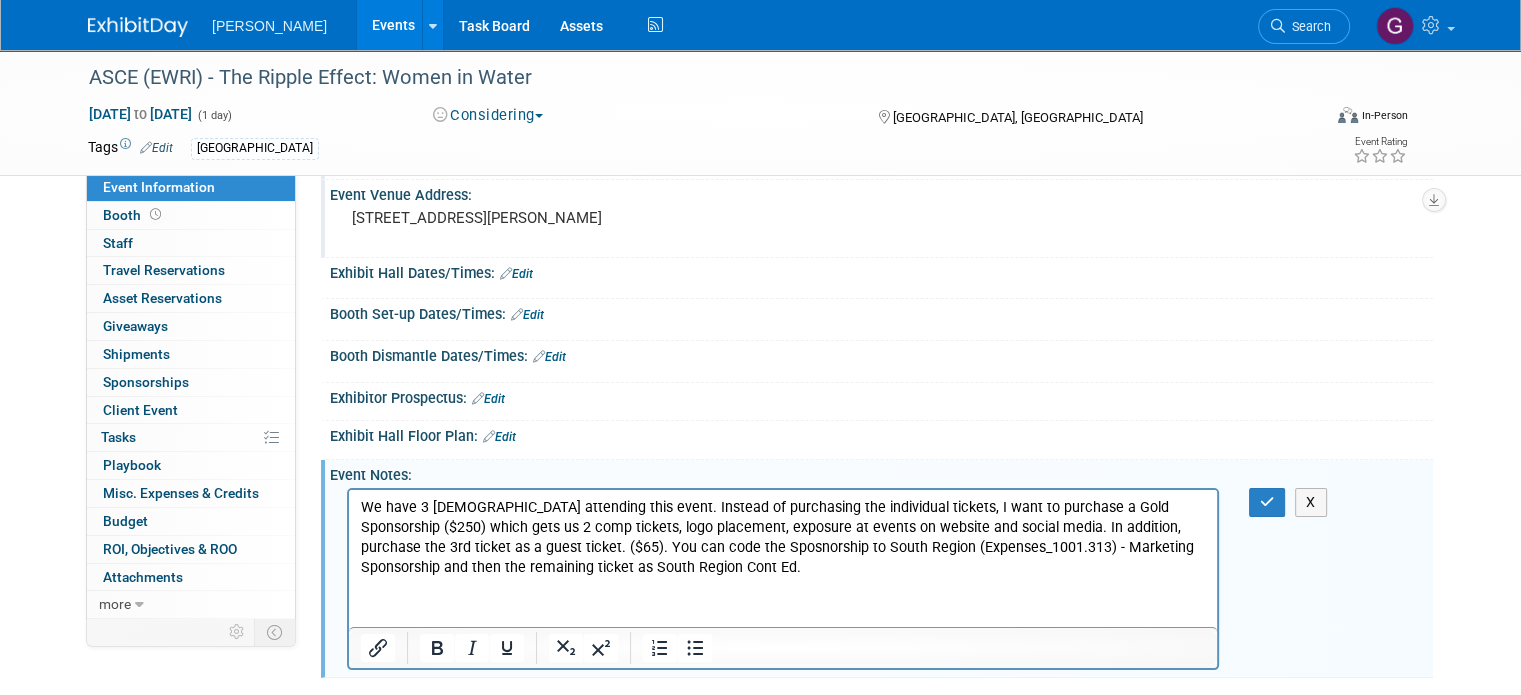 click on "We have 3 [DEMOGRAPHIC_DATA] attending this event. Instead of purchasing the individual tickets, I want to purchase a Gold Sponsorship ($250) which gets us 2 comp tickets, logo placement, exposure at events on website and social media. In addition, purchase the 3rd ticket as a guest ticket. ($65). You can code the Sposnorship to South Region (Expenses_1001.313) - Marketing Sponsorship and then the remaining ticket as South Region Cont Ed." at bounding box center [783, 538] 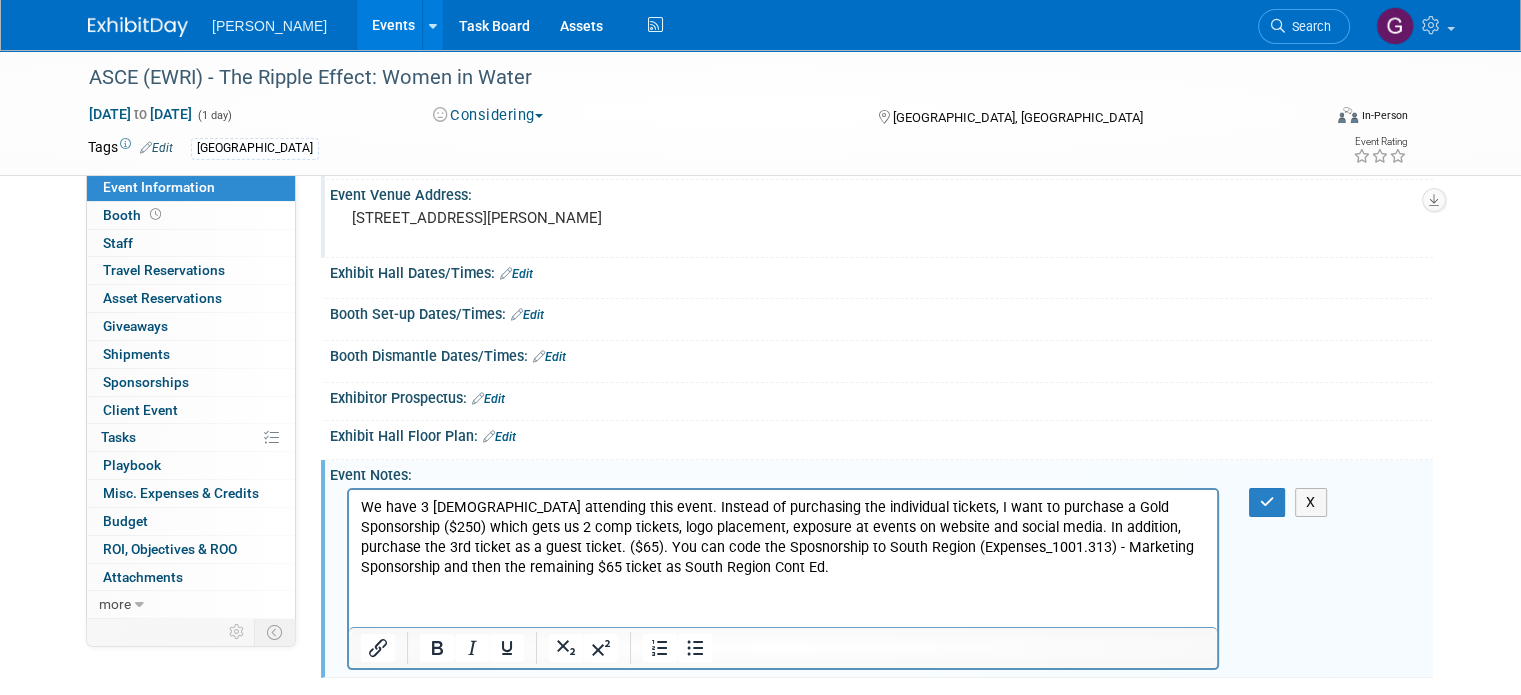 click on "We have 3 [DEMOGRAPHIC_DATA] attending this event. Instead of purchasing the individual tickets, I want to purchase a Gold Sponsorship ($250) which gets us 2 comp tickets, logo placement, exposure at events on website and social media. In addition, purchase the 3rd ticket as a guest ticket. ($65). You can code the Sposnorship to South Region (Expenses_1001.313) - Marketing Sponsorship and then the remaining $65 ticket as South Region Cont Ed." at bounding box center (783, 538) 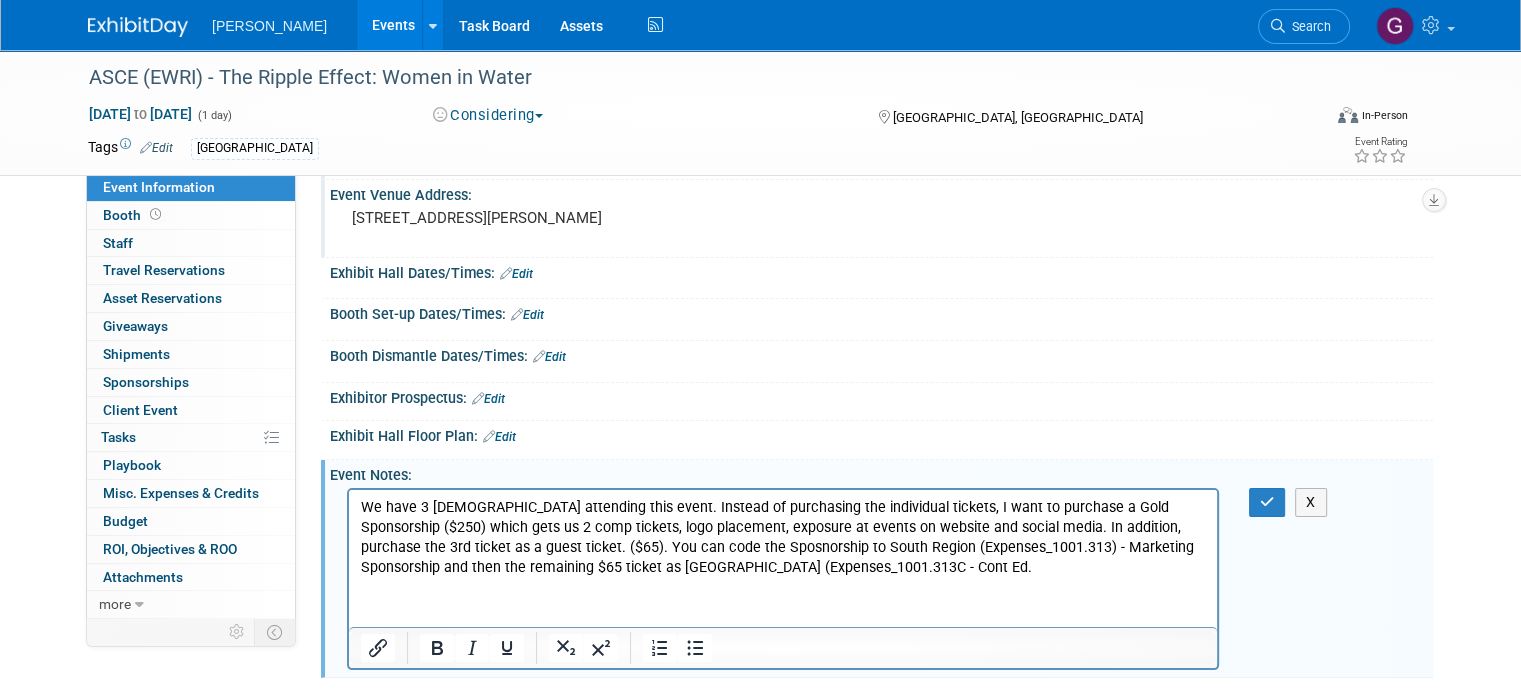 click on "We have 3 [DEMOGRAPHIC_DATA] attending this event. Instead of purchasing the individual tickets, I want to purchase a Gold Sponsorship ($250) which gets us 2 comp tickets, logo placement, exposure at events on website and social media. In addition, purchase the 3rd ticket as a guest ticket. ($65). You can code the Sposnorship to South Region (Expenses_1001.313) - Marketing Sponsorship and then the remaining $65 ticket as [GEOGRAPHIC_DATA] (Expenses_1001.313C - Cont Ed." at bounding box center [783, 538] 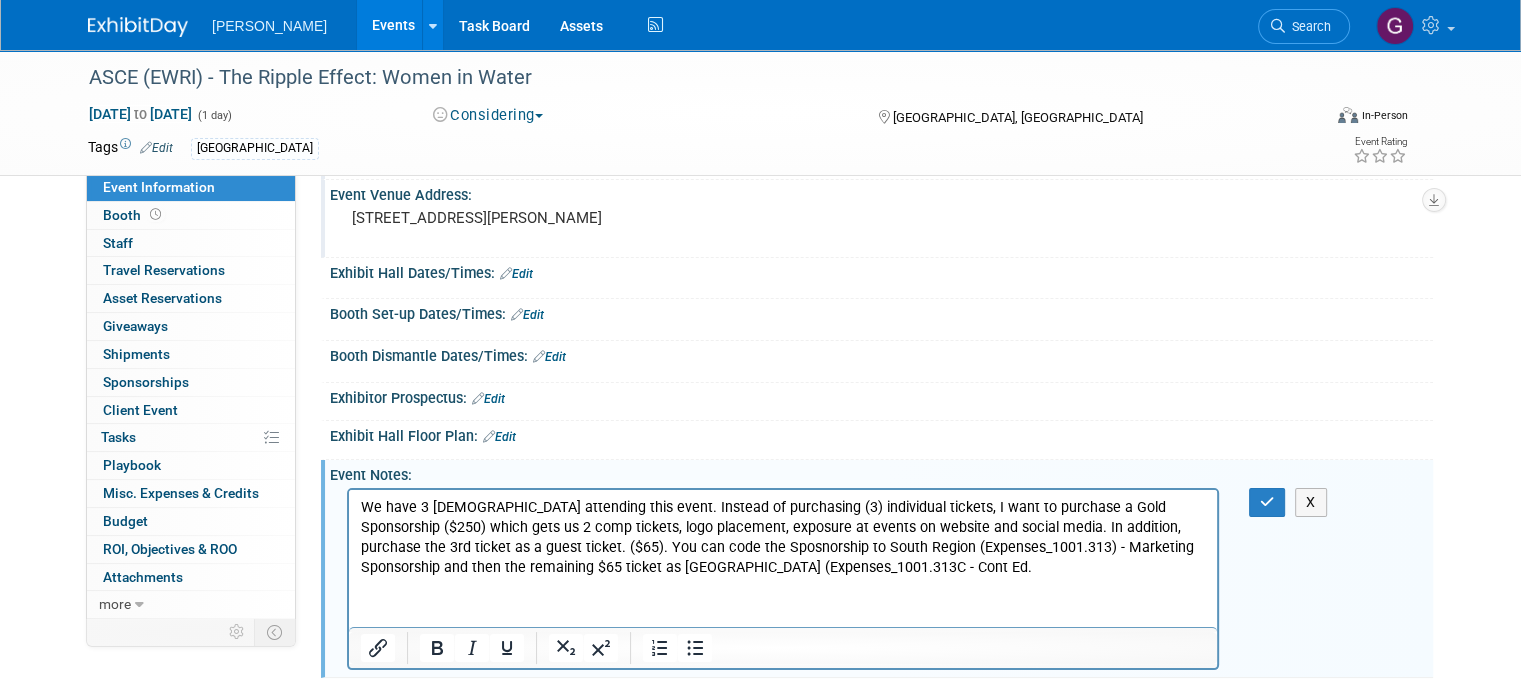 click on "We have 3 [DEMOGRAPHIC_DATA] attending this event. Instead of purchasing (3) individual tickets, I want to purchase a Gold Sponsorship ($250) which gets us 2 comp tickets, logo placement, exposure at events on website and social media. In addition, purchase the 3rd ticket as a guest ticket. ($65). You can code the Sposnorship to South Region (Expenses_1001.313) - Marketing Sponsorship and then the remaining $65 ticket as [GEOGRAPHIC_DATA] (Expenses_1001.313C - Cont Ed." at bounding box center (783, 538) 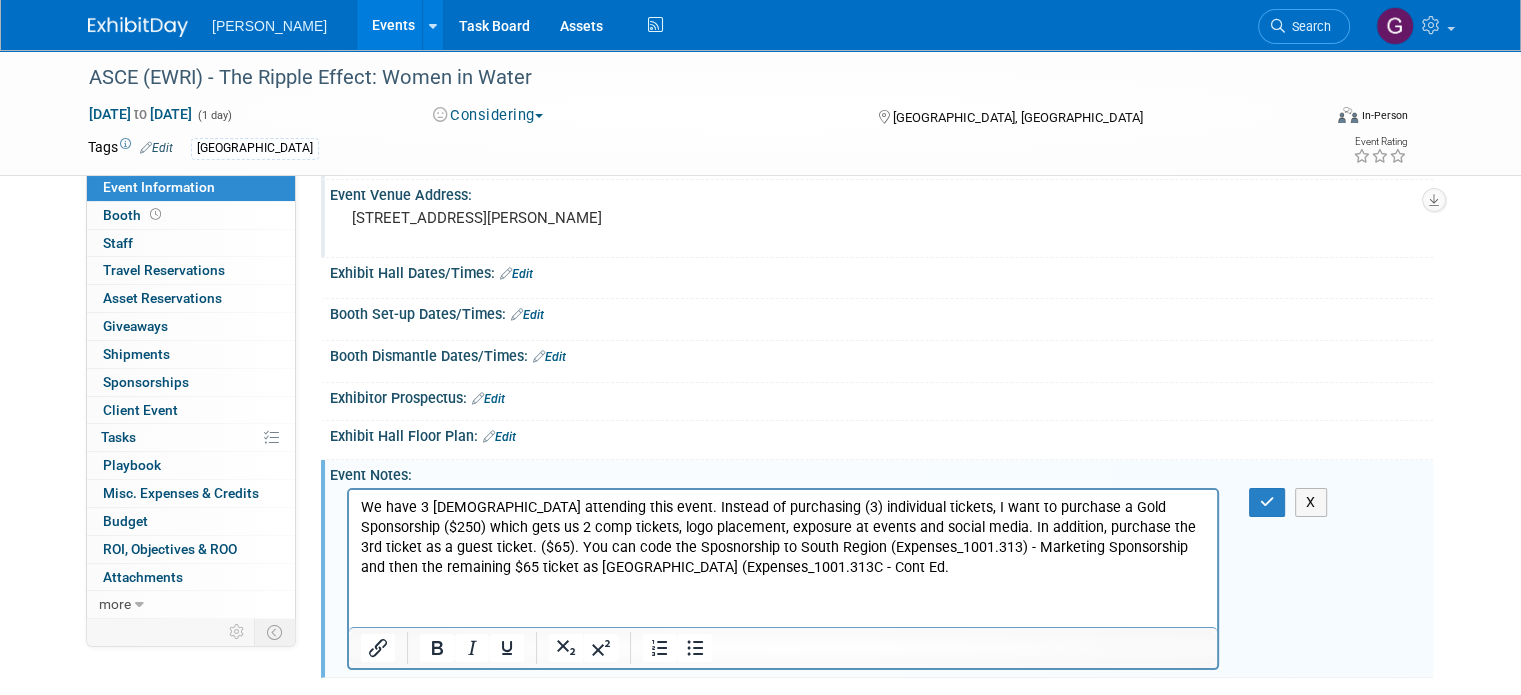 click on "We have 3 [DEMOGRAPHIC_DATA] attending this event. Instead of purchasing (3) individual tickets, I want to purchase a Gold Sponsorship ($250) which gets us 2 comp tickets, logo placement, exposure at events and social media. In addition, purchase the 3rd ticket as a guest ticket. ($65). You can code the Sposnorship to South Region (Expenses_1001.313) - Marketing Sponsorship and then the remaining $65 ticket as [GEOGRAPHIC_DATA] (Expenses_1001.313C - Cont Ed." at bounding box center (783, 538) 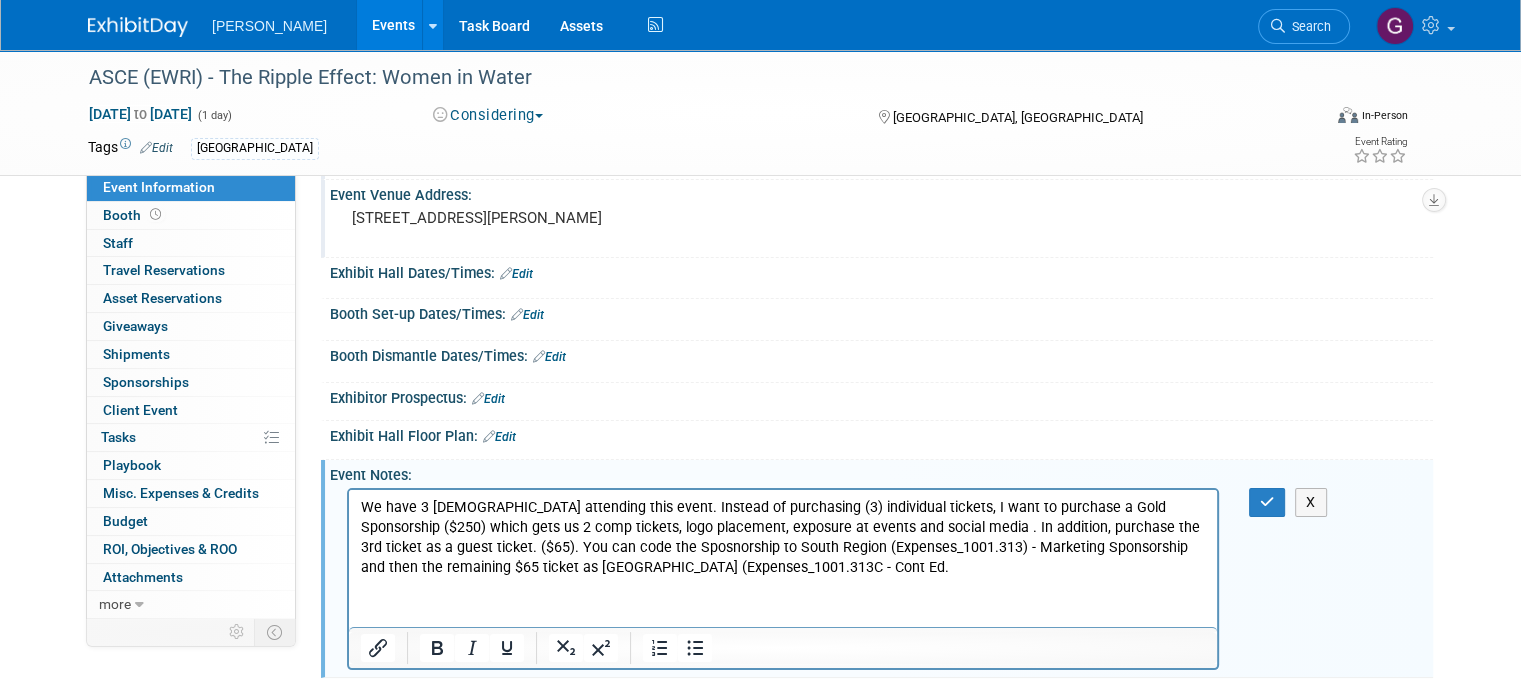 click on "We have 3 [DEMOGRAPHIC_DATA] attending this event. Instead of purchasing (3) individual tickets, I want to purchase a Gold Sponsorship ($250) which gets us 2 comp tickets, logo placement, exposure at events and social media . In addition, purchase the 3rd ticket as a guest ticket. ($65). You can code the Sposnorship to South Region (Expenses_1001.313) - Marketing Sponsorship and then the remaining $65 ticket as [GEOGRAPHIC_DATA] (Expenses_1001.313C - Cont Ed." at bounding box center [783, 538] 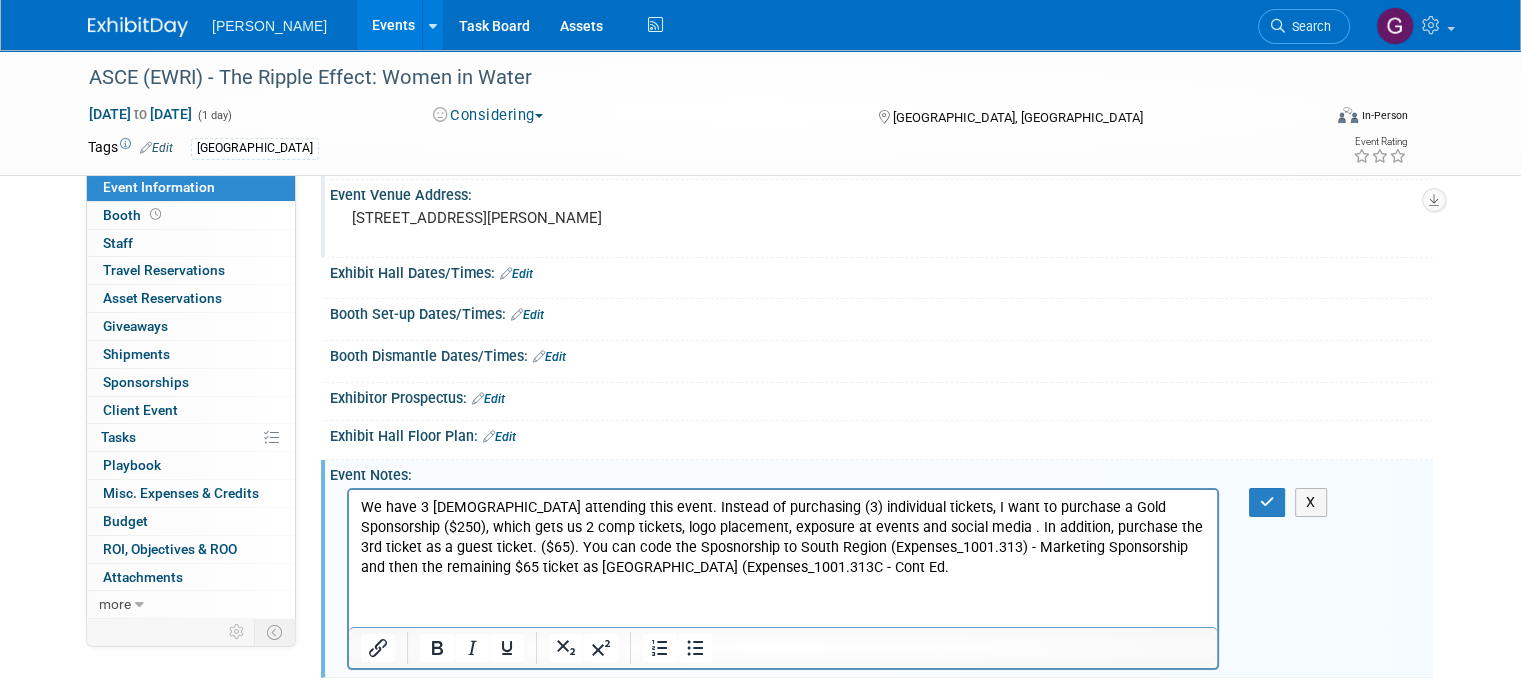 click on "We have 3 [DEMOGRAPHIC_DATA] attending this event. Instead of purchasing (3) individual tickets, I want to purchase a Gold Sponsorship ($250), which gets us 2 comp tickets, logo placement, exposure at events and social media . In addition, purchase the 3rd ticket as a guest ticket. ($65). You can code the Sposnorship to South Region (Expenses_1001.313) - Marketing Sponsorship and then the remaining $65 ticket as [GEOGRAPHIC_DATA] (Expenses_1001.313C - Cont Ed." at bounding box center (783, 538) 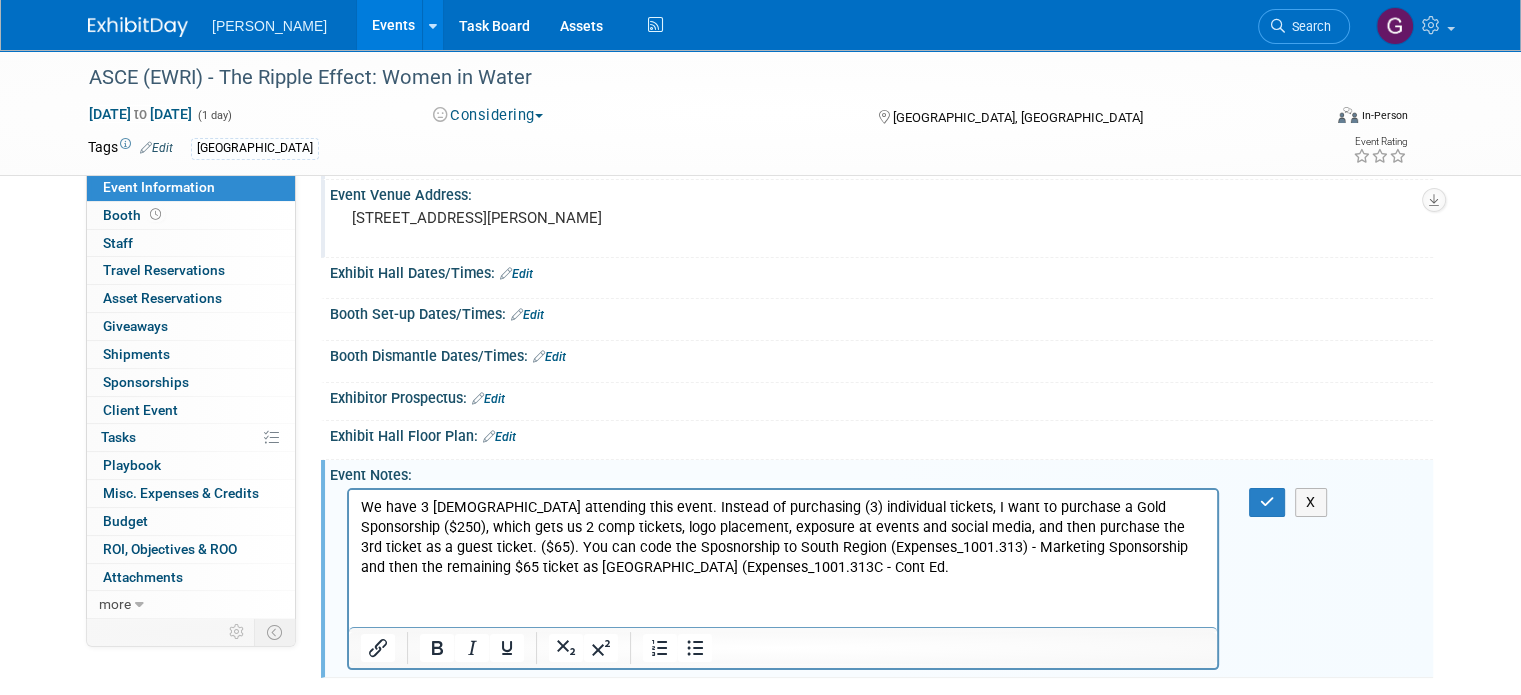 click on "We have 3 [DEMOGRAPHIC_DATA] attending this event. Instead of purchasing (3) individual tickets, I want to purchase a Gold Sponsorship ($250), which gets us 2 comp tickets, logo placement, exposure at events and social media, and then purchase the 3rd ticket as a guest ticket. ($65). You can code the Sposnorship to South Region (Expenses_1001.313) - Marketing Sponsorship and then the remaining $65 ticket as [GEOGRAPHIC_DATA] (Expenses_1001.313C - Cont Ed." at bounding box center [783, 538] 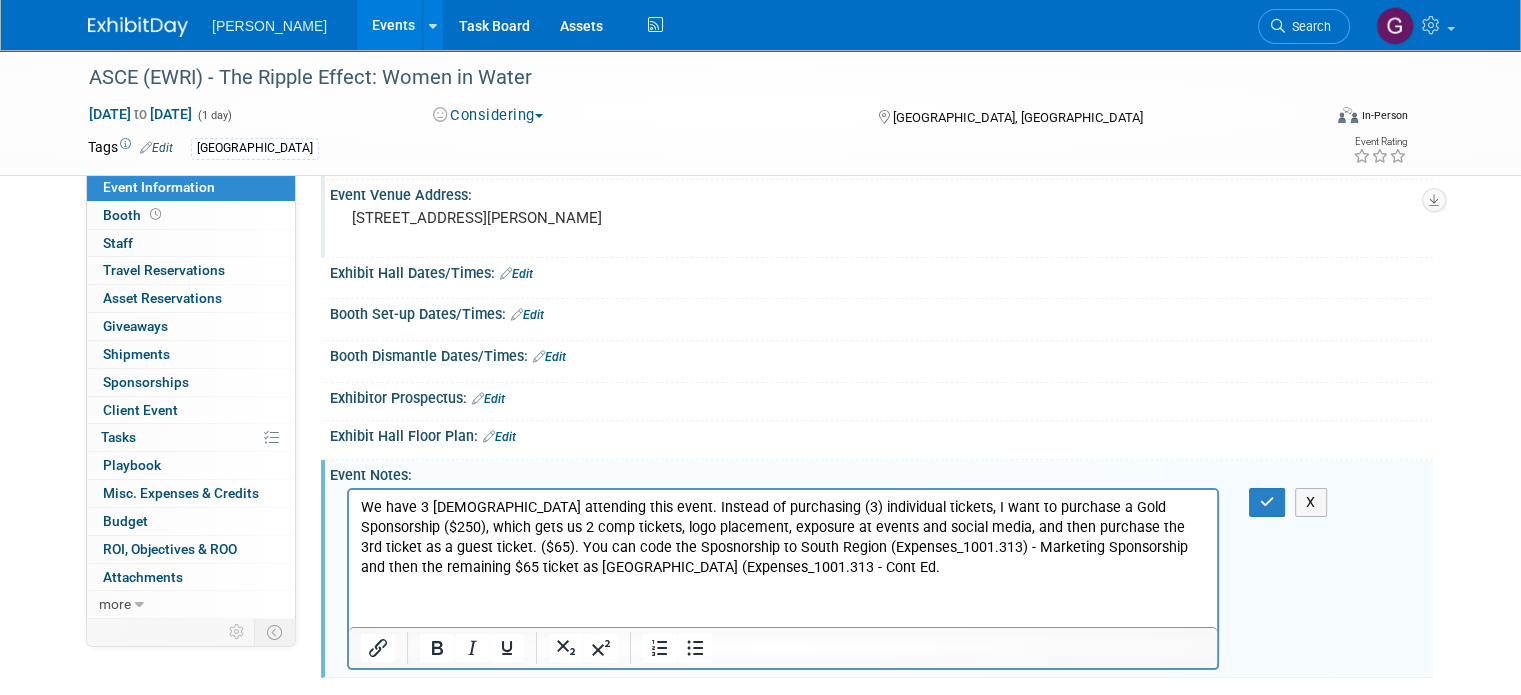 click on "We have 3 [DEMOGRAPHIC_DATA] attending this event. Instead of purchasing (3) individual tickets, I want to purchase a Gold Sponsorship ($250), which gets us 2 comp tickets, logo placement, exposure at events and social media, and then purchase the 3rd ticket as a guest ticket. ($65). You can code the Sposnorship to South Region (Expenses_1001.313) - Marketing Sponsorship and then the remaining $65 ticket as [GEOGRAPHIC_DATA] (Expenses_1001.313 - Cont Ed." at bounding box center [783, 538] 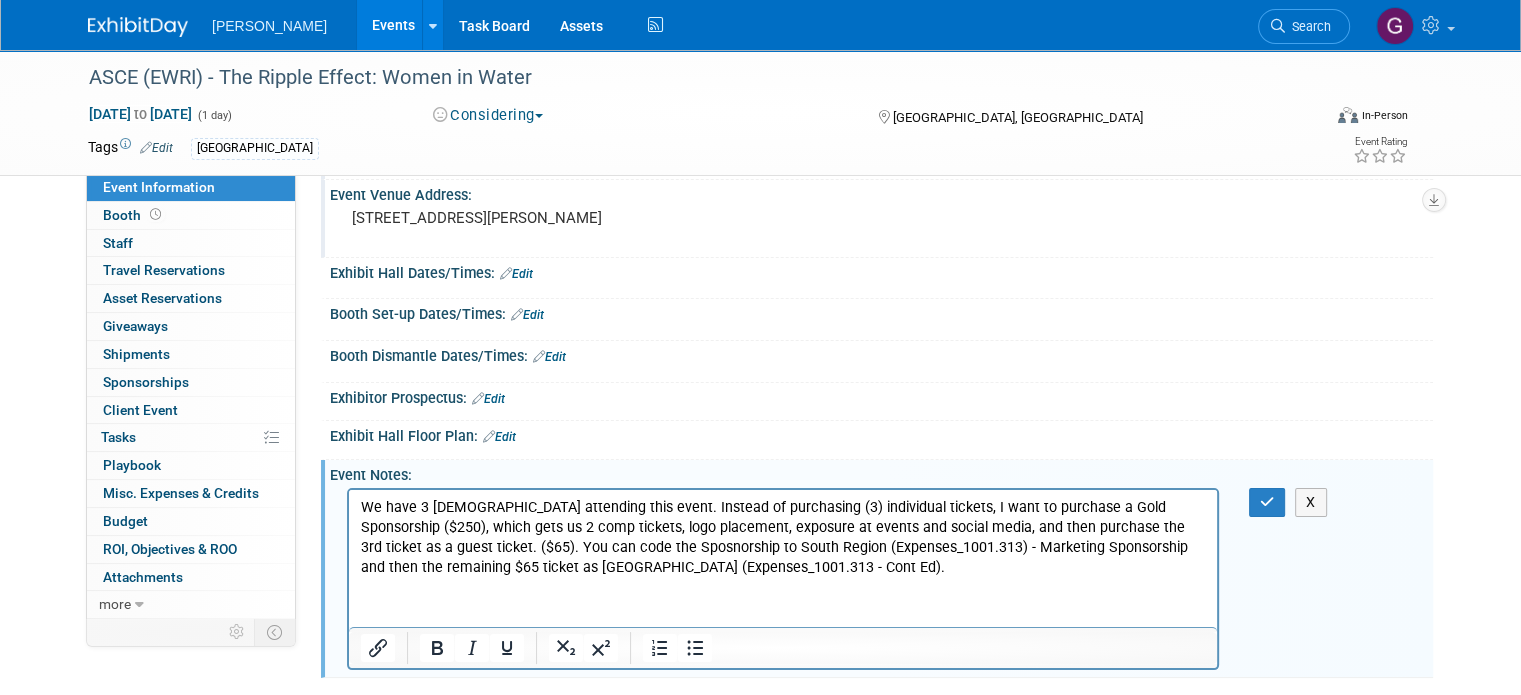 click on "We have 3 [DEMOGRAPHIC_DATA] attending this event. Instead of purchasing (3) individual tickets, I want to purchase a Gold Sponsorship ($250), which gets us 2 comp tickets, logo placement, exposure at events and social media, and then purchase the 3rd ticket as a guest ticket. ($65). You can code the Sposnorship to South Region (Expenses_1001.313) - Marketing Sponsorship and then the remaining $65 ticket as [GEOGRAPHIC_DATA] (Expenses_1001.313 - Cont Ed)." at bounding box center (783, 538) 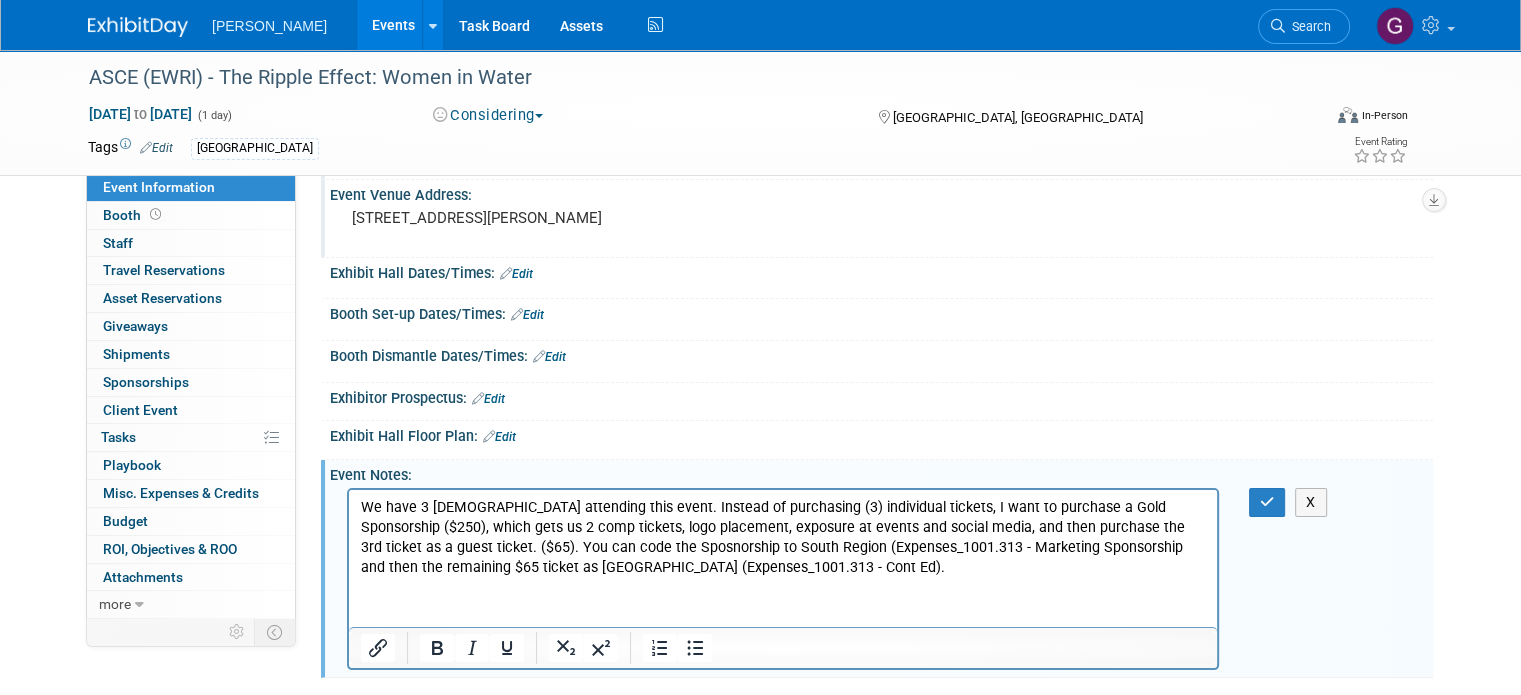click on "We have 3 [DEMOGRAPHIC_DATA] attending this event. Instead of purchasing (3) individual tickets, I want to purchase a Gold Sponsorship ($250), which gets us 2 comp tickets, logo placement, exposure at events and social media, and then purchase the 3rd ticket as a guest ticket. ($65). You can code the Sposnorship to South Region (Expenses_1001.313 - Marketing Sponsorship and then the remaining $65 ticket as [GEOGRAPHIC_DATA] (Expenses_1001.313 - Cont Ed)." at bounding box center (783, 538) 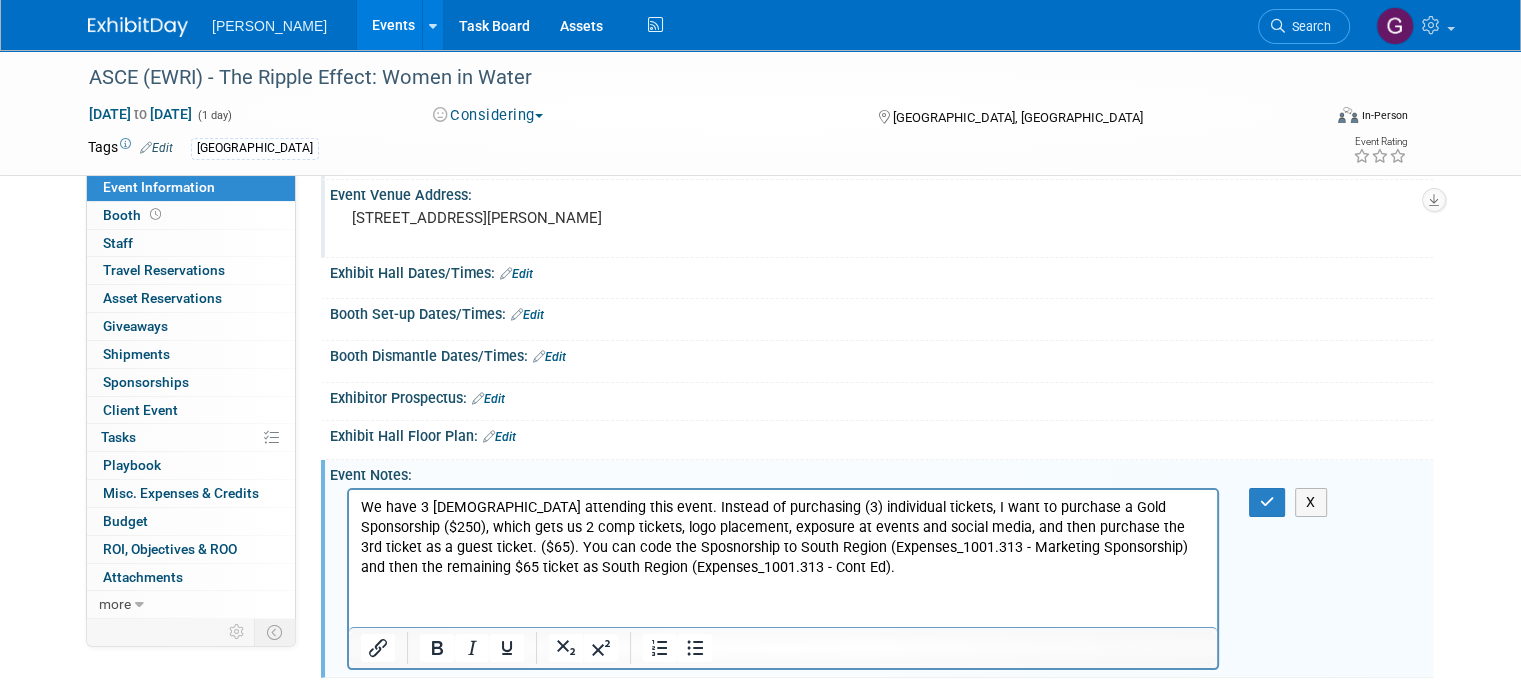 click on "We have 3 [DEMOGRAPHIC_DATA] attending this event. Instead of purchasing (3) individual tickets, I want to purchase a Gold Sponsorship ($250), which gets us 2 comp tickets, logo placement, exposure at events and social media, and then purchase the 3rd ticket as a guest ticket. ($65). You can code the Sposnorship to South Region (Expenses_1001.313 - Marketing Sponsorship) and then the remaining $65 ticket as South Region (Expenses_1001.313 - Cont Ed)." at bounding box center (783, 538) 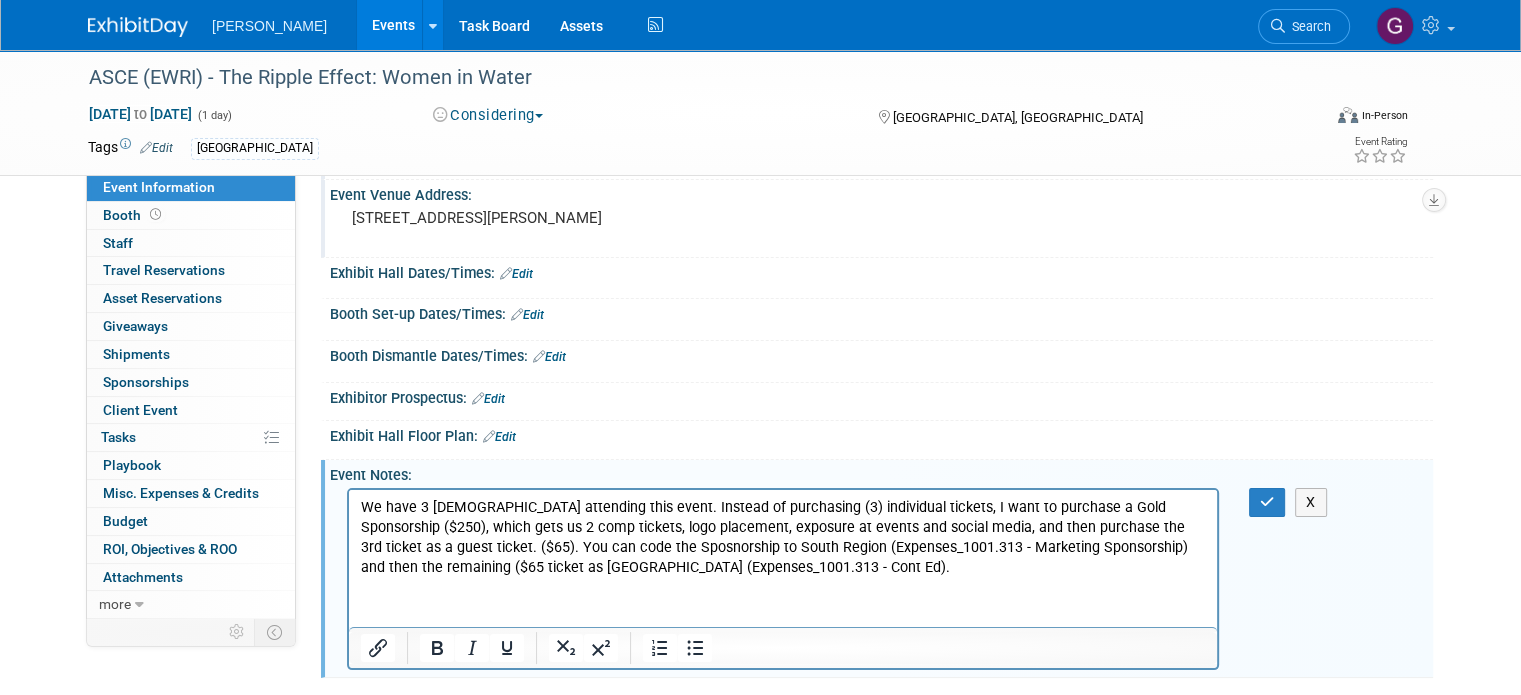 click on "We have 3 [DEMOGRAPHIC_DATA] attending this event. Instead of purchasing (3) individual tickets, I want to purchase a Gold Sponsorship ($250), which gets us 2 comp tickets, logo placement, exposure at events and social media, and then purchase the 3rd ticket as a guest ticket. ($65). You can code the Sposnorship to South Region (Expenses_1001.313 - Marketing Sponsorship) and then the remaining ($65 ticket as [GEOGRAPHIC_DATA] (Expenses_1001.313 - Cont Ed)." at bounding box center (783, 538) 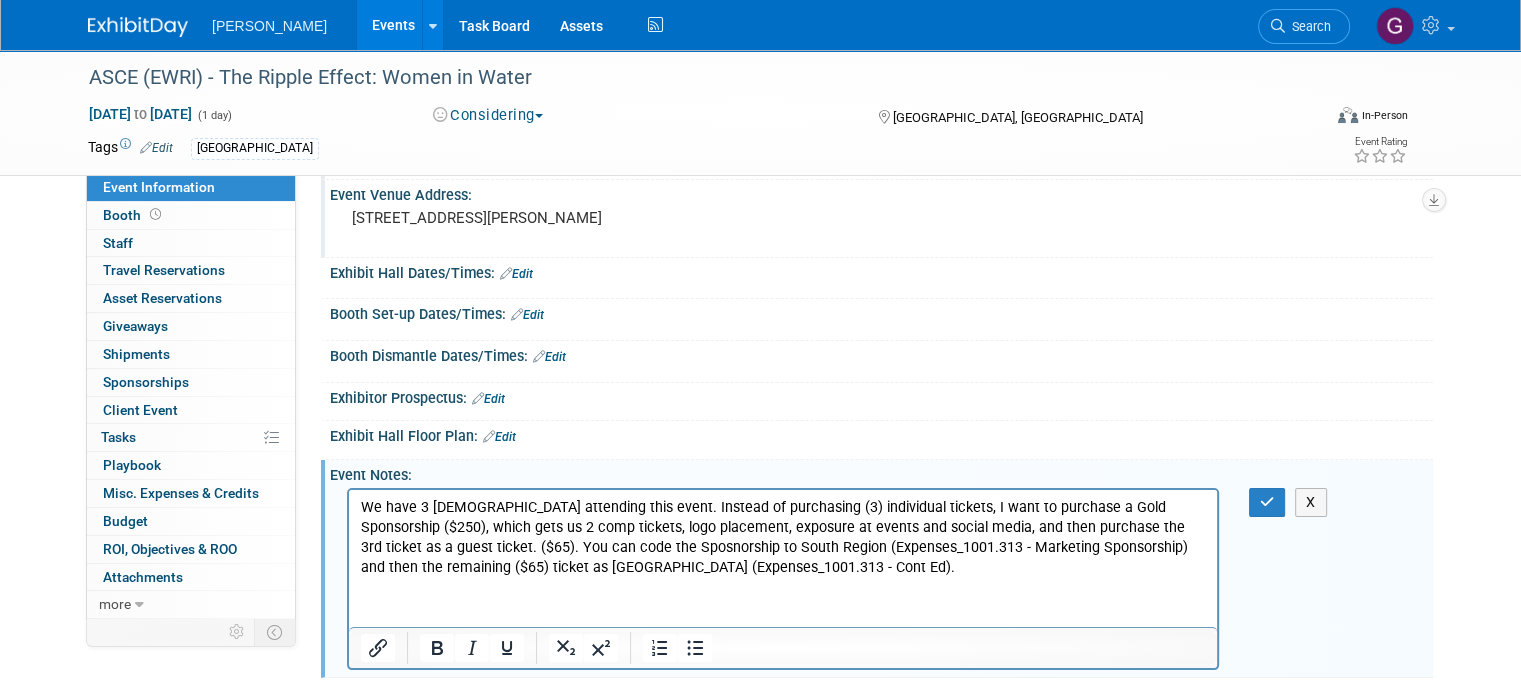 click on "We have 3 [DEMOGRAPHIC_DATA] attending this event. Instead of purchasing (3) individual tickets, I want to purchase a Gold Sponsorship ($250), which gets us 2 comp tickets, logo placement, exposure at events and social media, and then purchase the 3rd ticket as a guest ticket. ($65). You can code the Sposnorship to South Region (Expenses_1001.313 - Marketing Sponsorship) and then the remaining ($65) ticket as [GEOGRAPHIC_DATA] (Expenses_1001.313 - Cont Ed)." at bounding box center (783, 538) 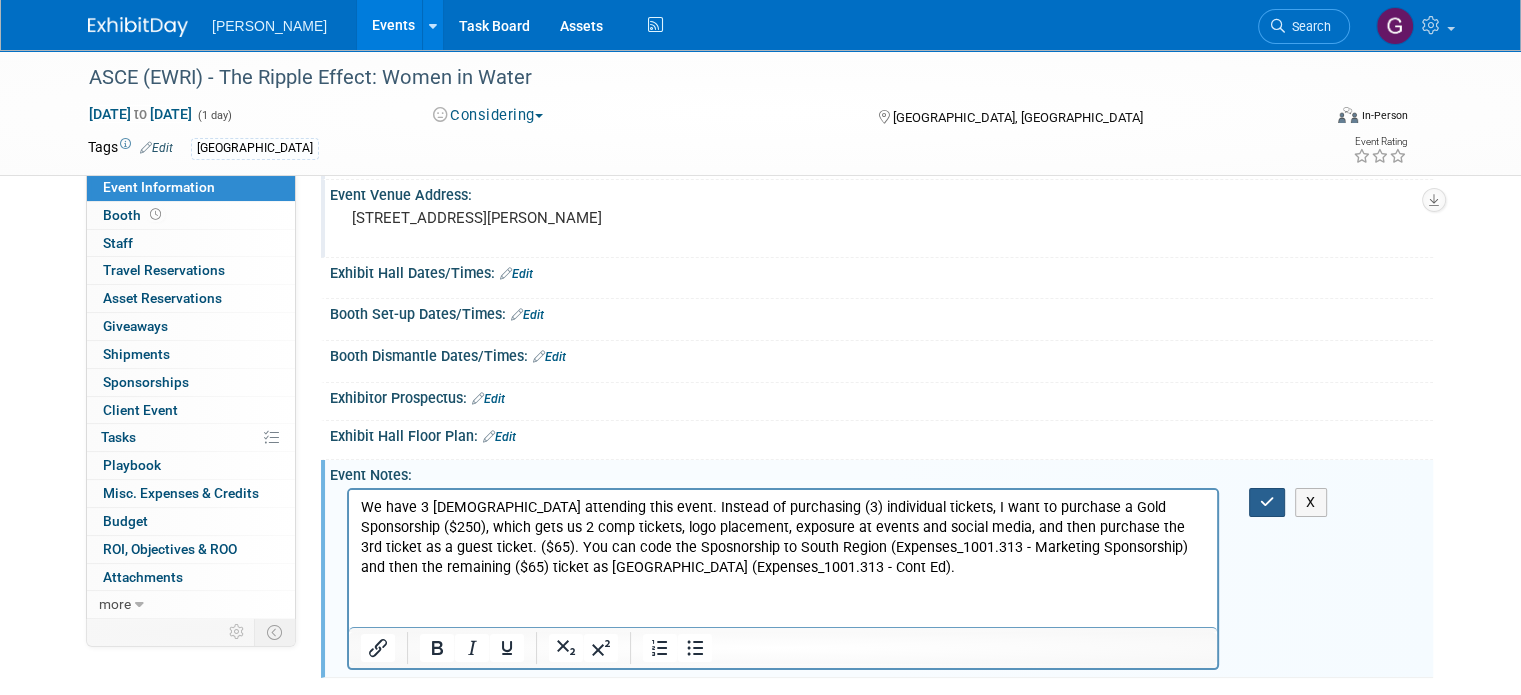 click at bounding box center [1267, 502] 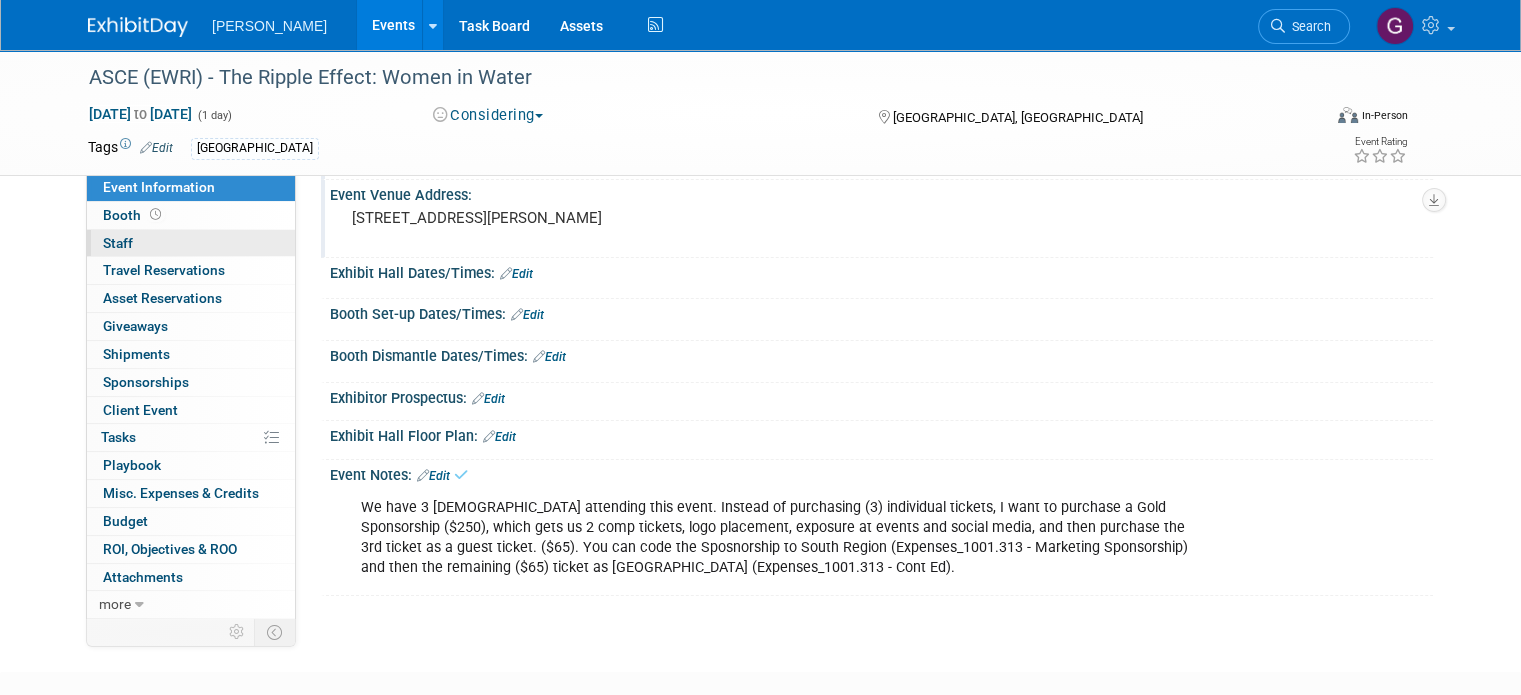 click on "0
Staff 0" at bounding box center [191, 243] 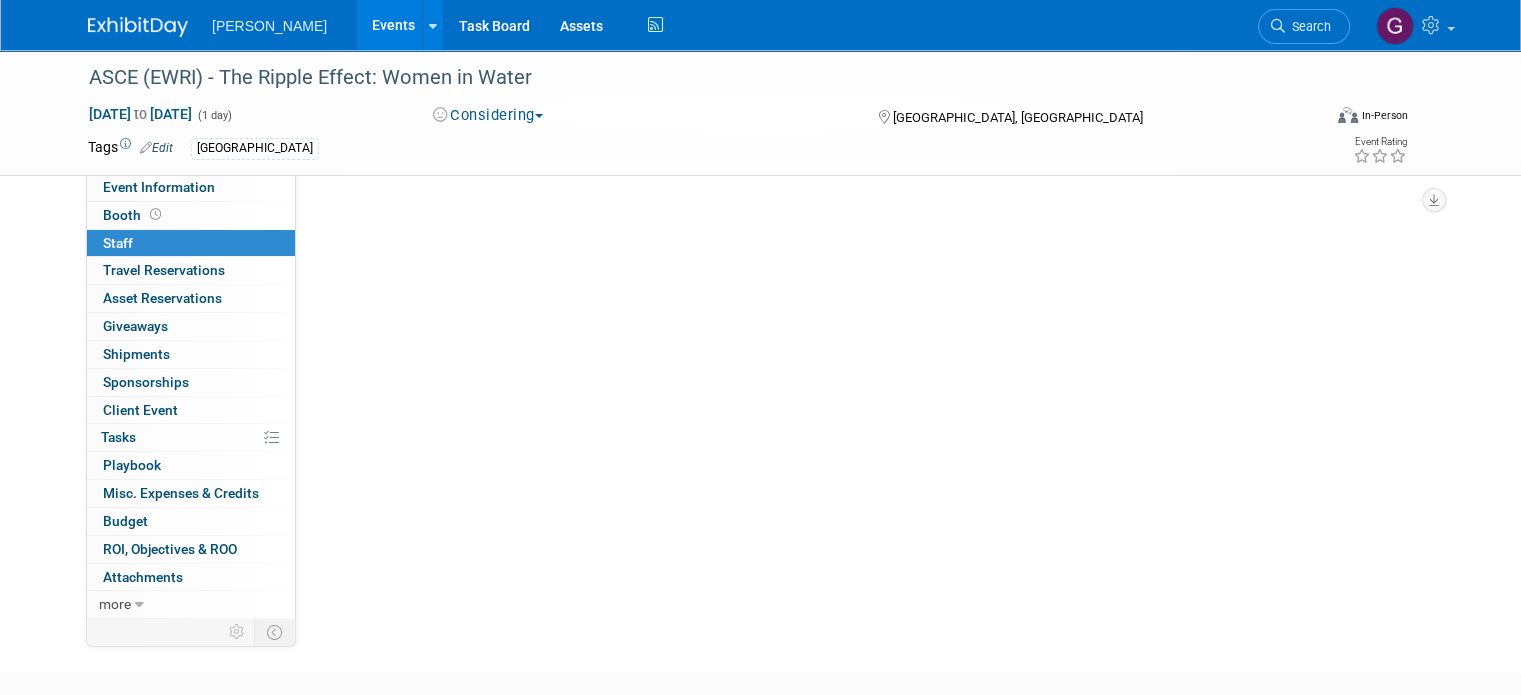scroll, scrollTop: 0, scrollLeft: 0, axis: both 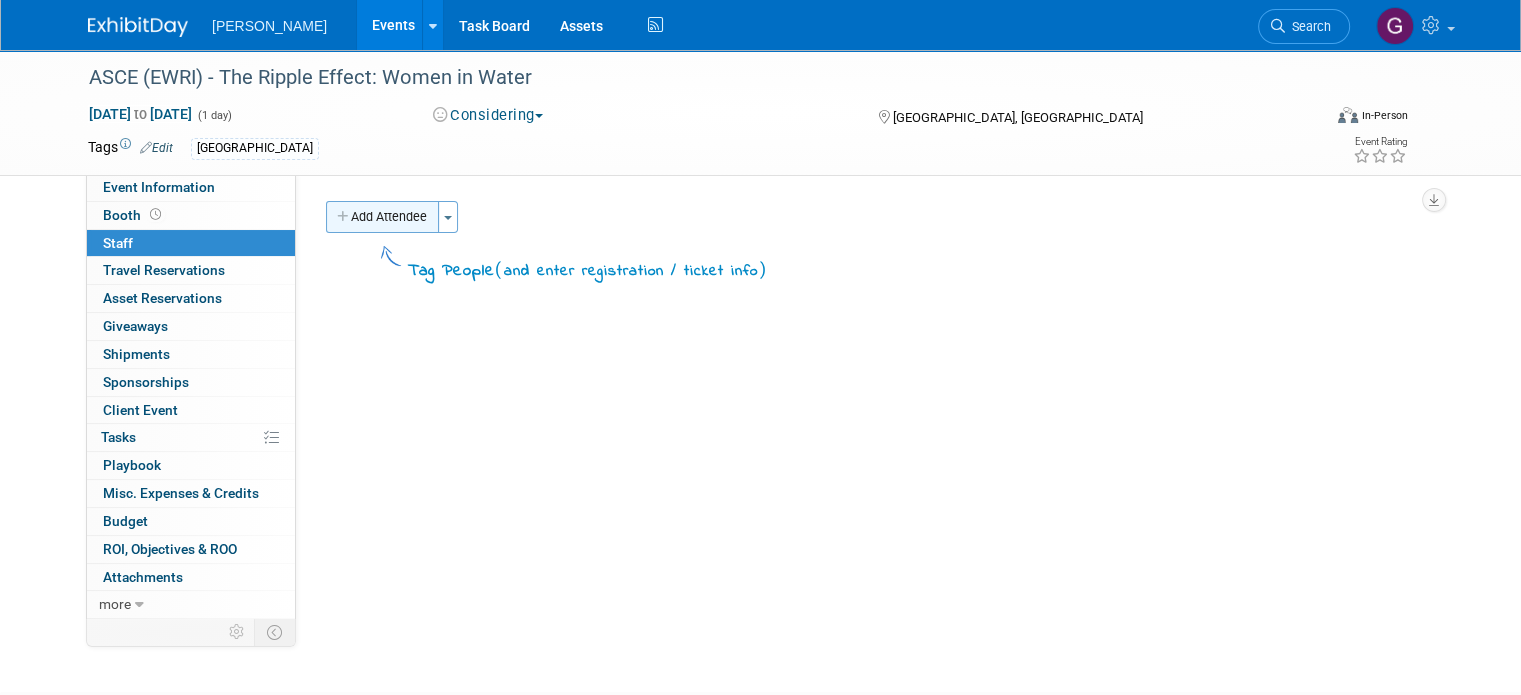 click on "Add Attendee" at bounding box center [382, 217] 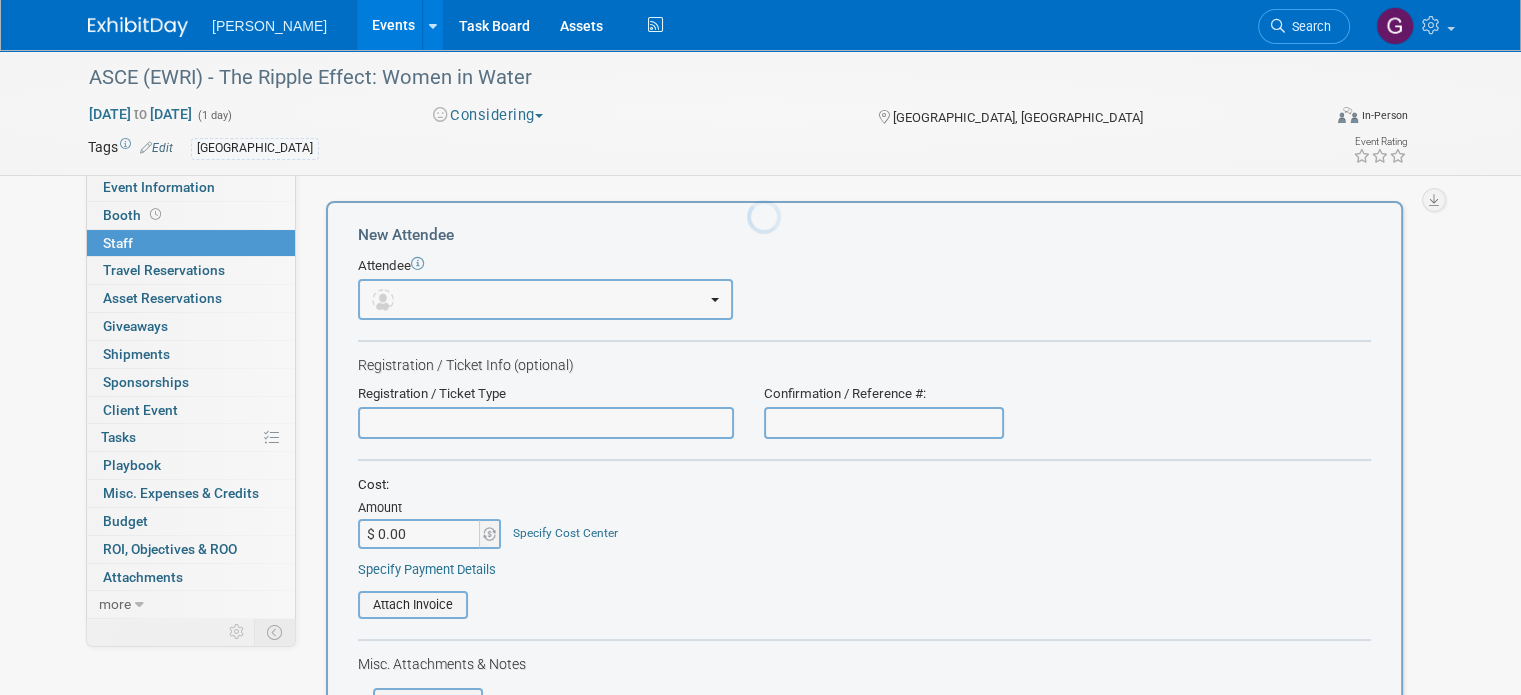 scroll, scrollTop: 0, scrollLeft: 0, axis: both 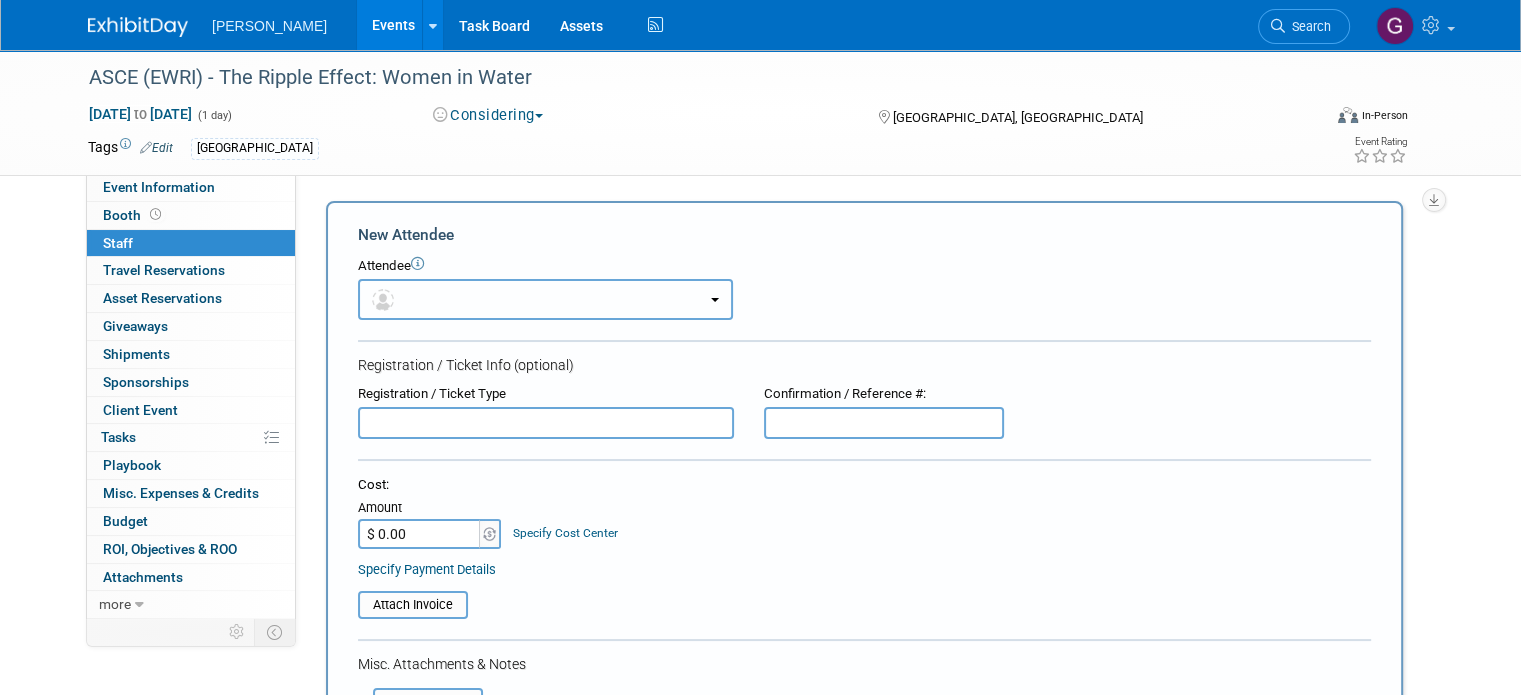 click at bounding box center (545, 299) 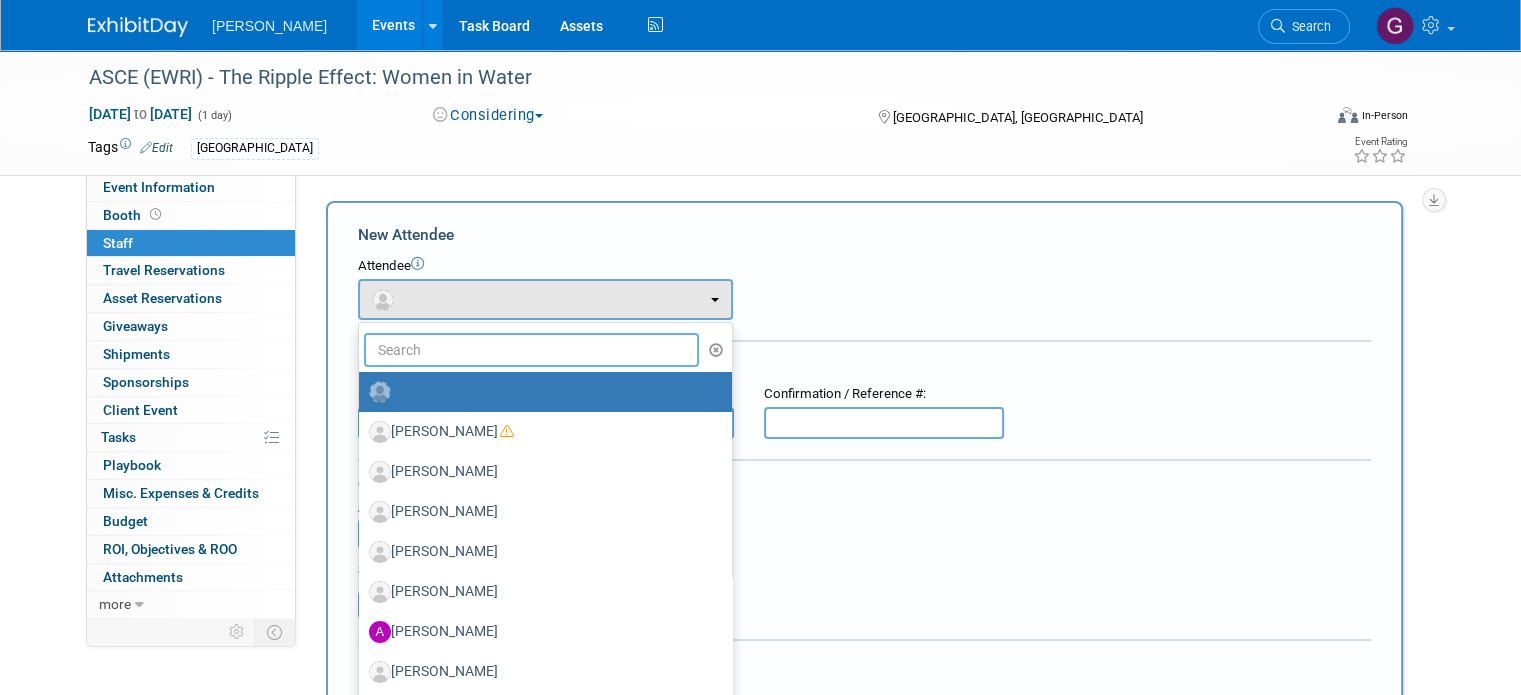click at bounding box center [531, 350] 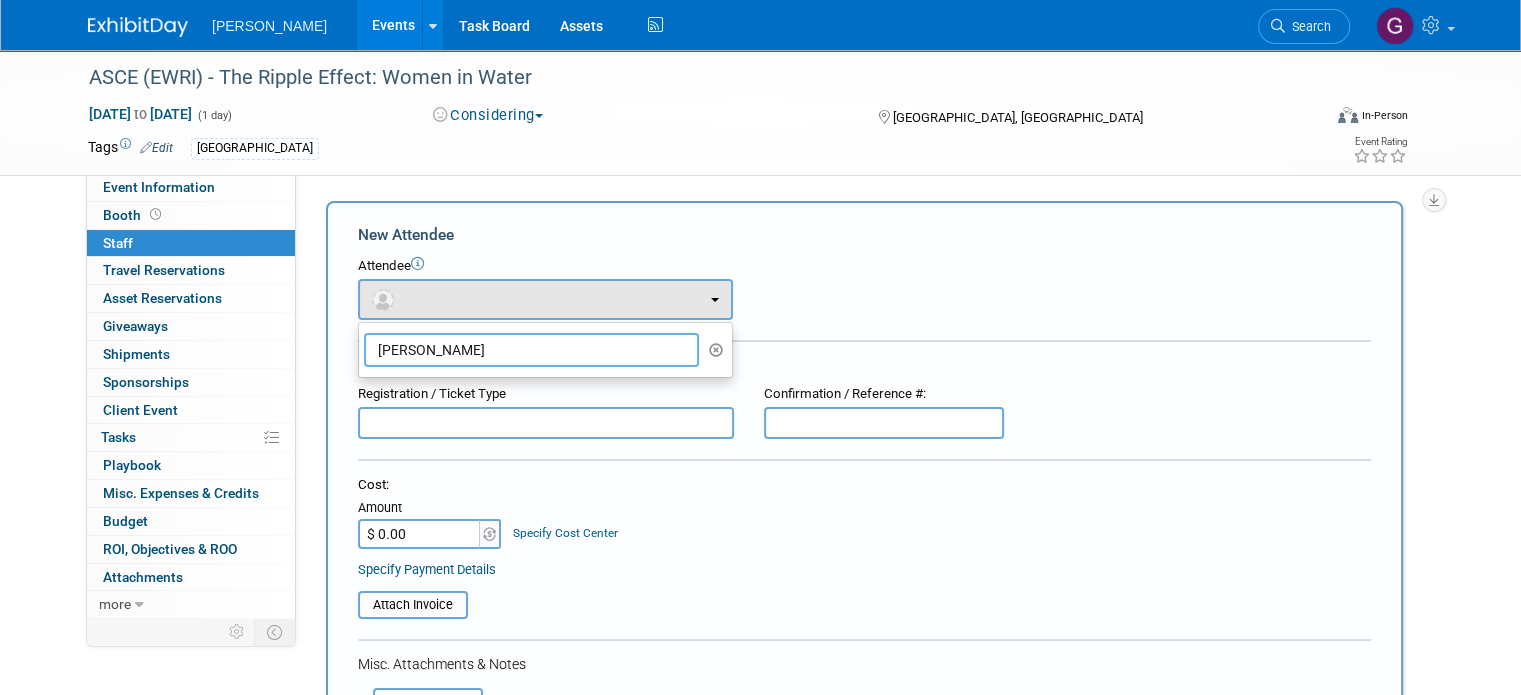 drag, startPoint x: 449, startPoint y: 342, endPoint x: 291, endPoint y: 346, distance: 158.05063 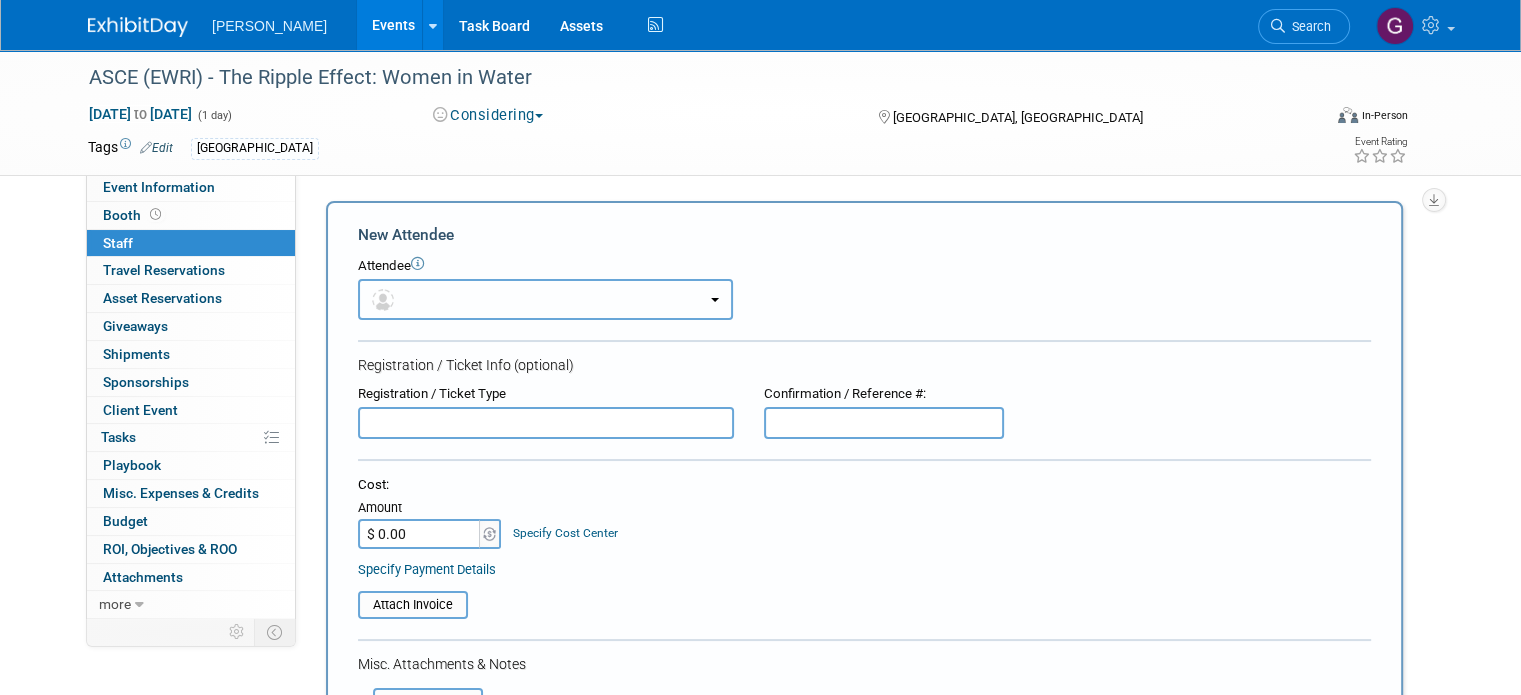 click at bounding box center (545, 299) 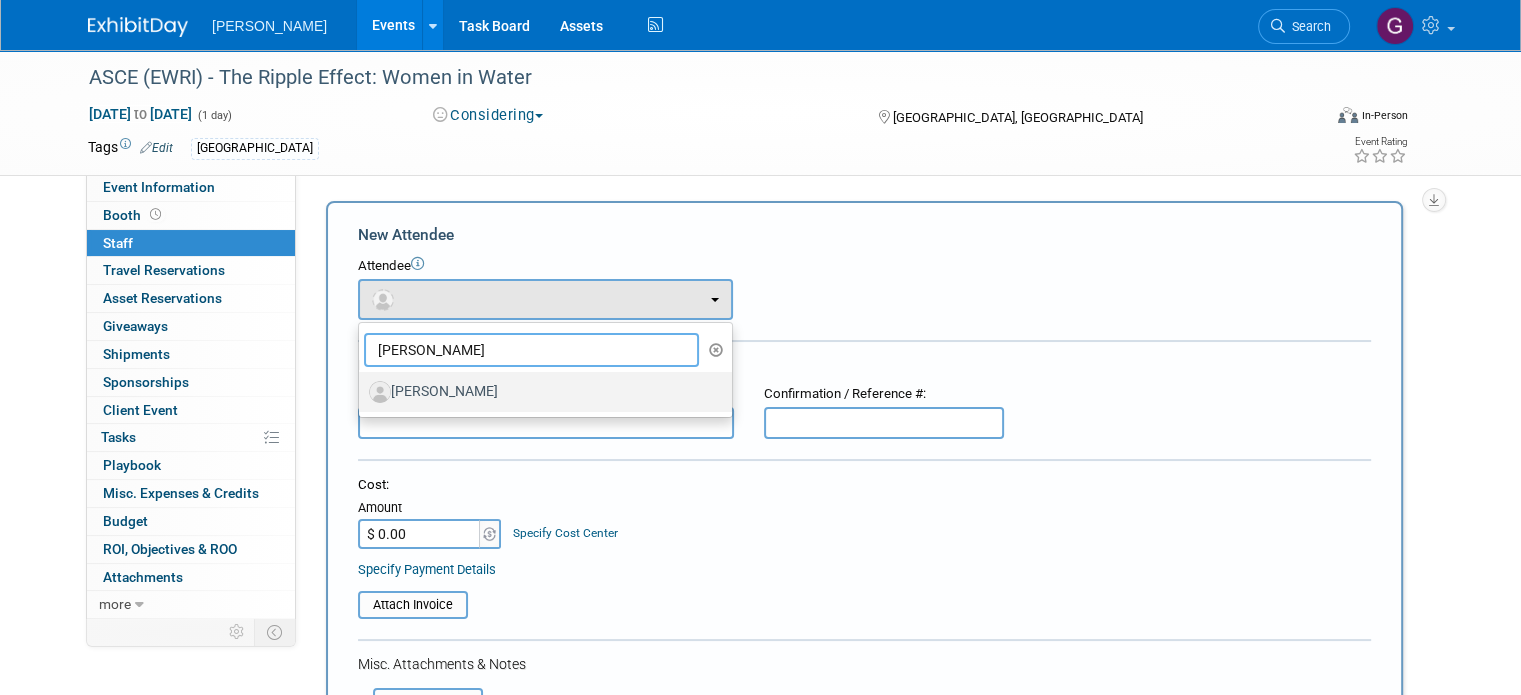 type on "[PERSON_NAME]" 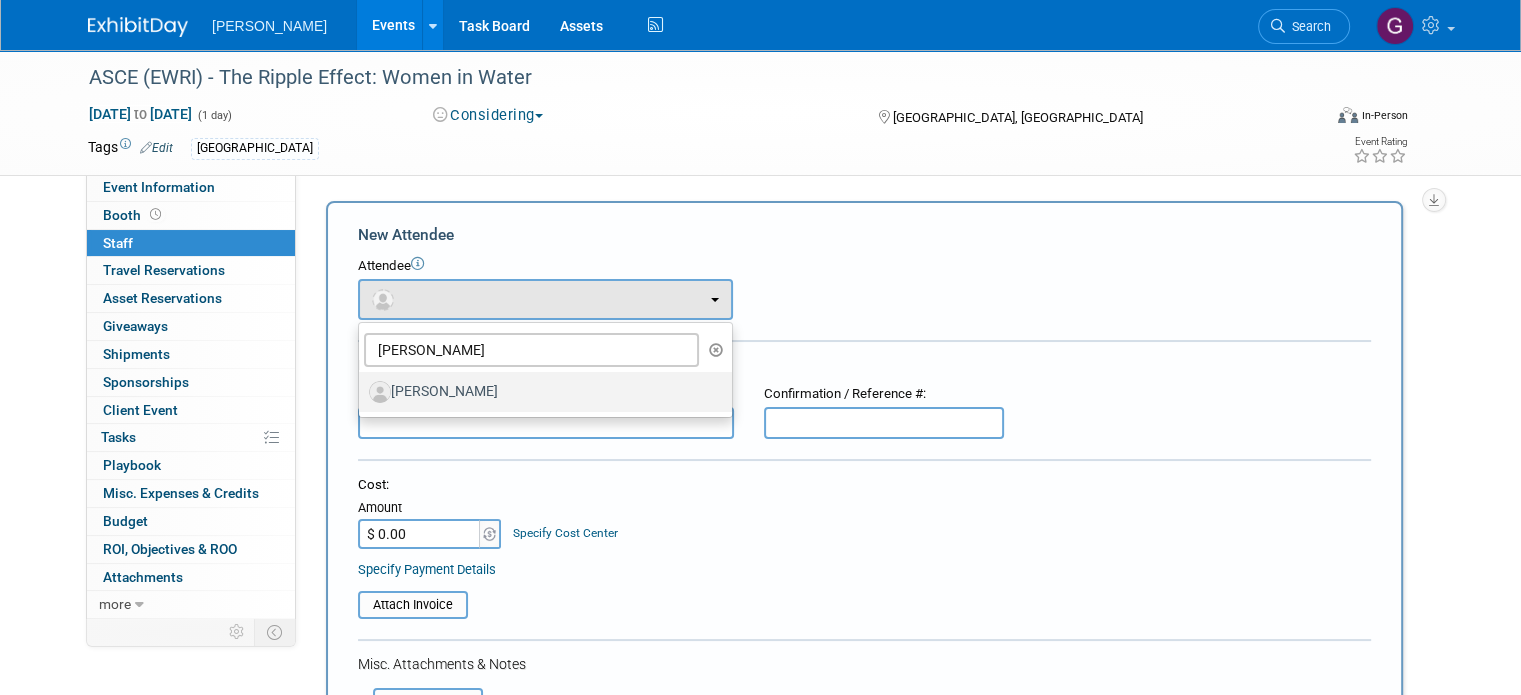 click on "[PERSON_NAME]" at bounding box center [540, 392] 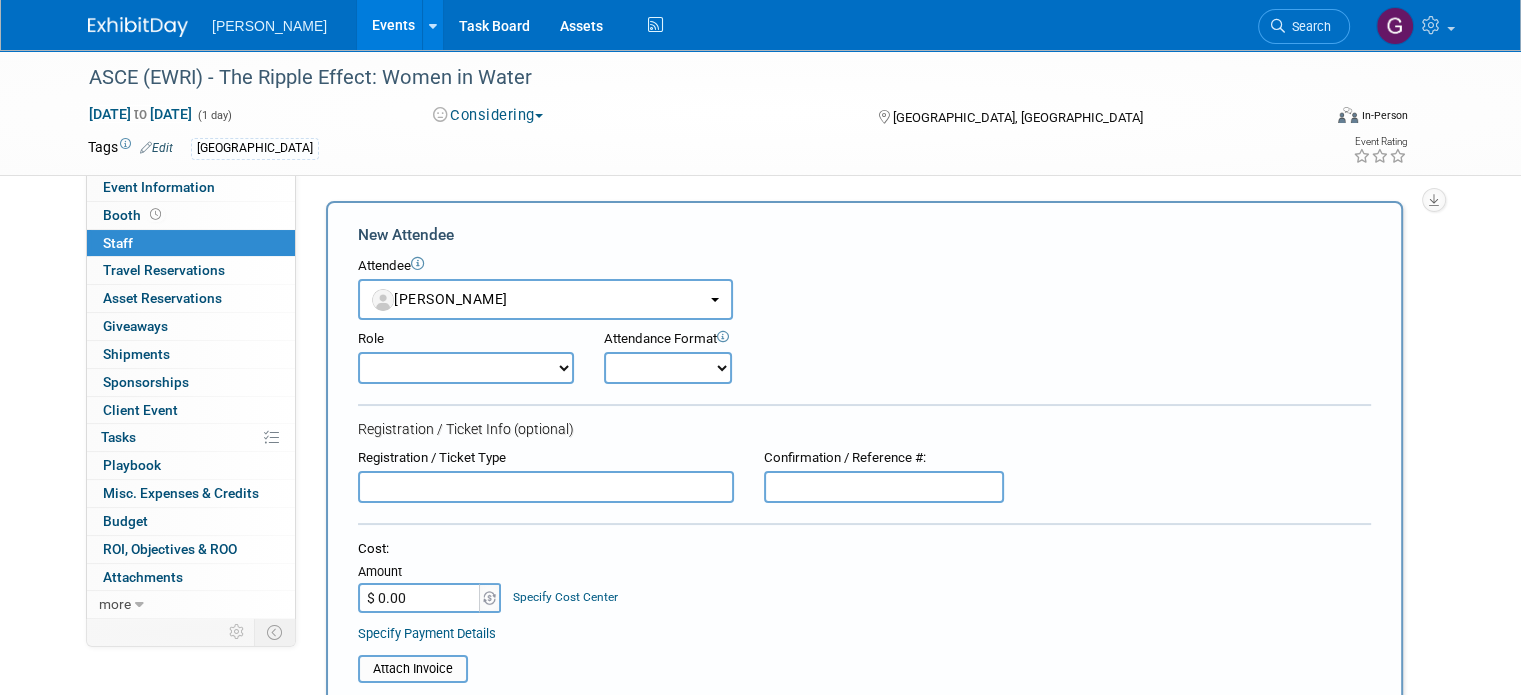 click on "Demonstrator
Host
Planner
Presenter
Sales Representative
Set-up/Dismantle Crew
Speaker" at bounding box center (466, 368) 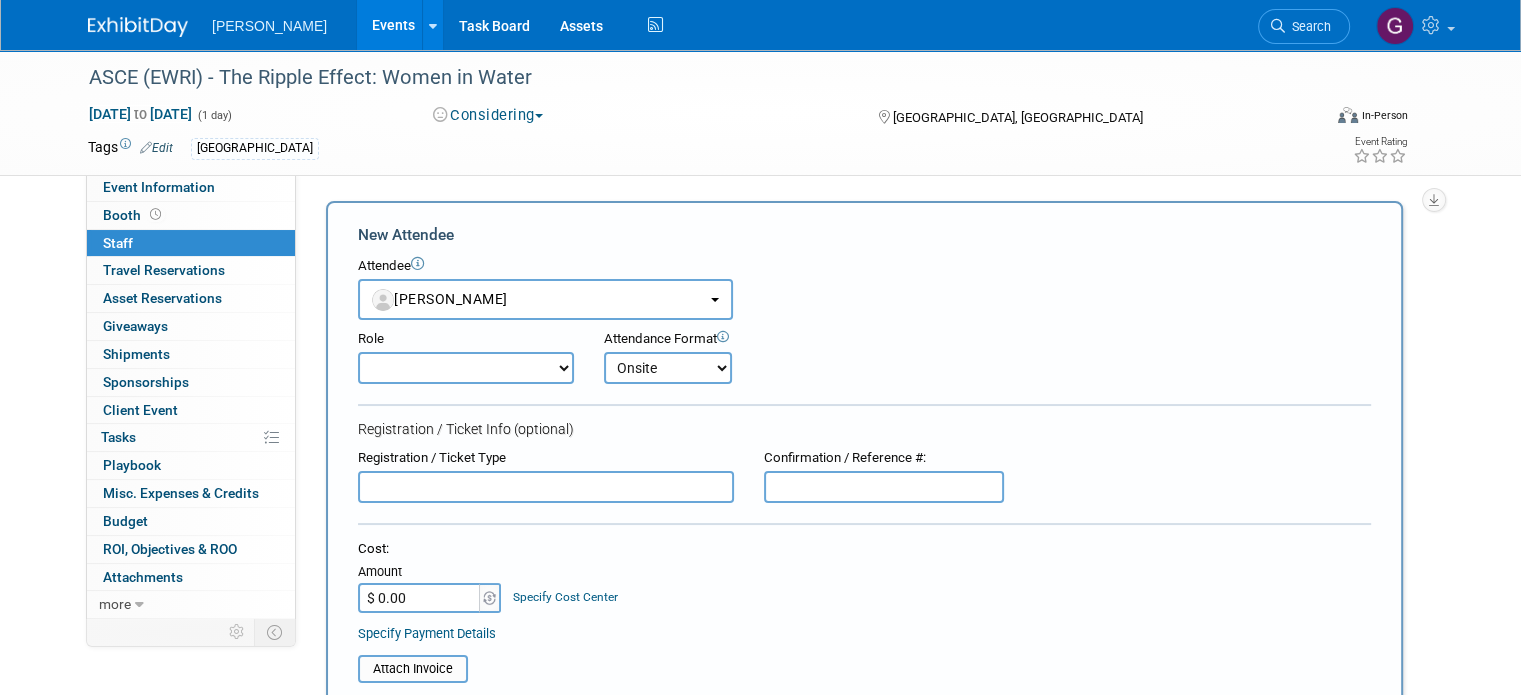 click on "Onsite
Remote" at bounding box center (668, 368) 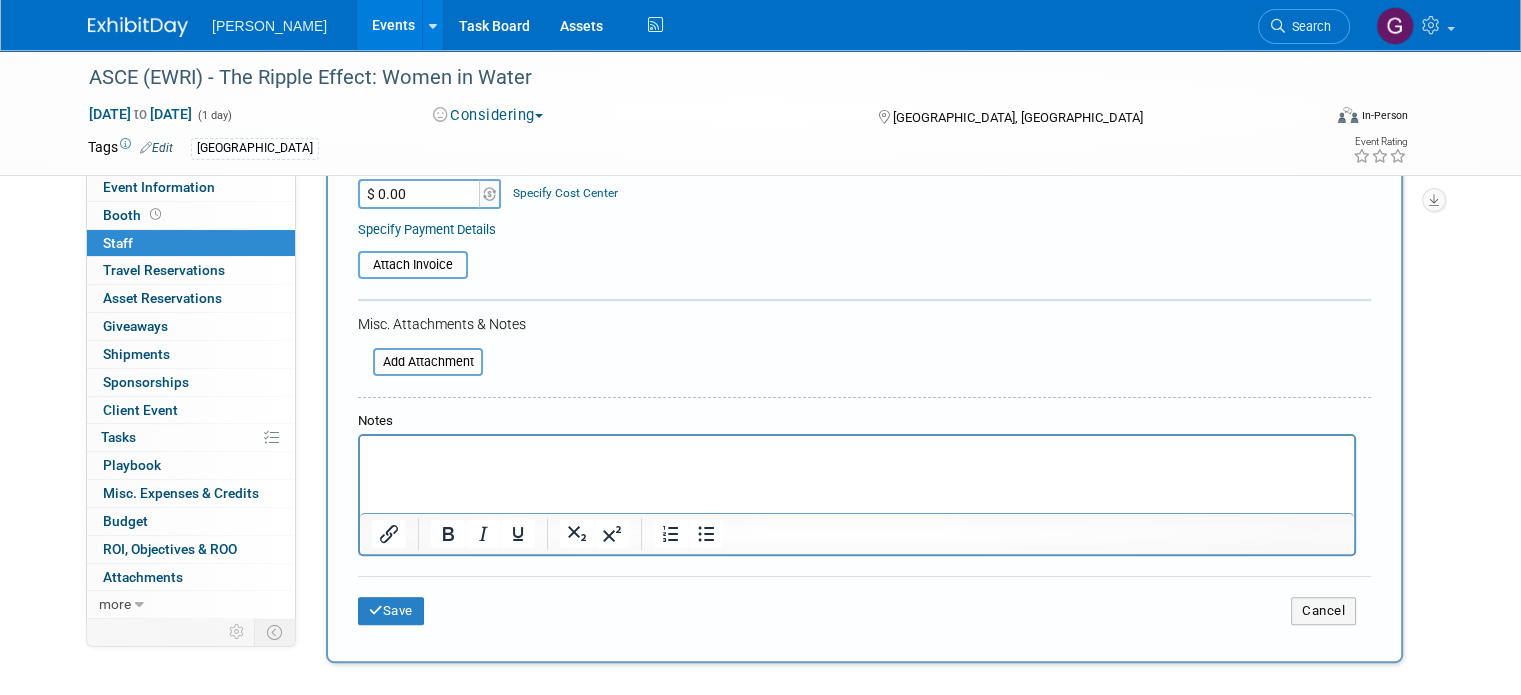 scroll, scrollTop: 420, scrollLeft: 0, axis: vertical 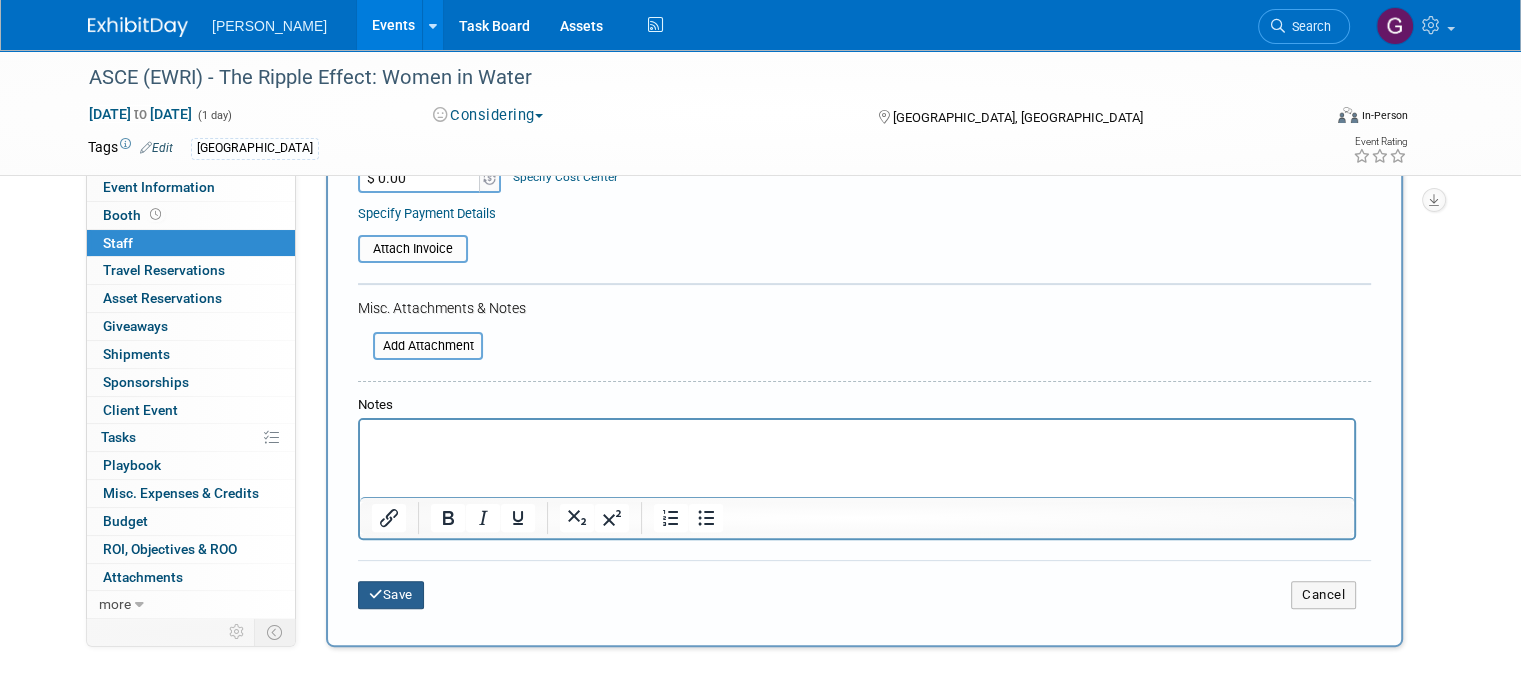 click on "Save" at bounding box center (391, 595) 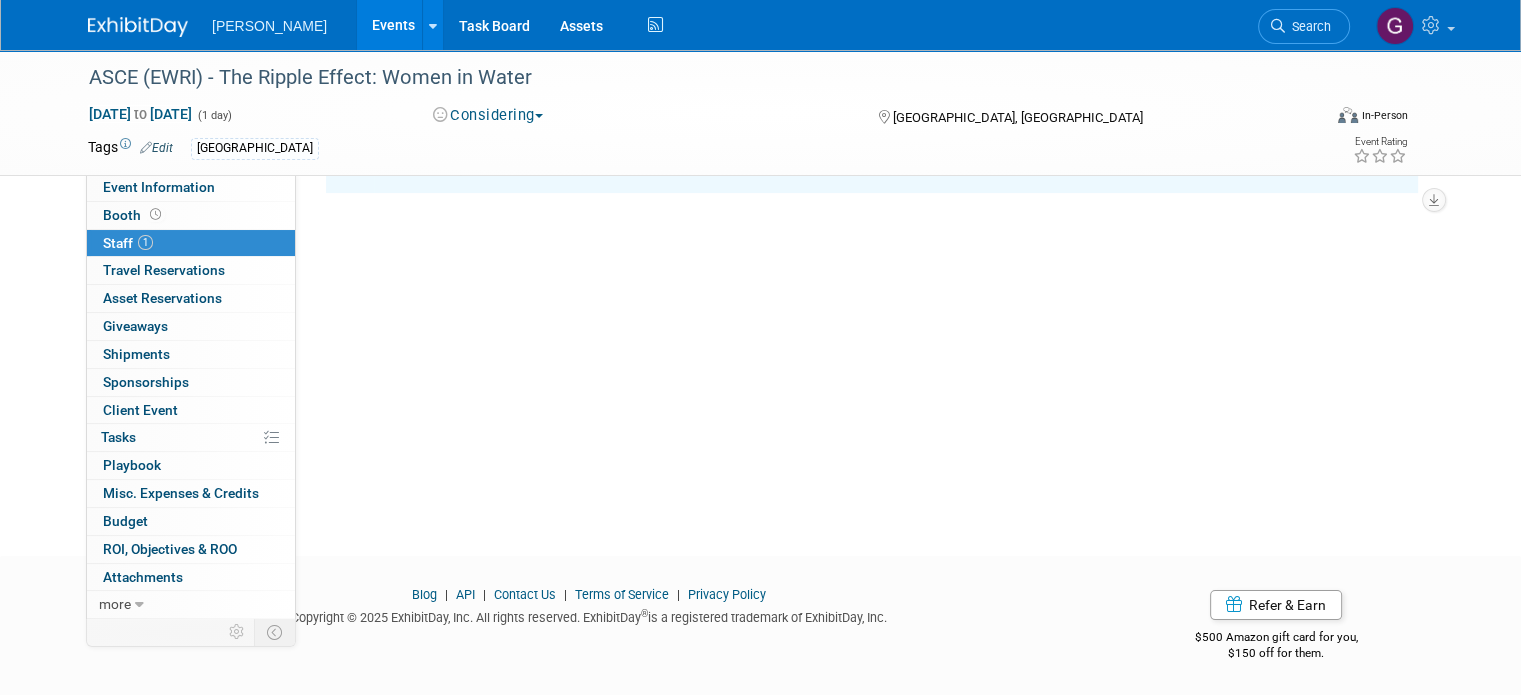 scroll, scrollTop: 0, scrollLeft: 0, axis: both 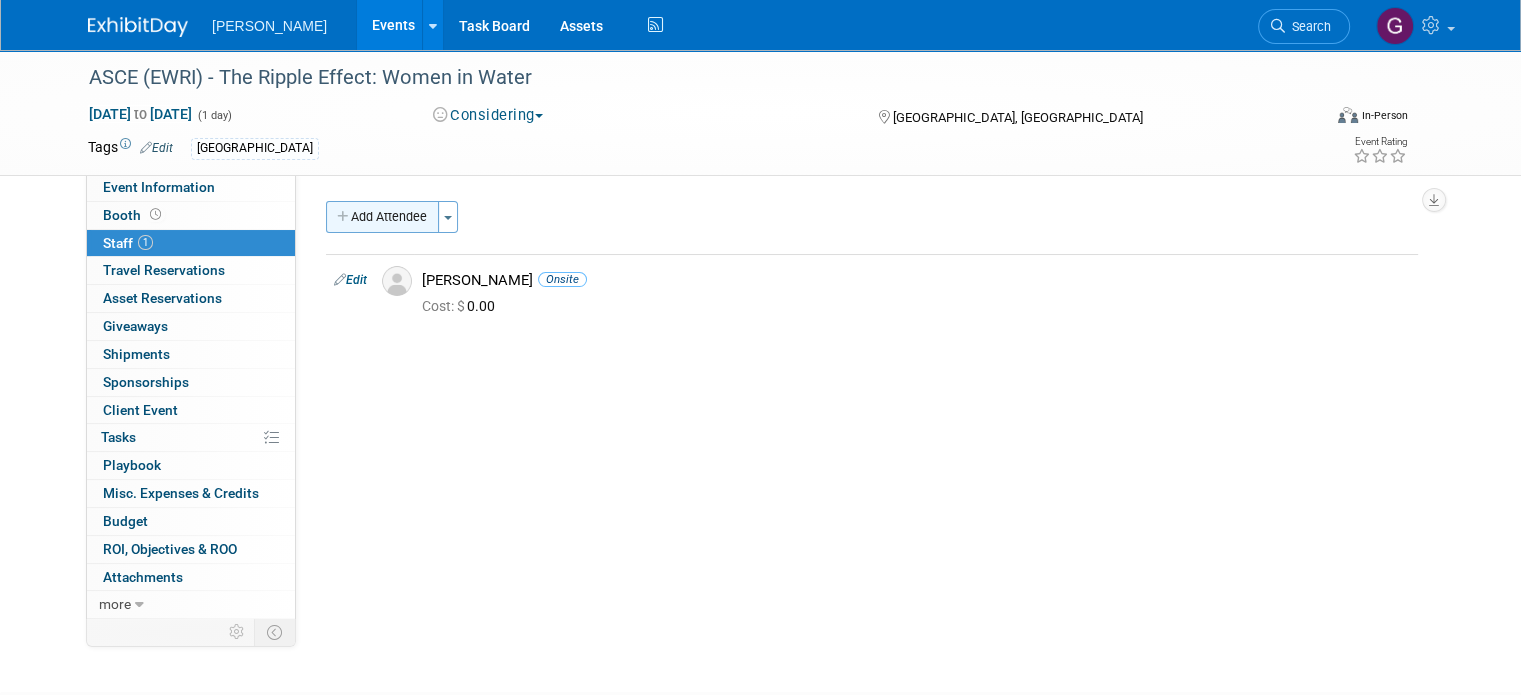 click on "Add Attendee" at bounding box center (382, 217) 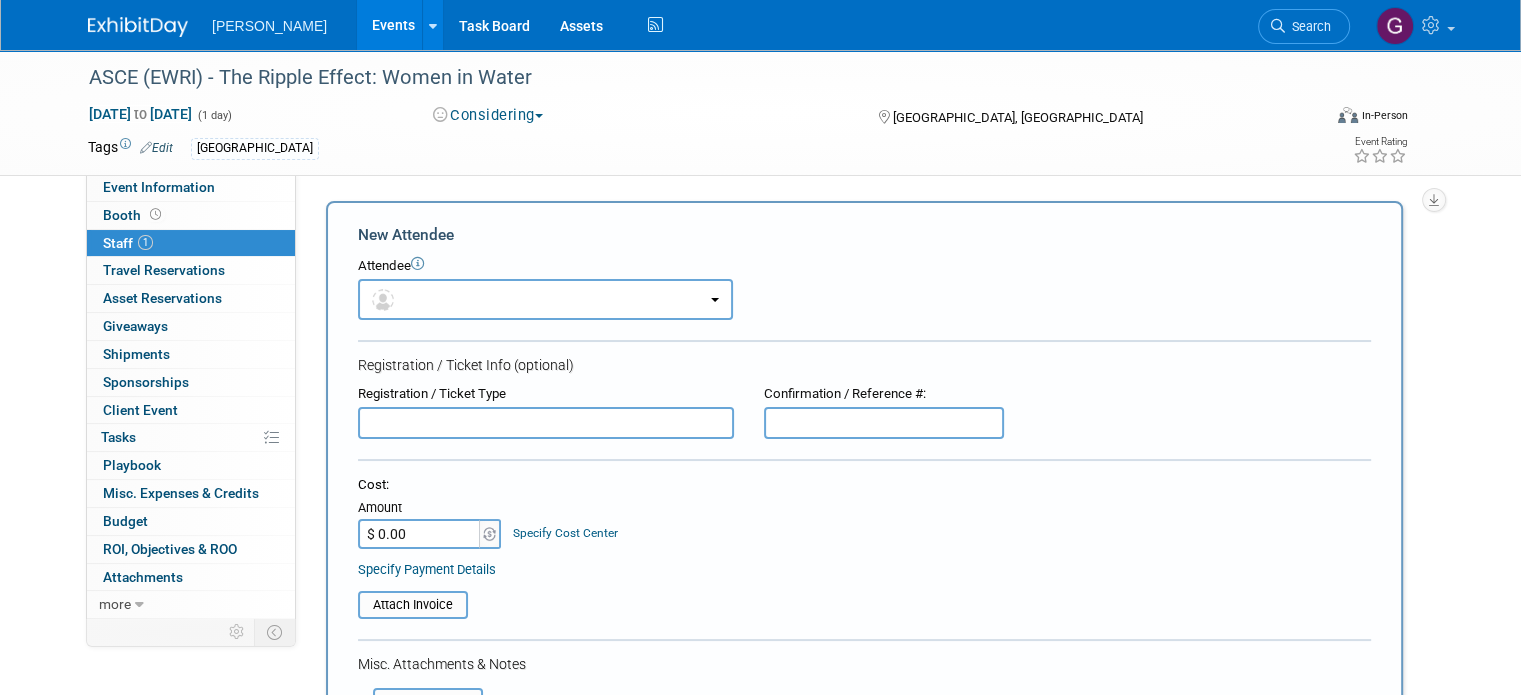 scroll, scrollTop: 0, scrollLeft: 0, axis: both 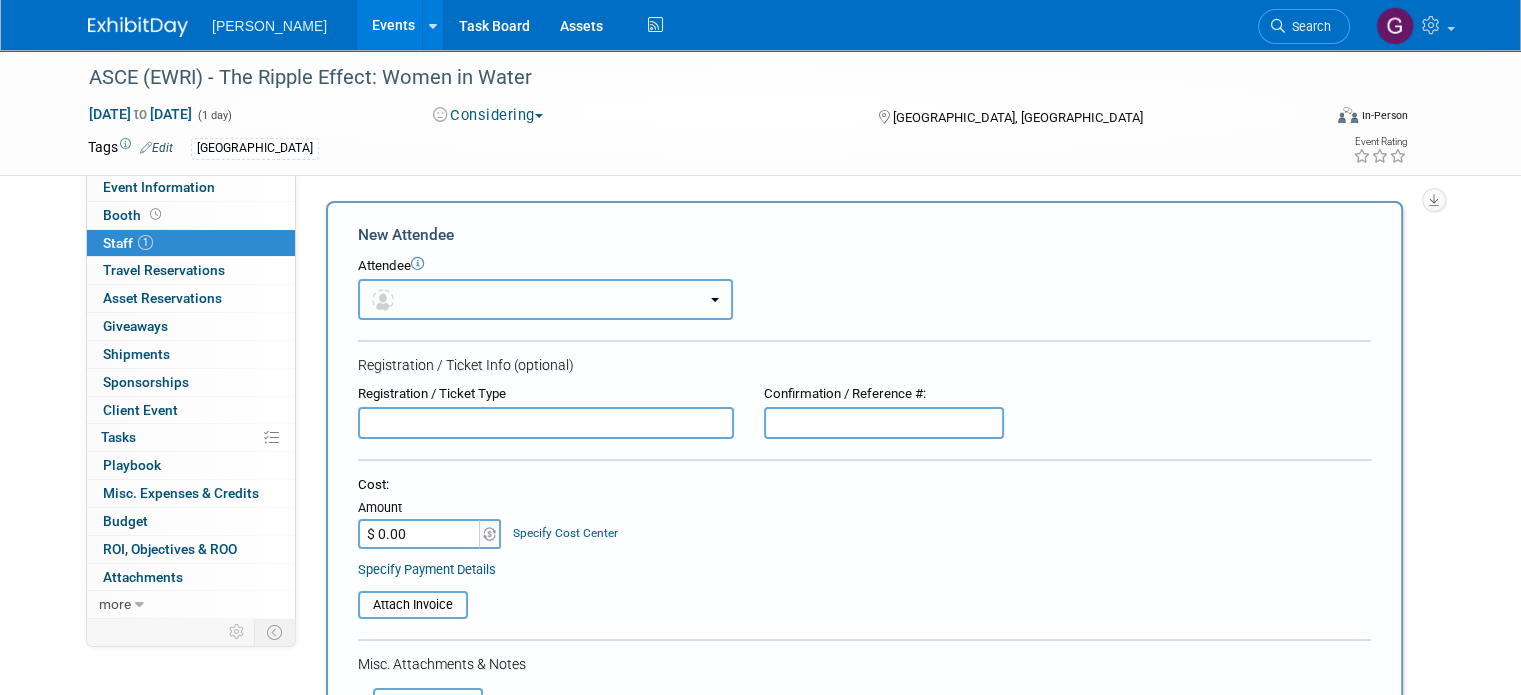 click at bounding box center [545, 299] 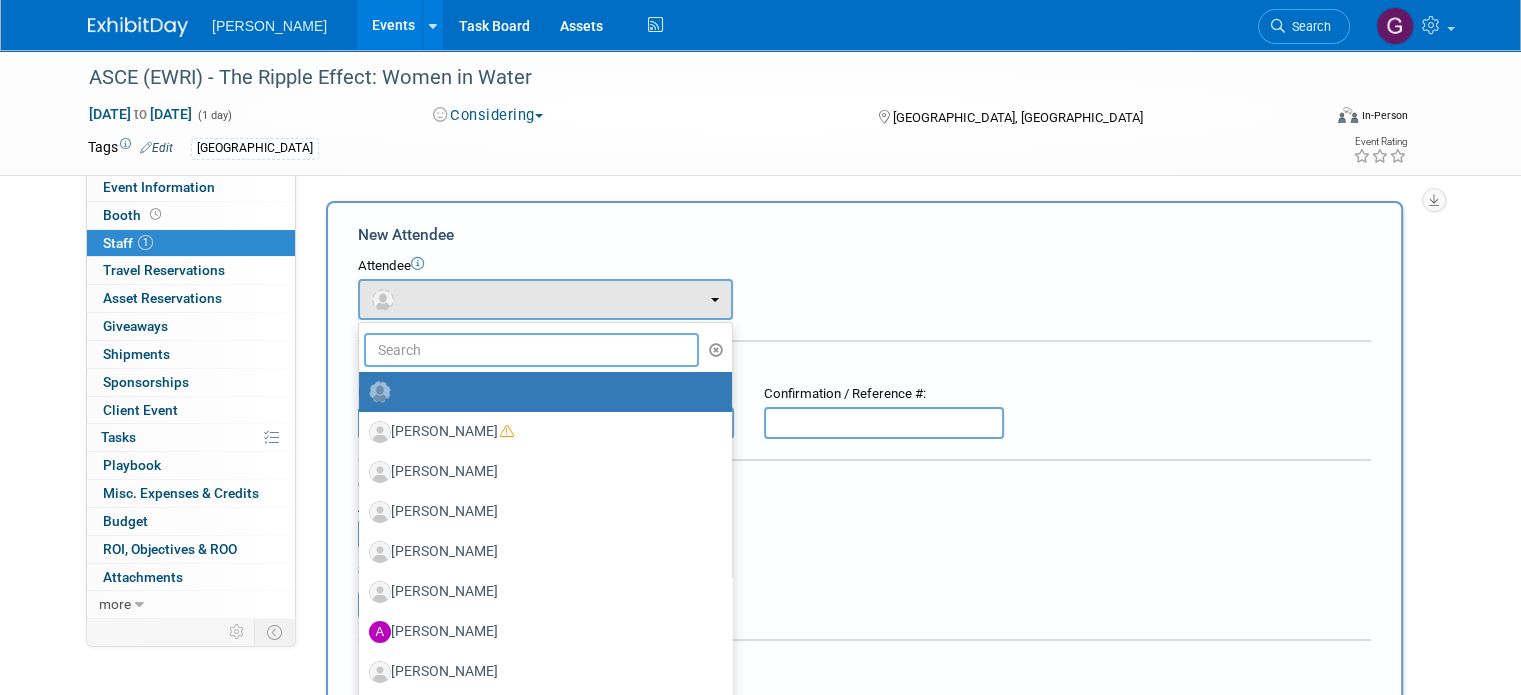 click at bounding box center (531, 350) 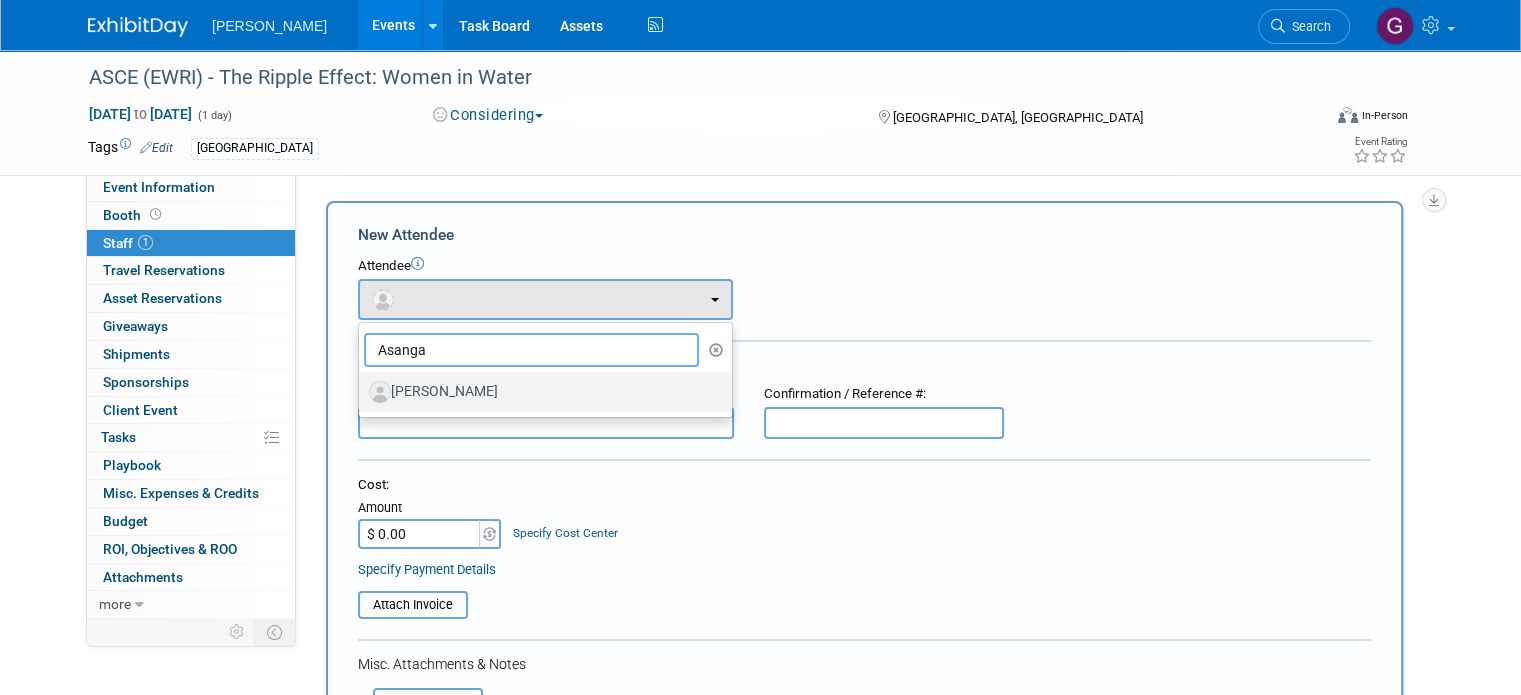 type on "Asanga" 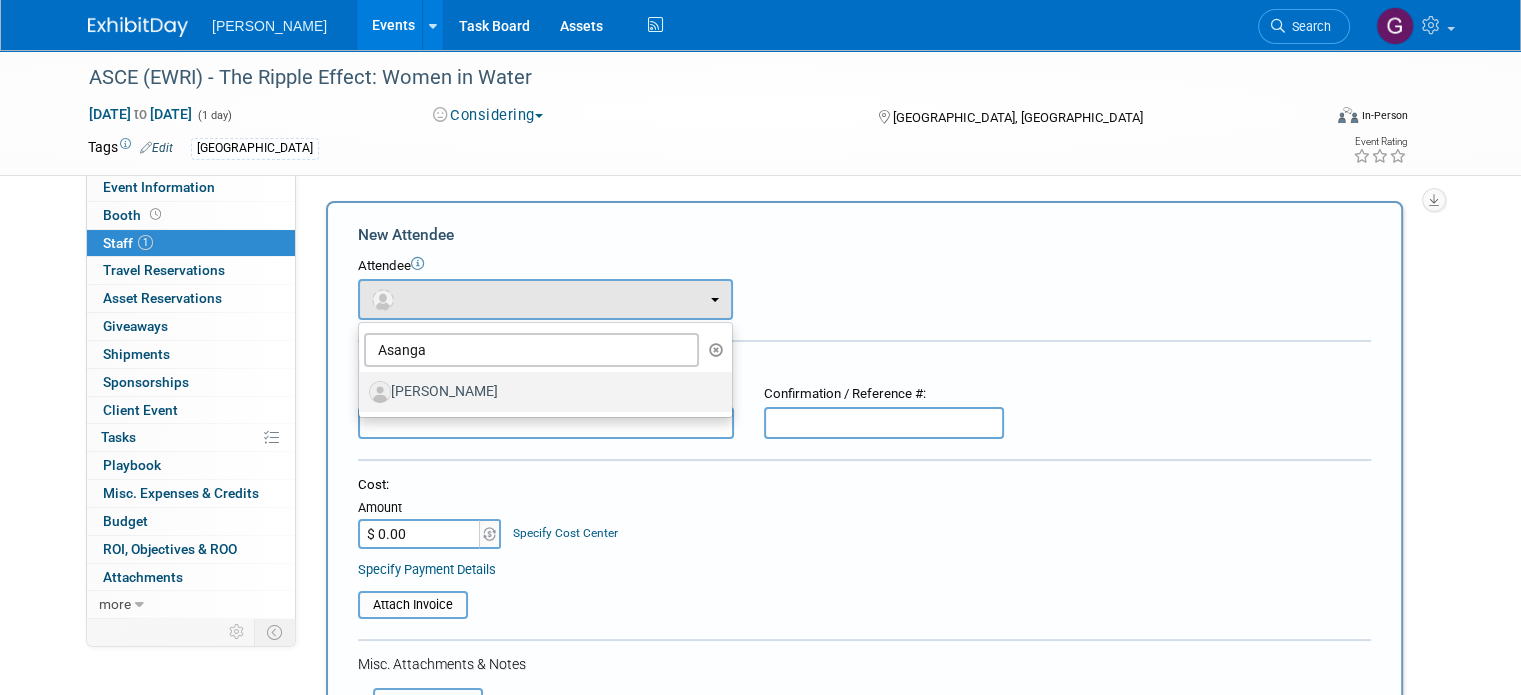 click on "[PERSON_NAME]" at bounding box center (540, 392) 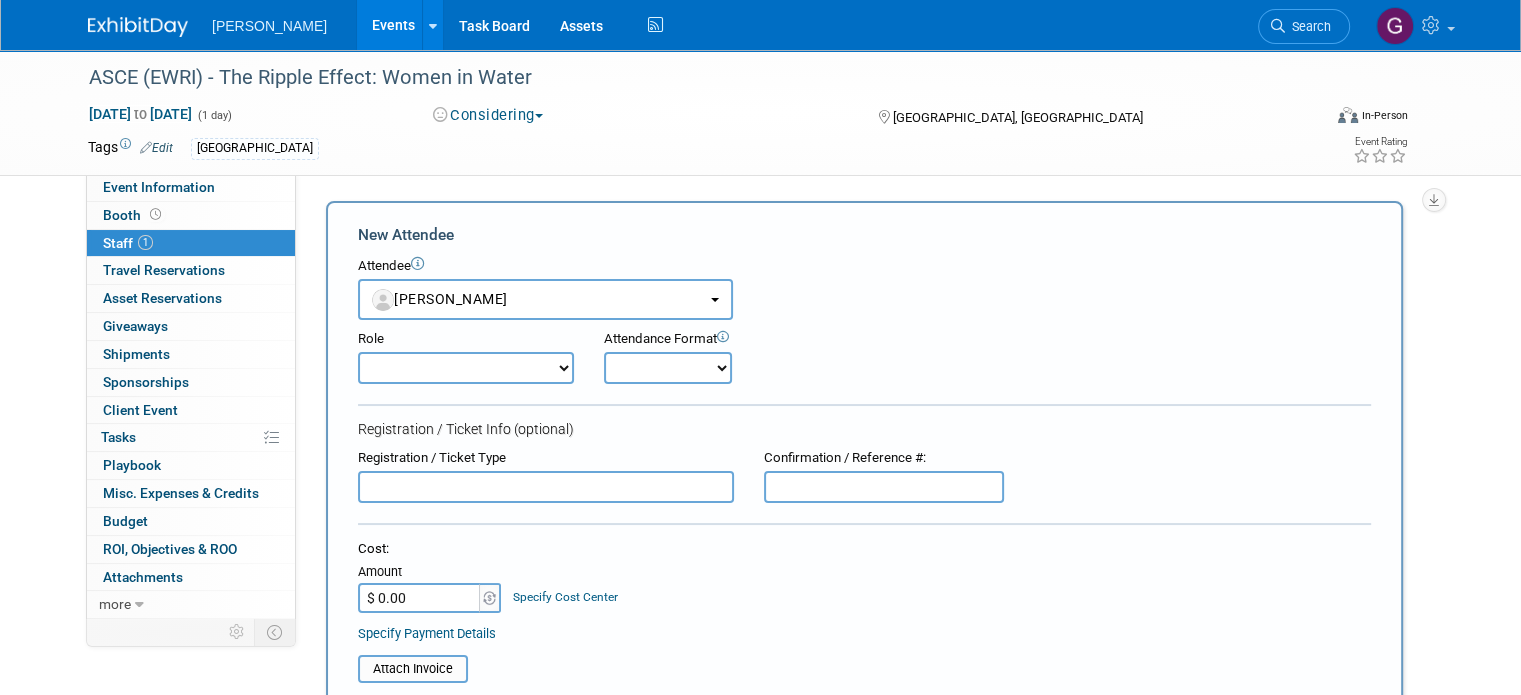 click on "Demonstrator
Host
Planner
Presenter
Sales Representative
Set-up/Dismantle Crew
Speaker" at bounding box center (466, 368) 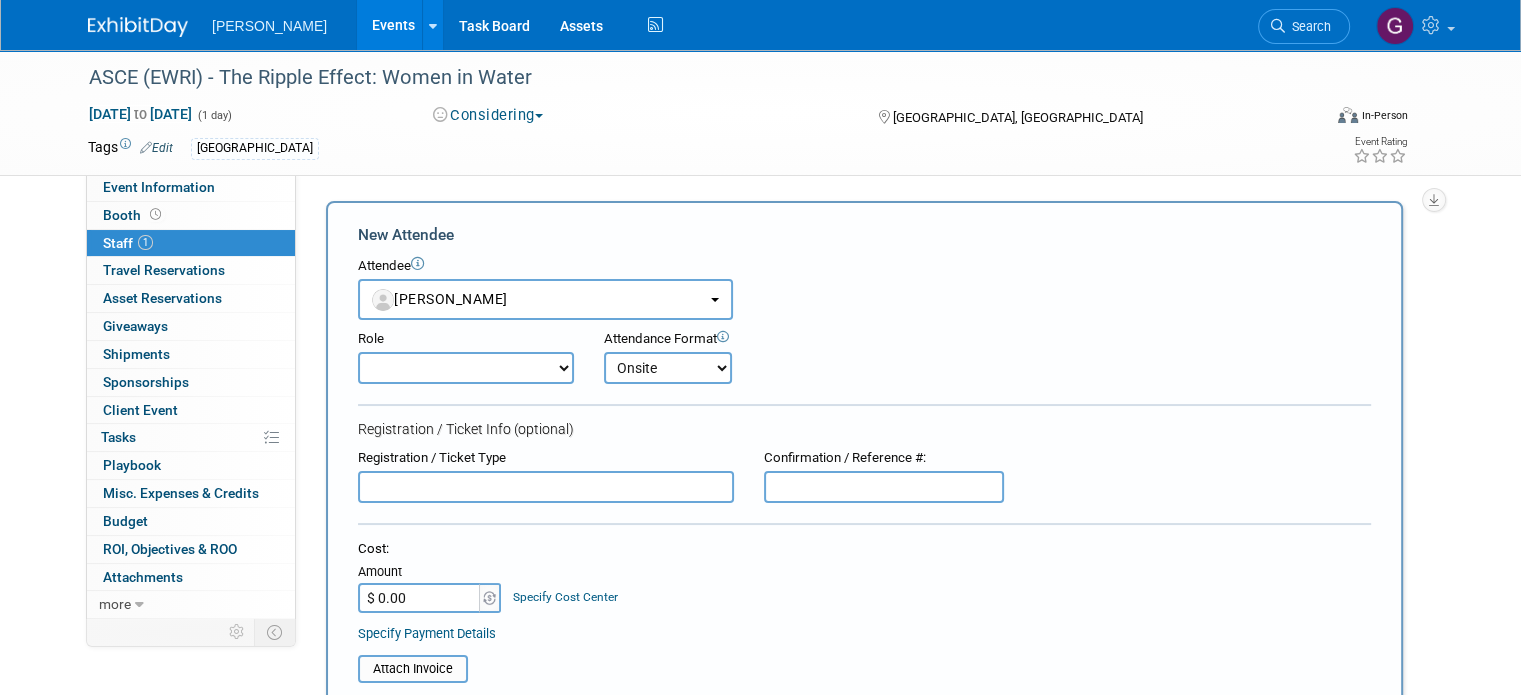 click on "Onsite
Remote" at bounding box center [668, 368] 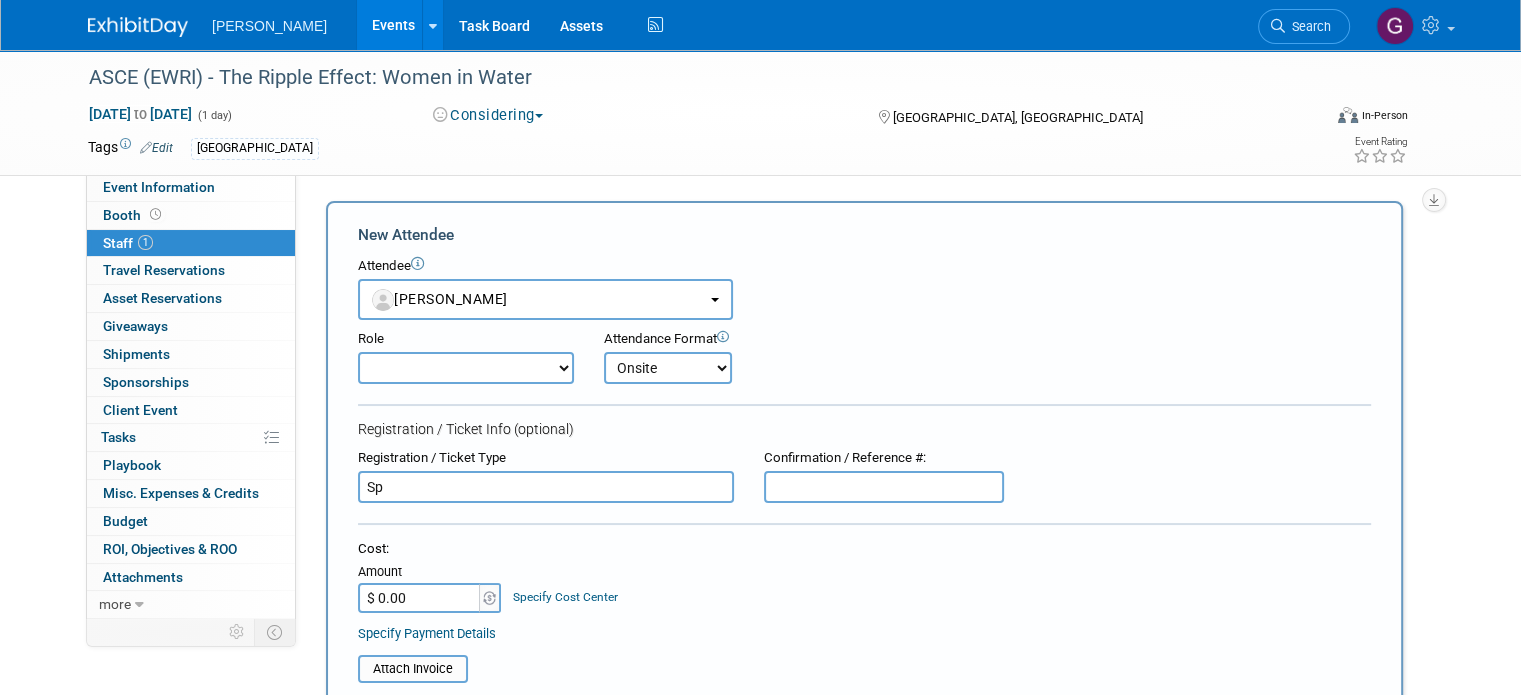 type on "S" 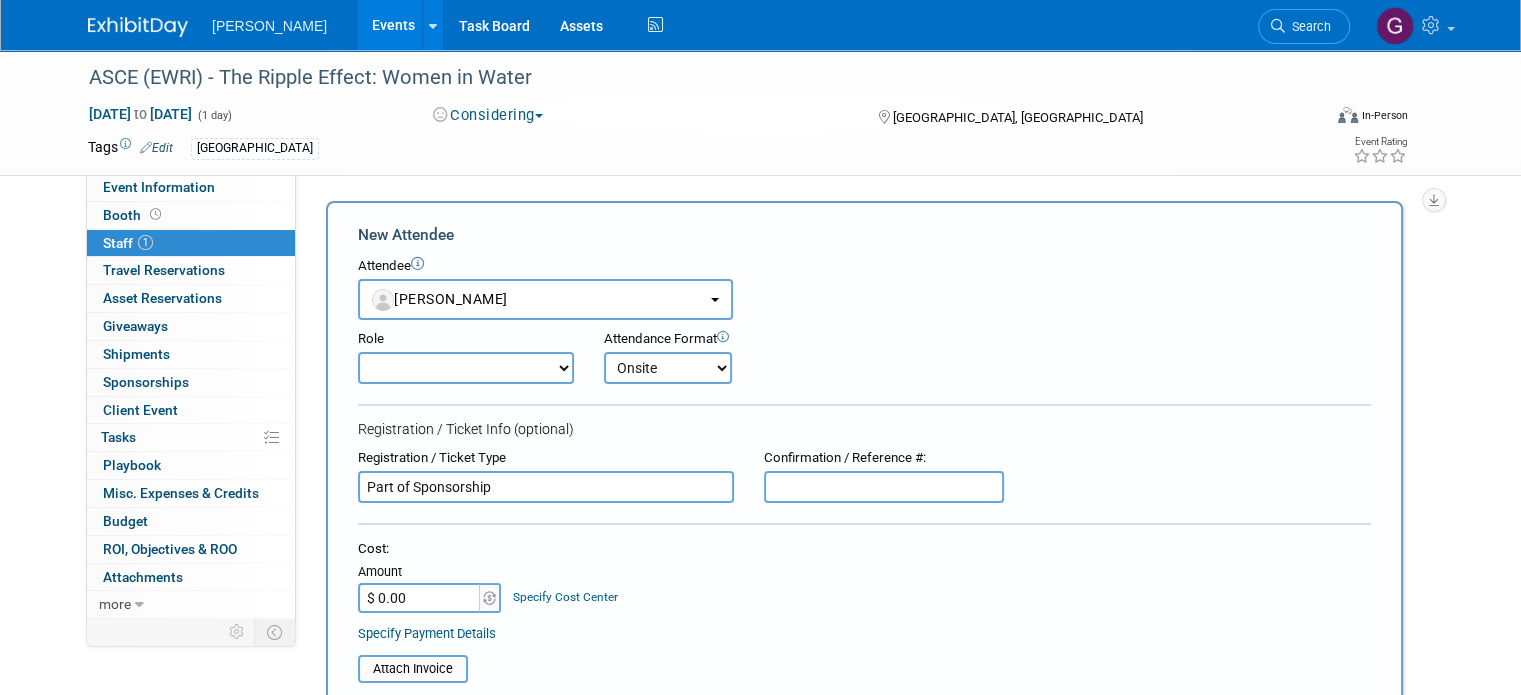 type on "Part of Sponsorship" 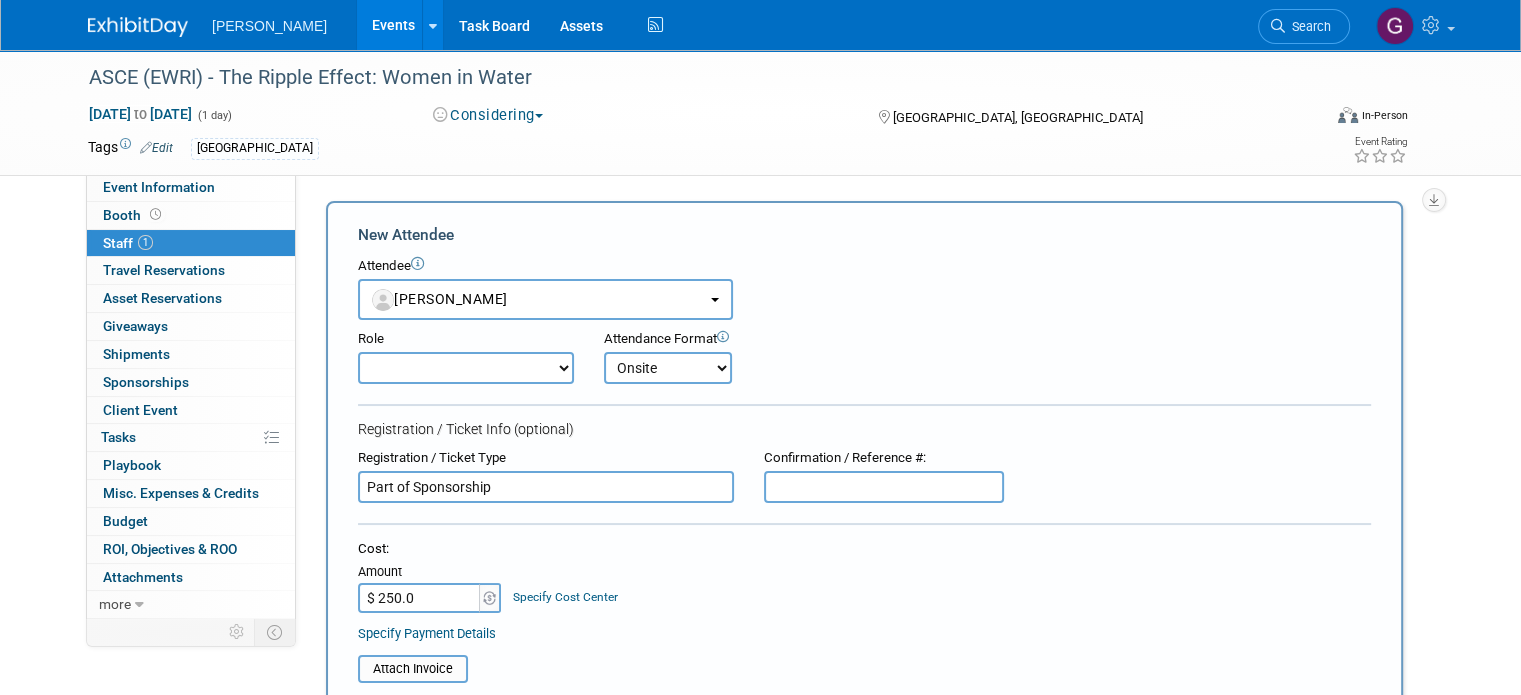 type on "$ 250.00" 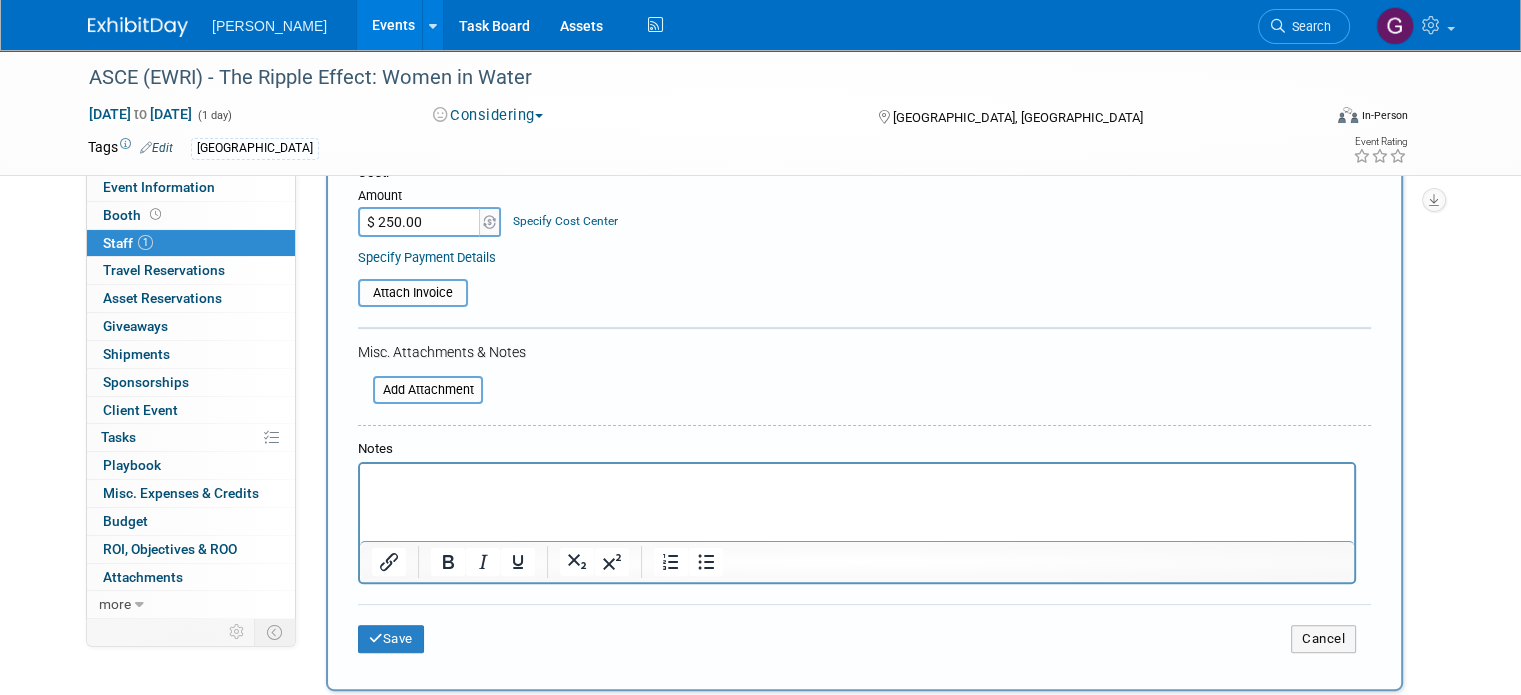scroll, scrollTop: 377, scrollLeft: 0, axis: vertical 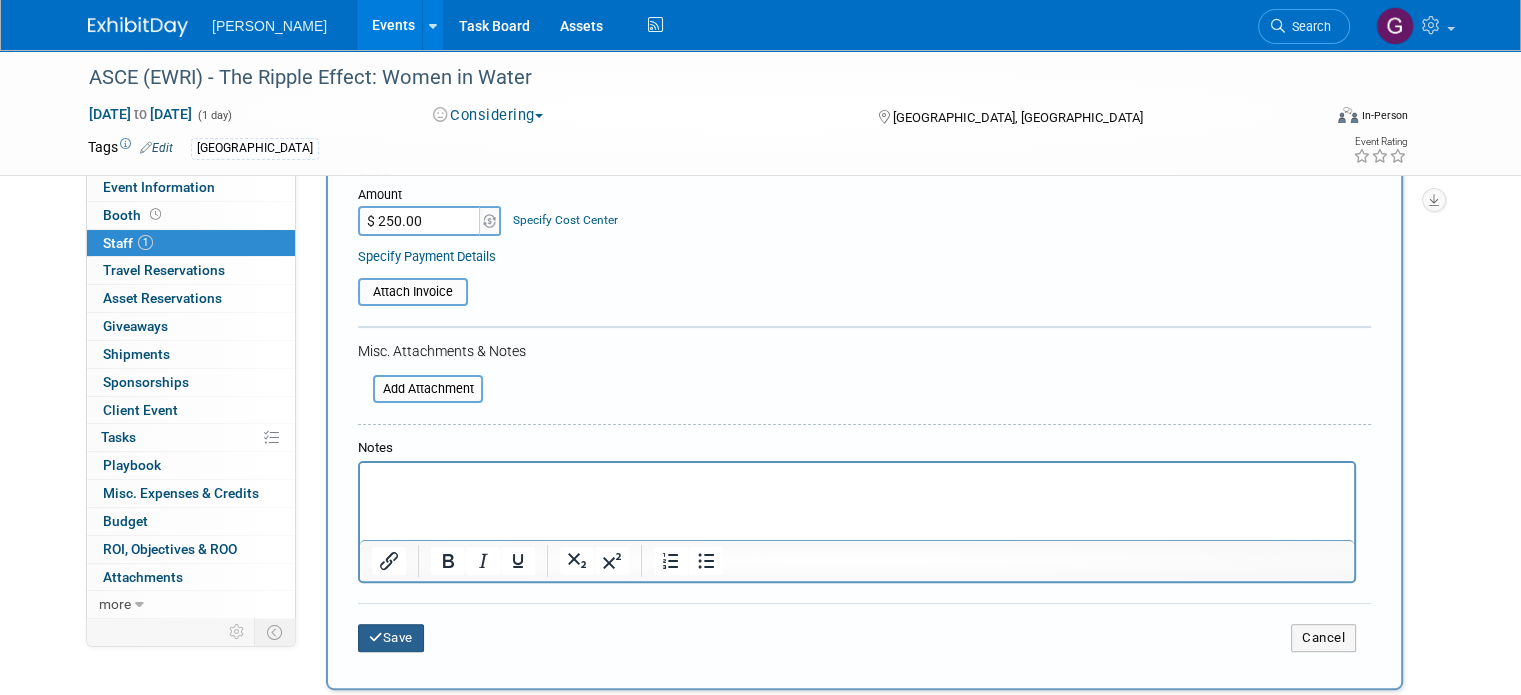 click on "Save" at bounding box center [391, 638] 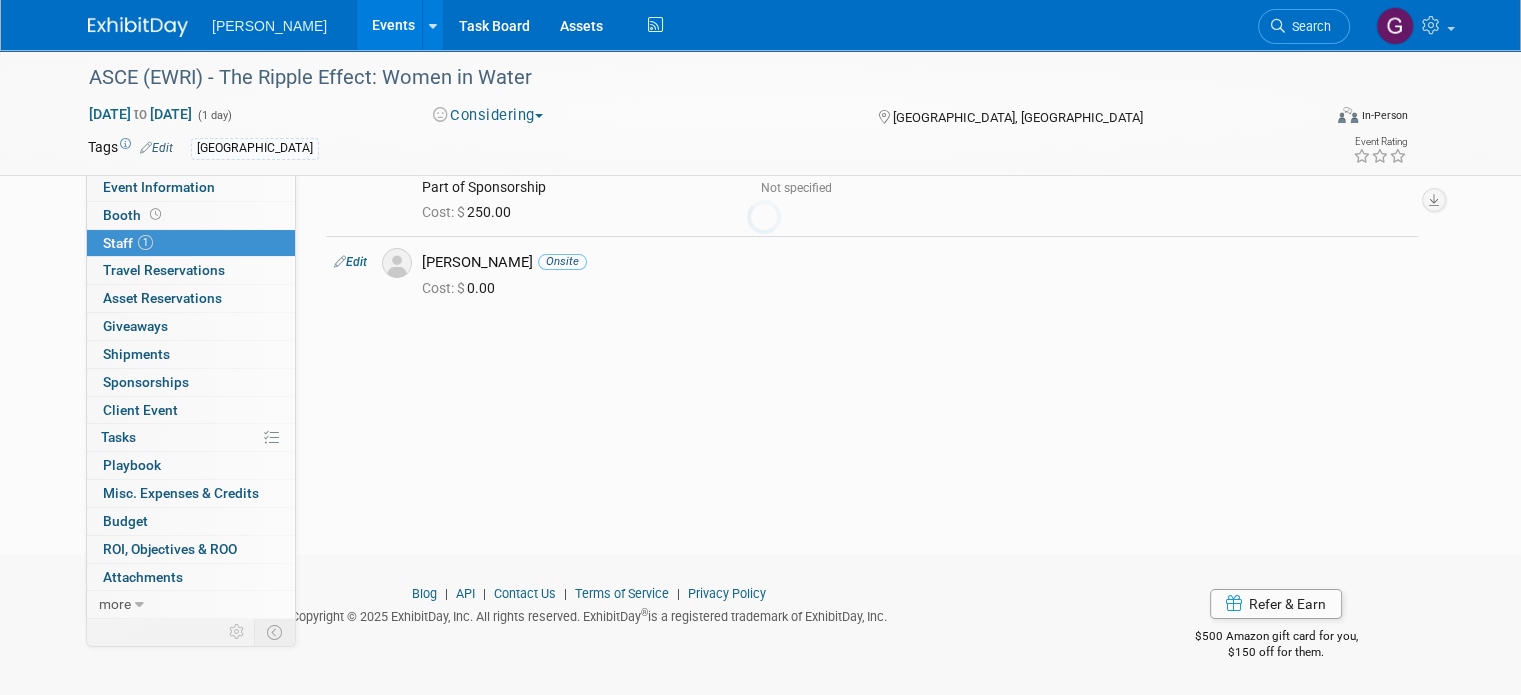 scroll, scrollTop: 136, scrollLeft: 0, axis: vertical 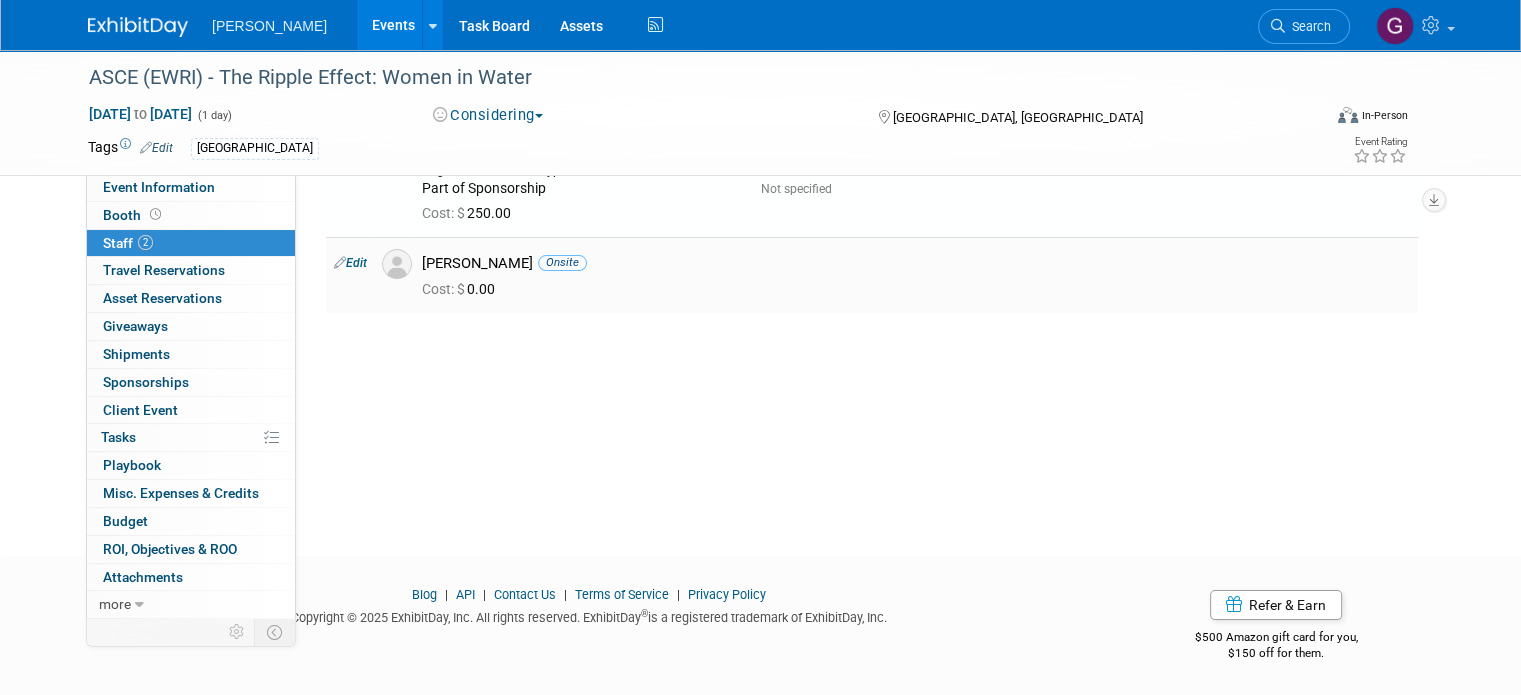 click on "Edit" at bounding box center (350, 263) 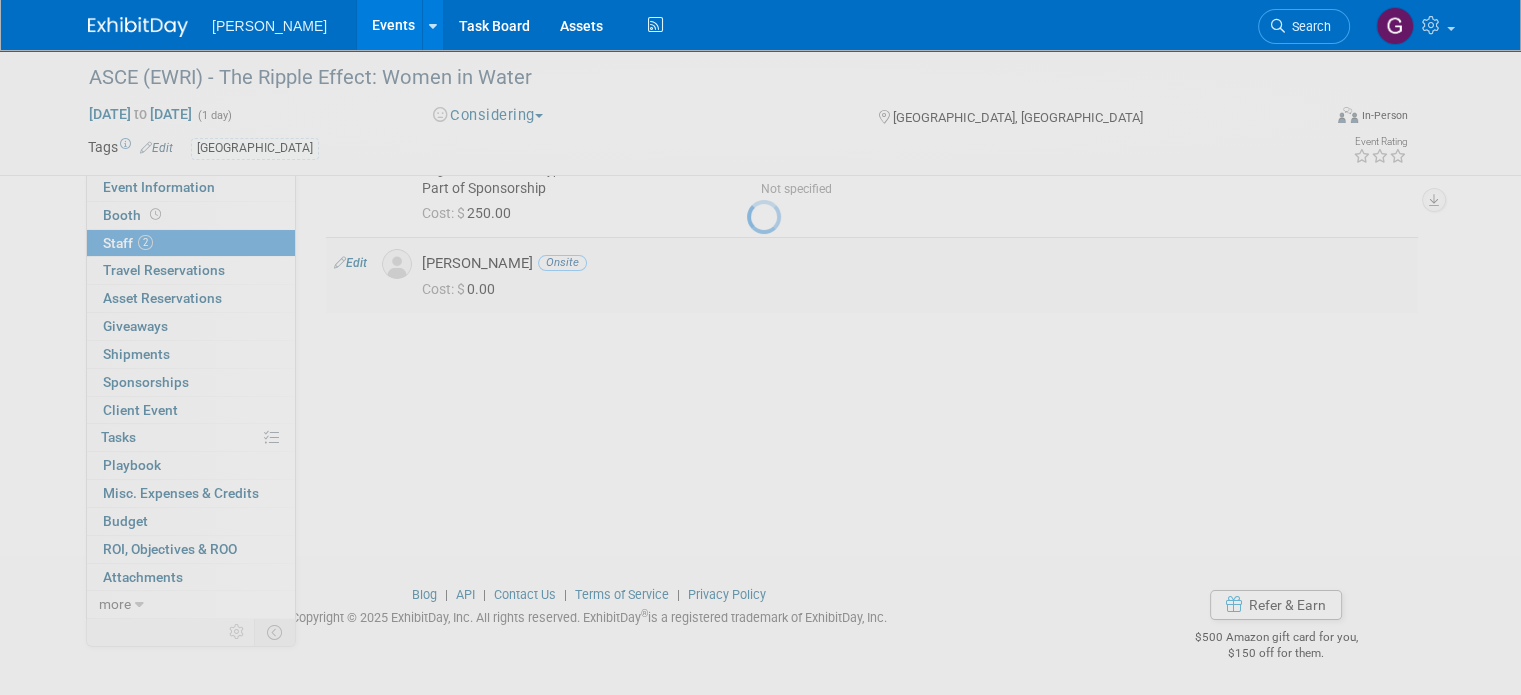 select on "20654537-cbc6-4f35-83c2-9a37b5fa3e2a" 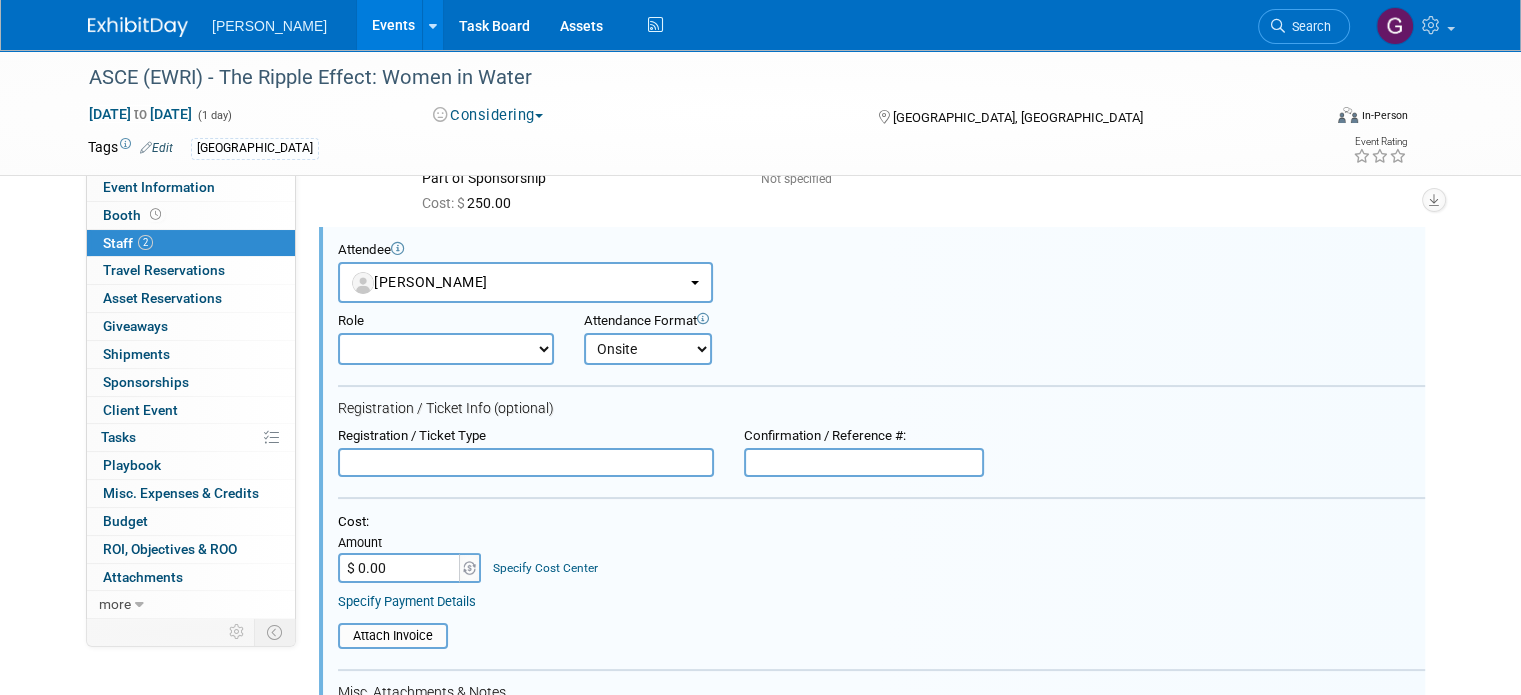 scroll, scrollTop: 0, scrollLeft: 0, axis: both 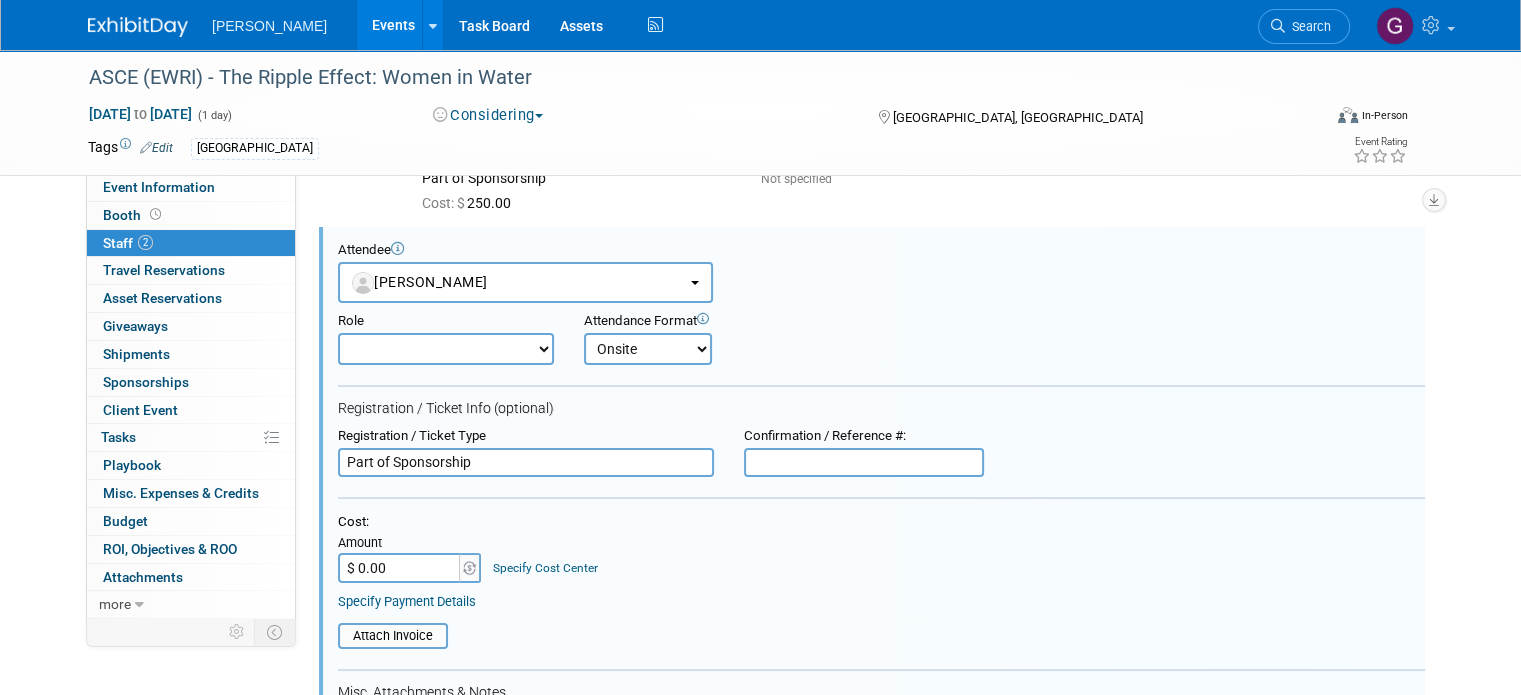 type on "Part of Sponsorship" 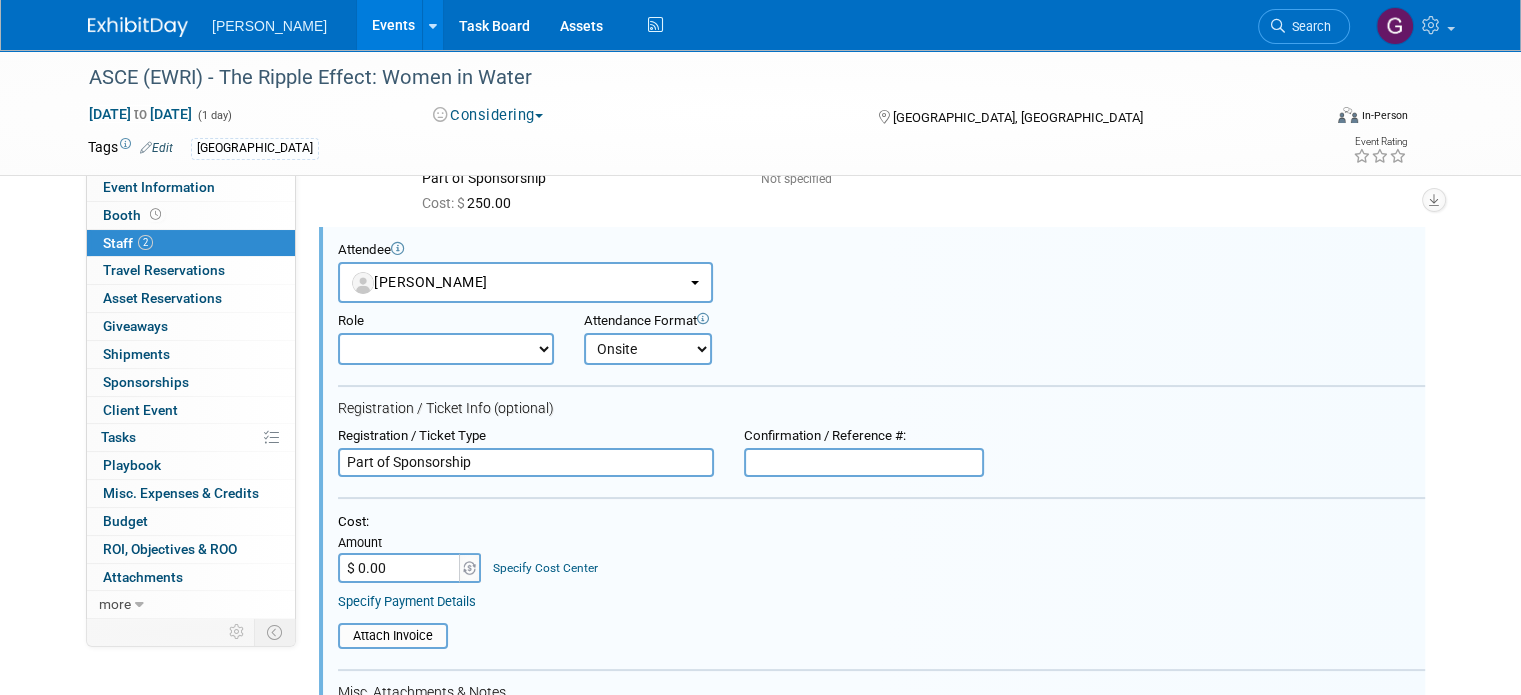 click on "$ 0.00" at bounding box center [400, 568] 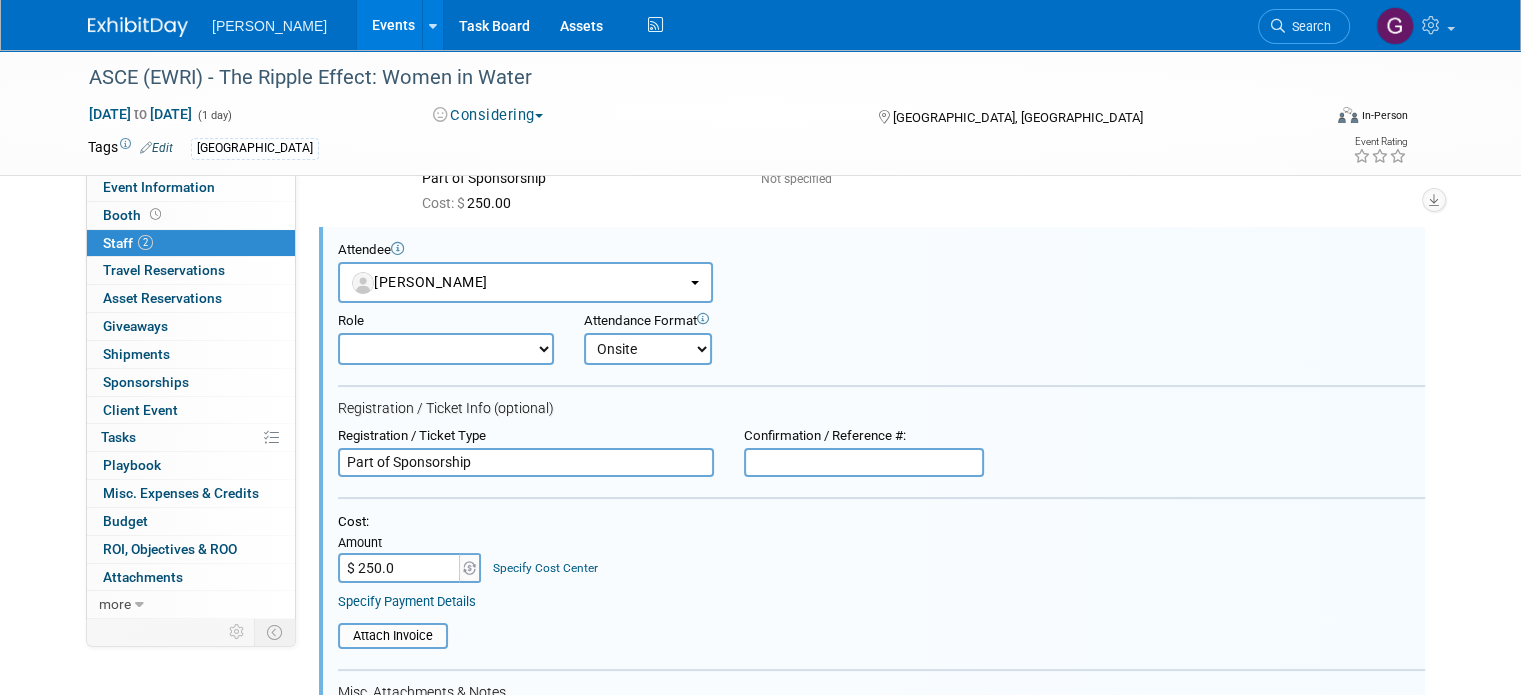 type on "$ 250.00" 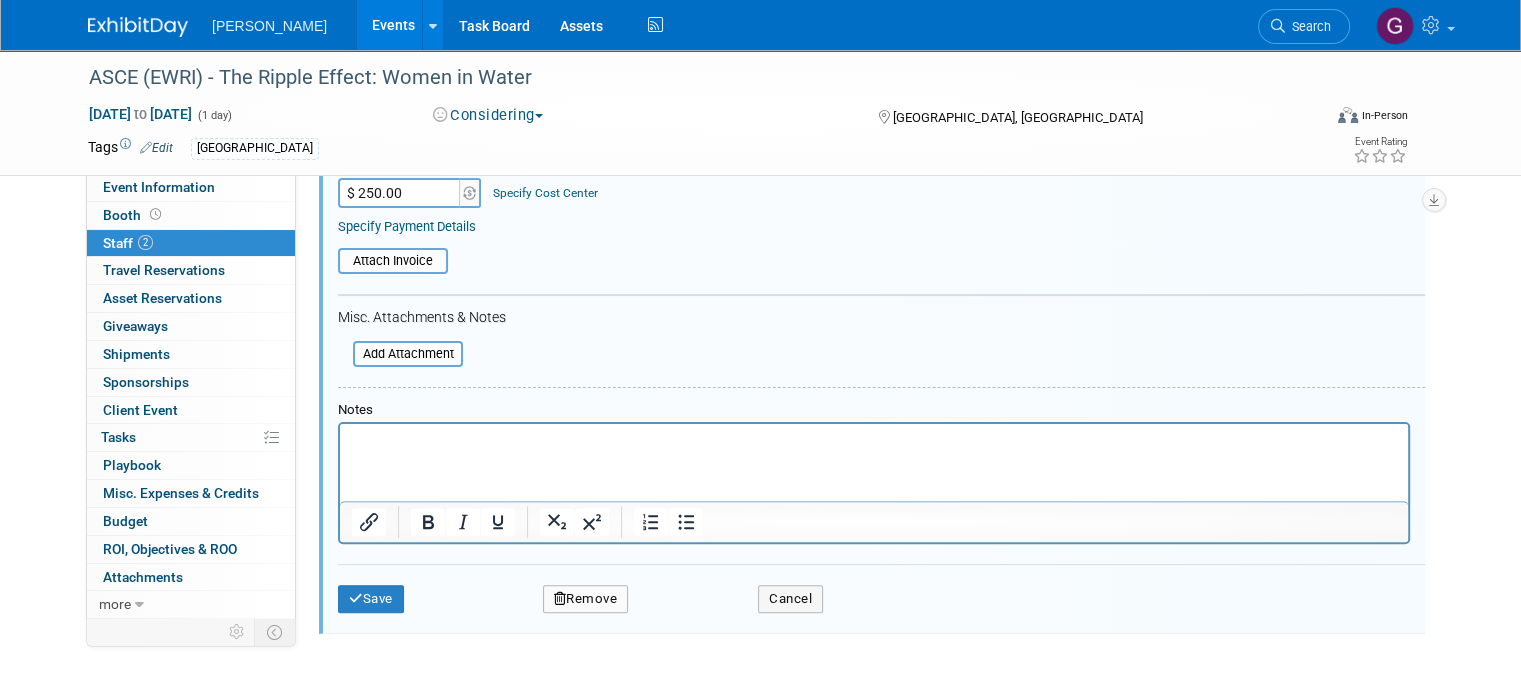 scroll, scrollTop: 523, scrollLeft: 0, axis: vertical 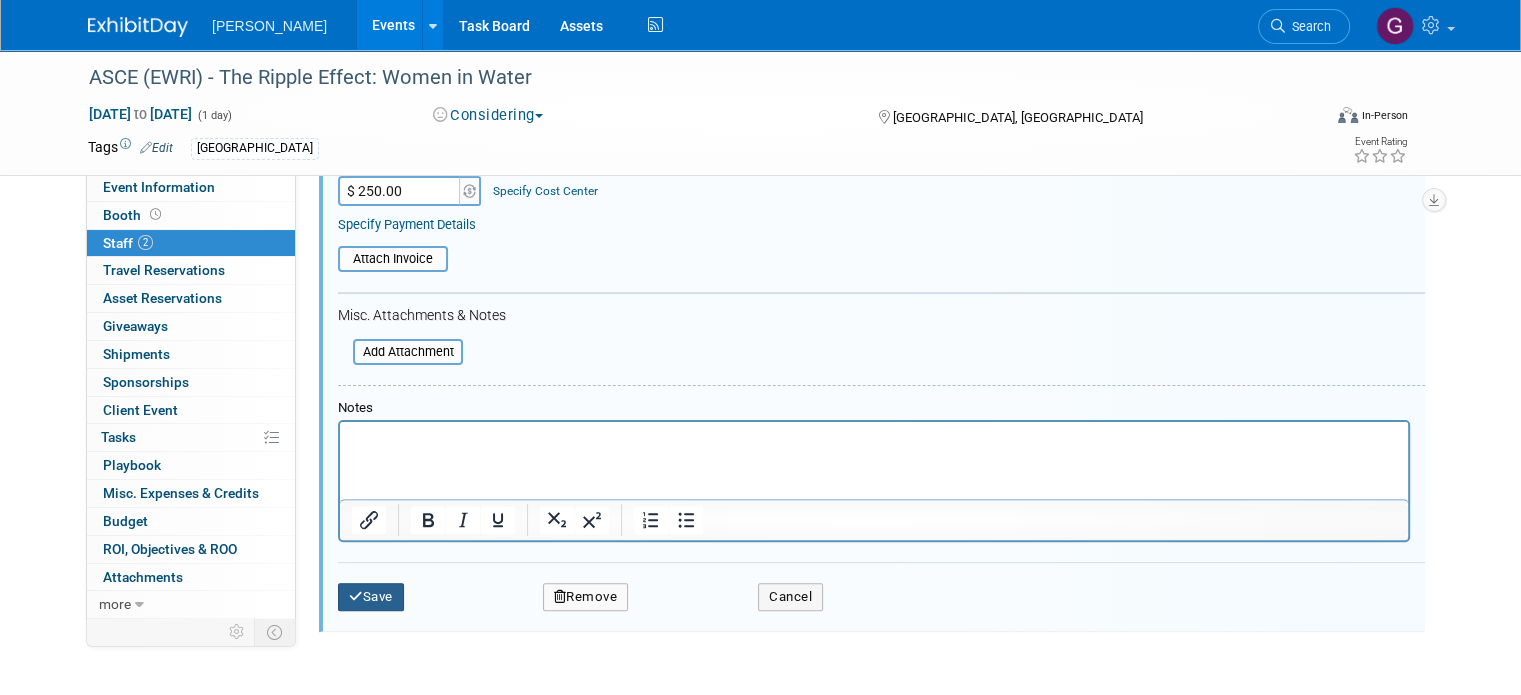 click on "Save" at bounding box center (371, 597) 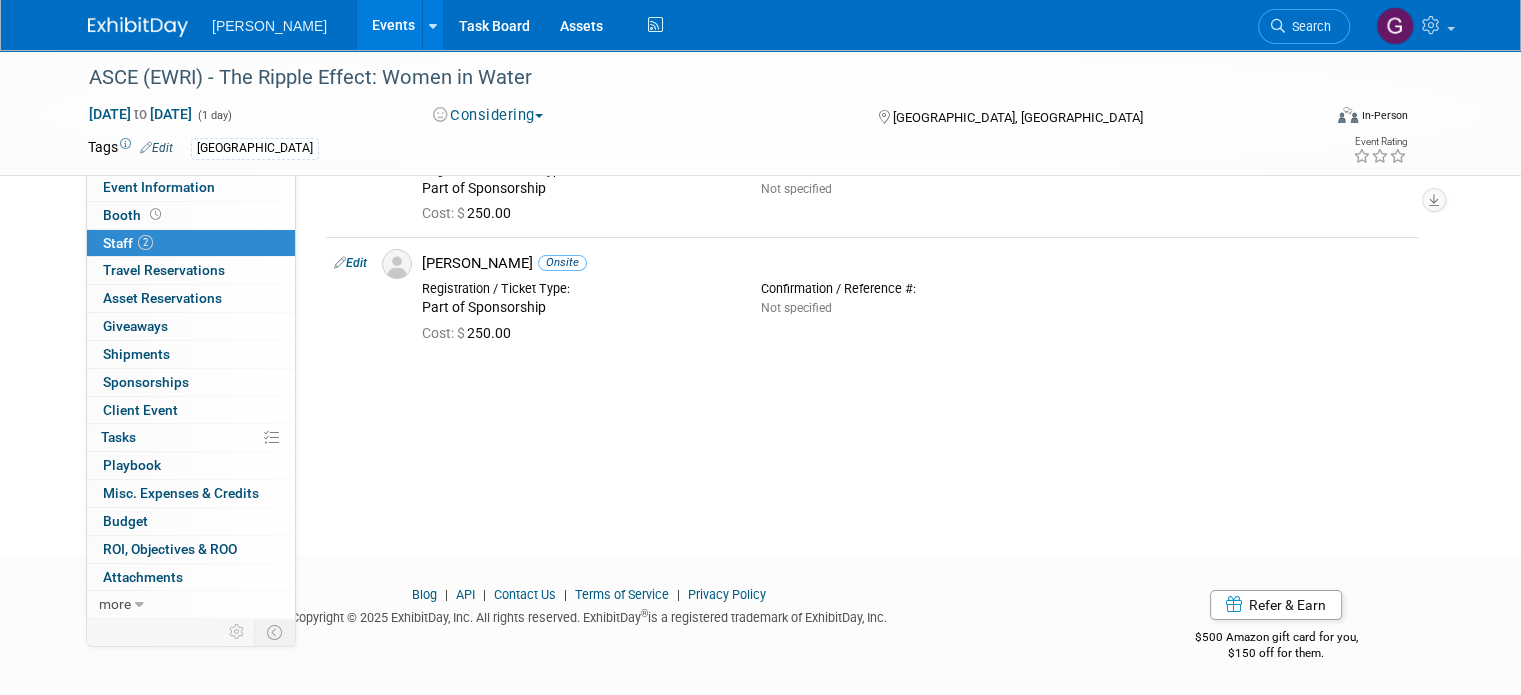 scroll, scrollTop: 0, scrollLeft: 0, axis: both 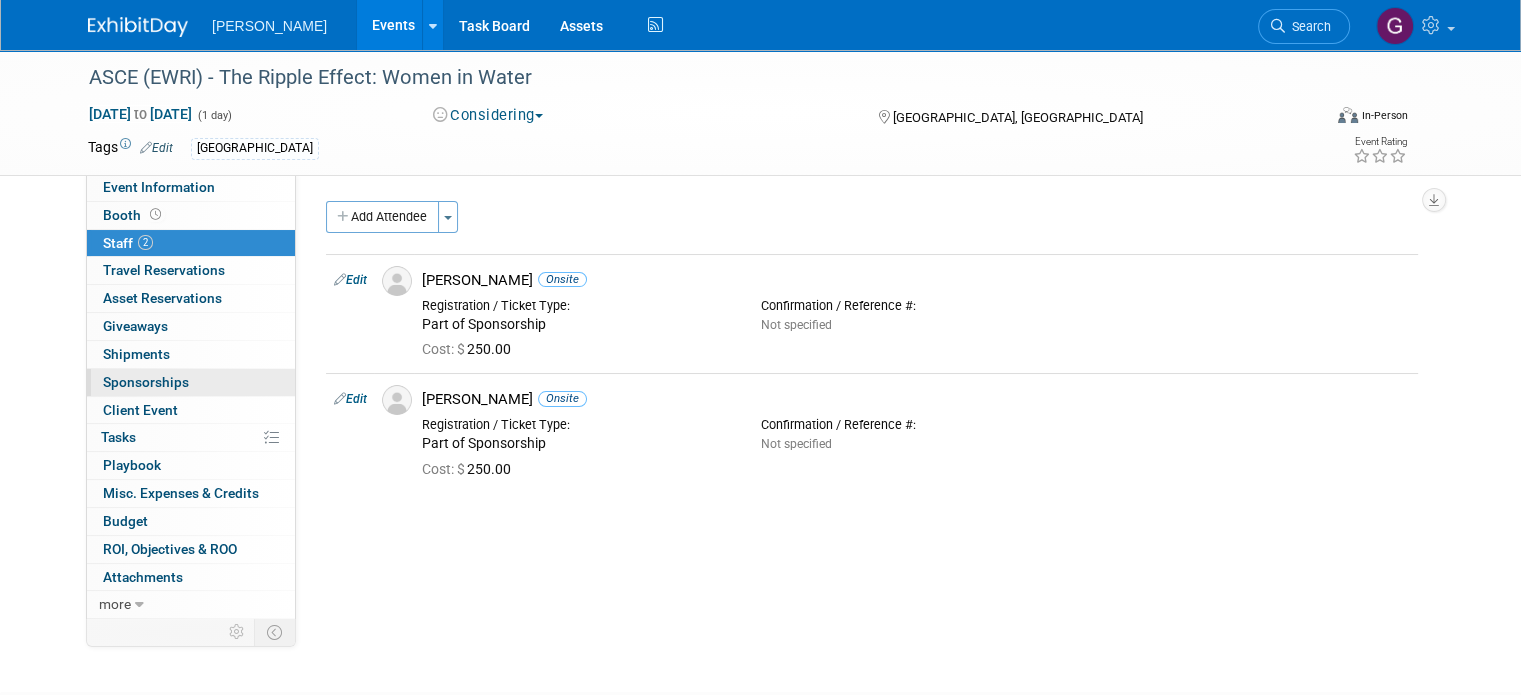 click on "Sponsorships 0" at bounding box center (146, 382) 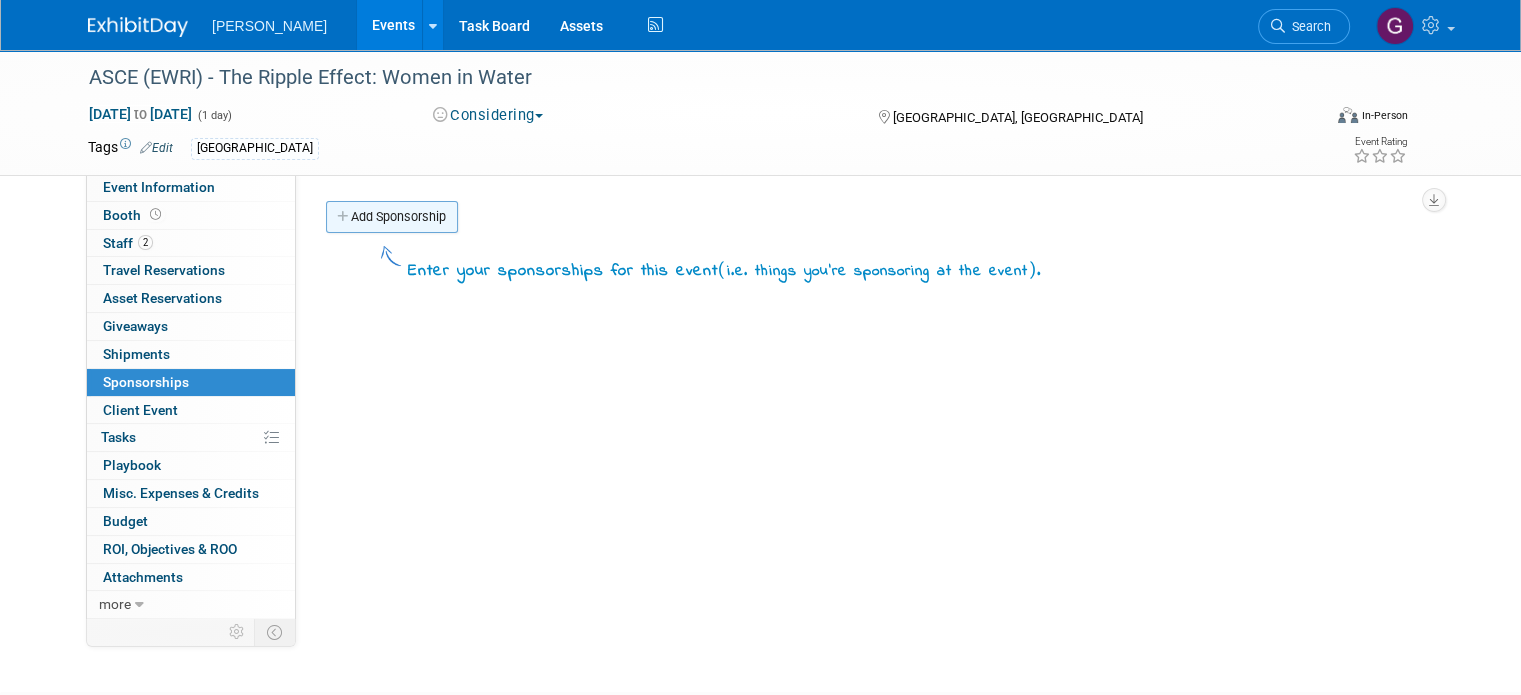 click on "Add Sponsorship" at bounding box center (392, 217) 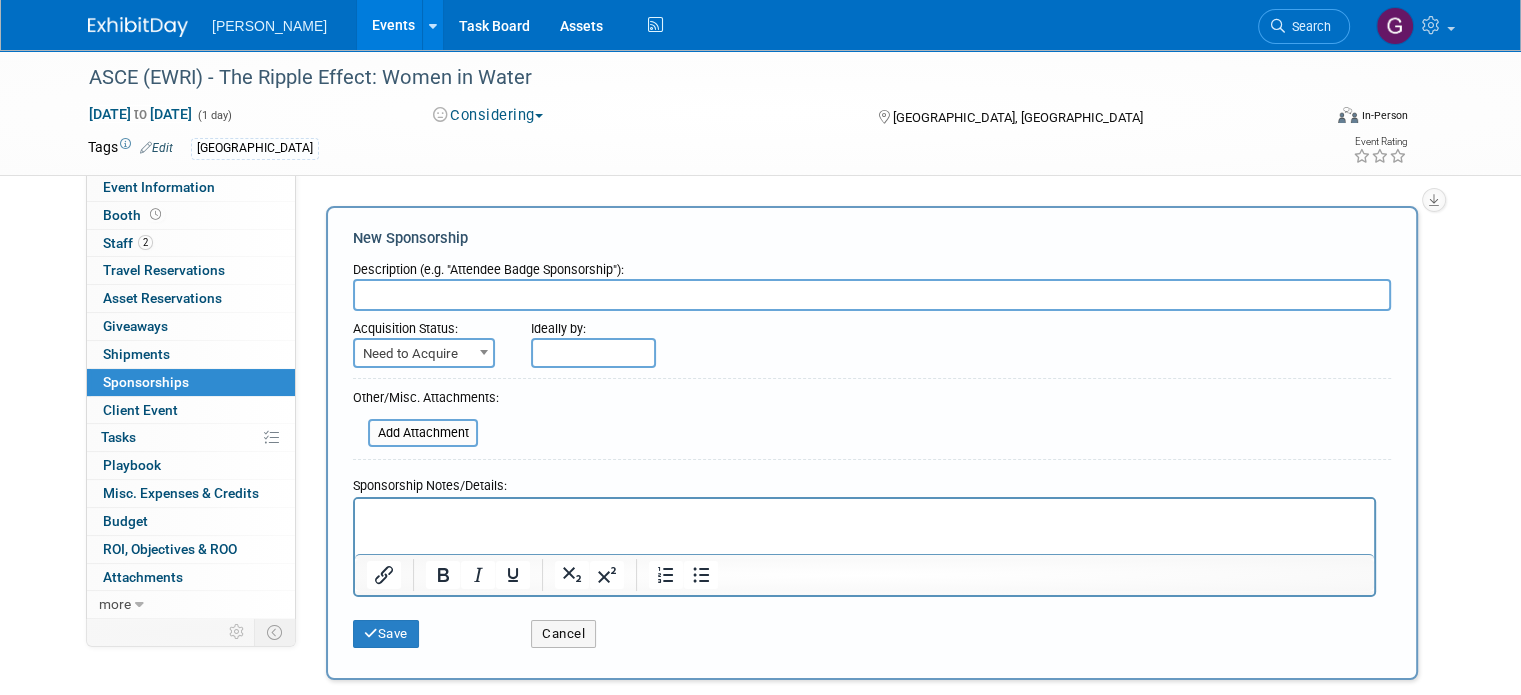 scroll, scrollTop: 0, scrollLeft: 0, axis: both 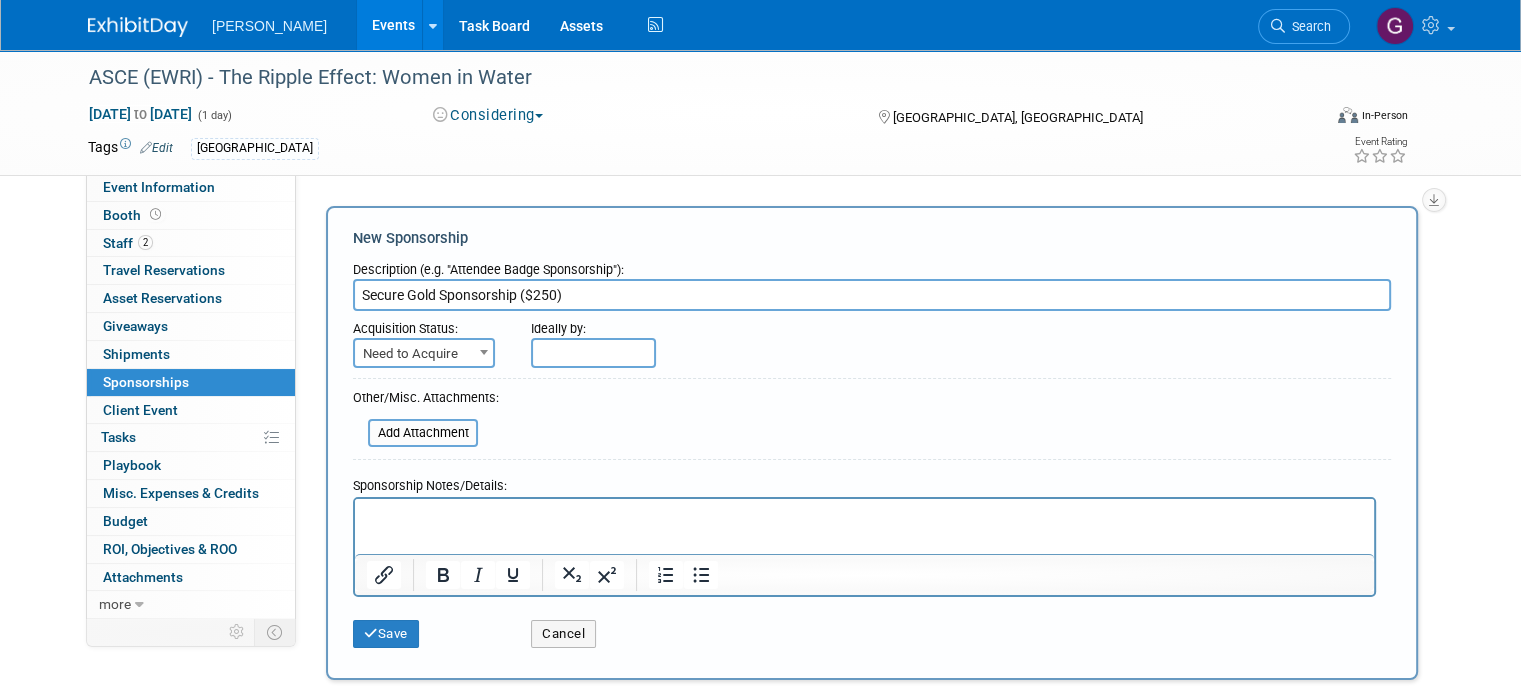 type on "Secure Gold Sponsorship ($250)" 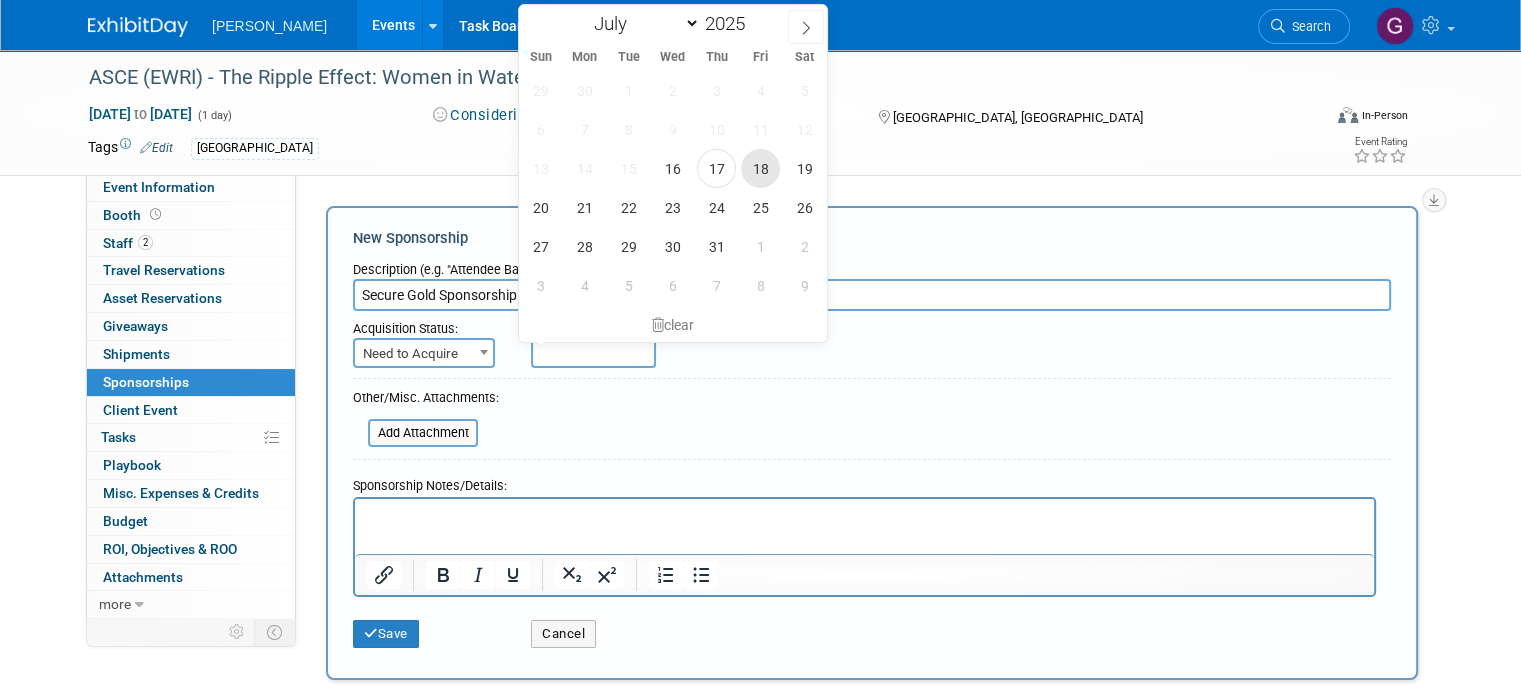 click on "18" at bounding box center (760, 168) 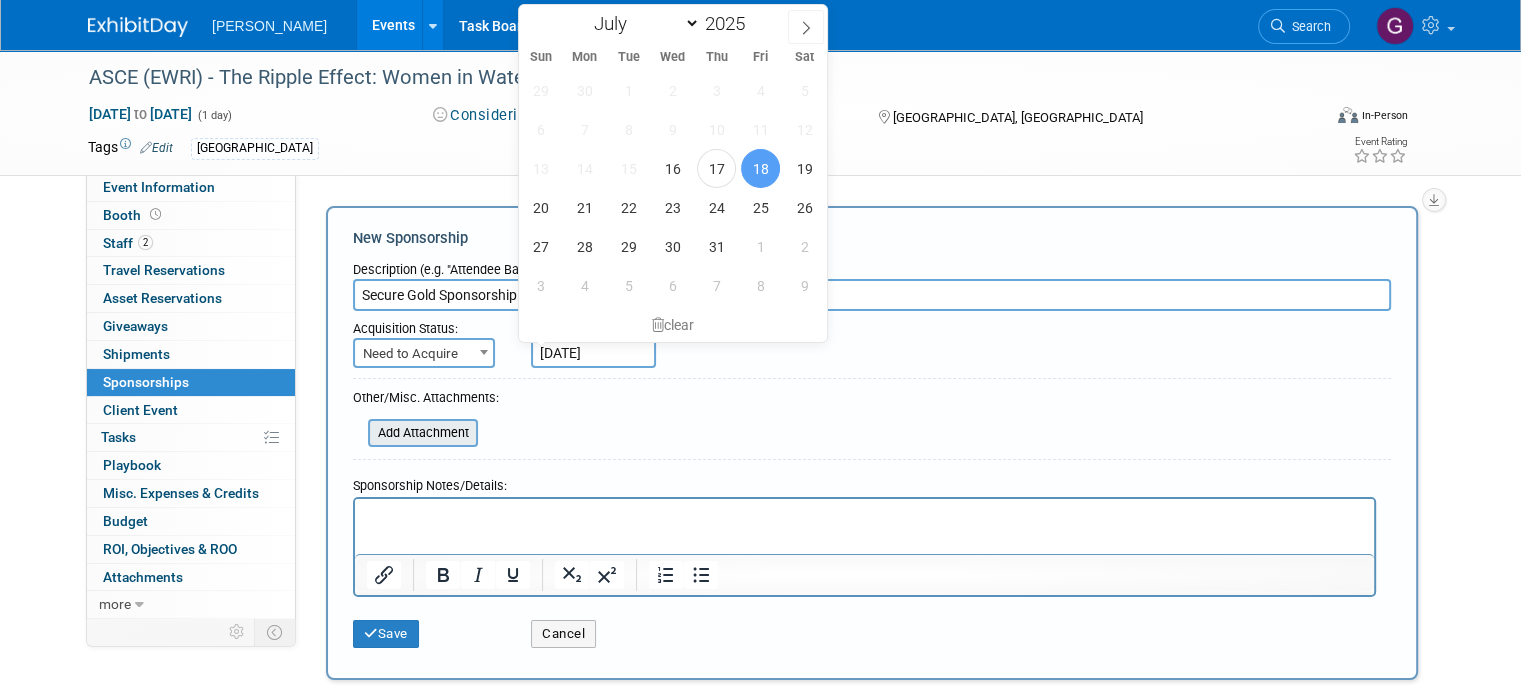 click at bounding box center (357, 433) 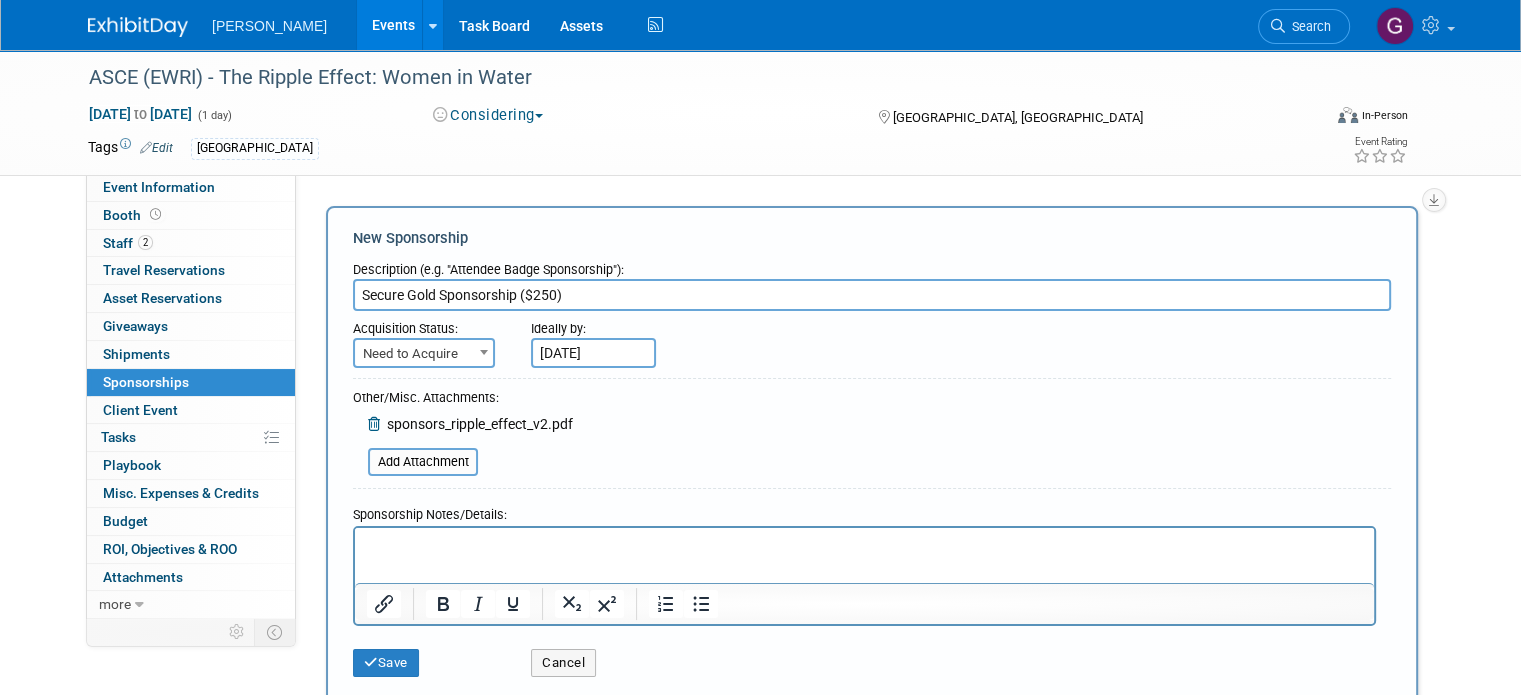click at bounding box center [865, 545] 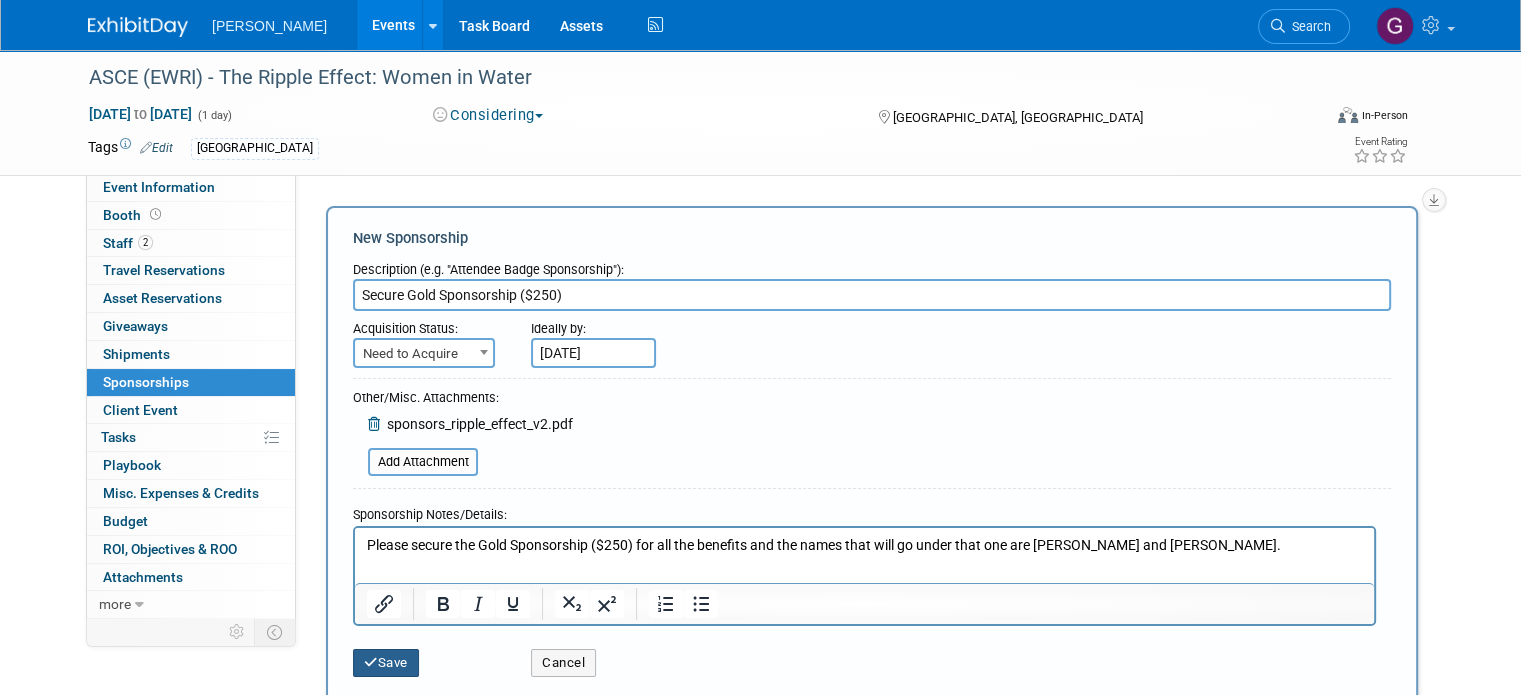 click on "Save" at bounding box center (386, 663) 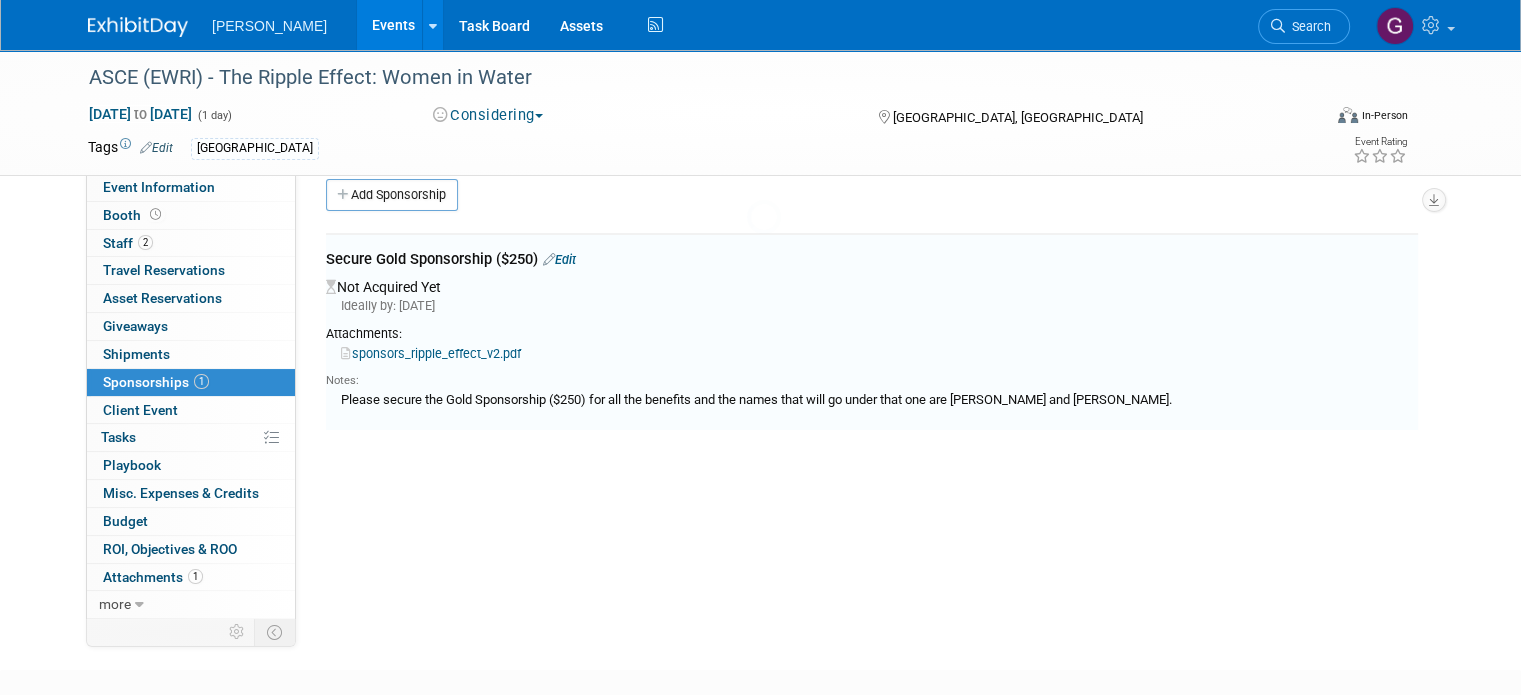 scroll, scrollTop: 40, scrollLeft: 0, axis: vertical 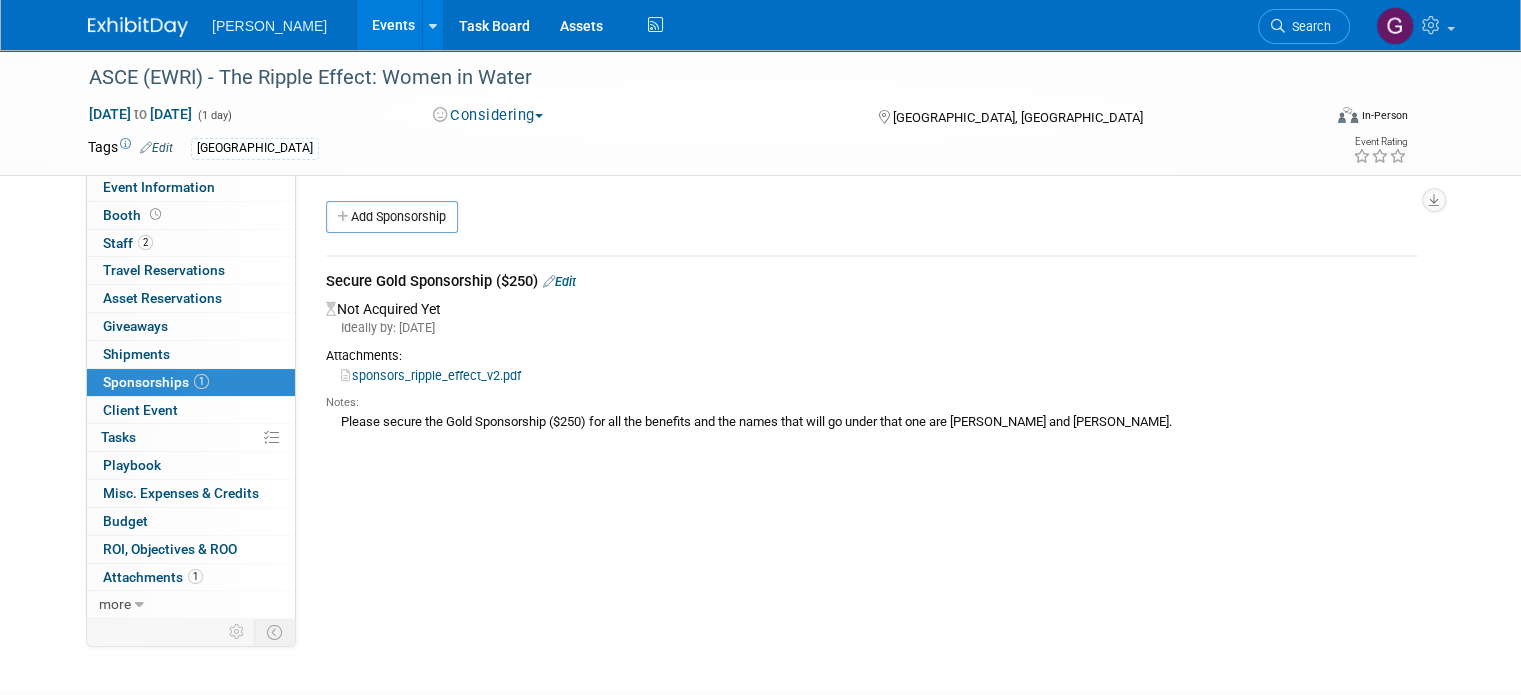 click on "Edit" at bounding box center (559, 281) 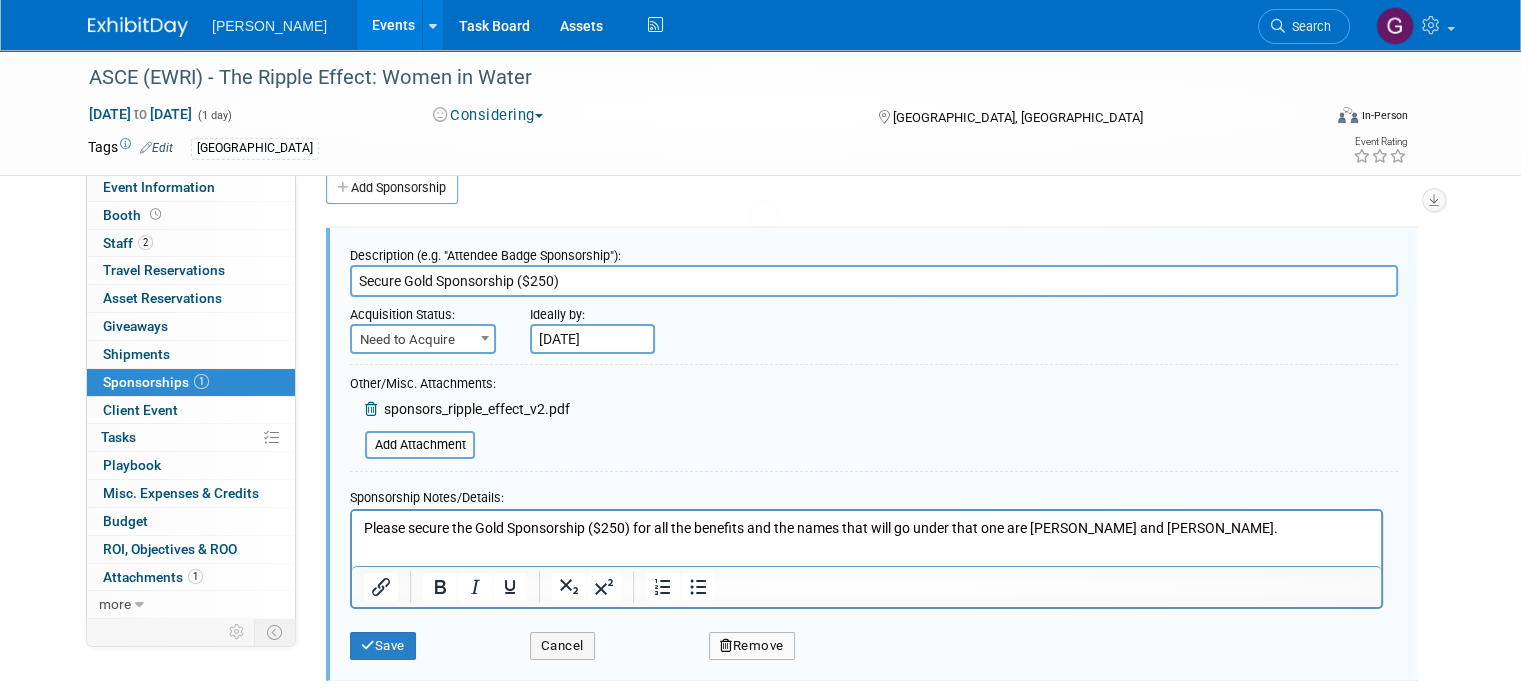 scroll, scrollTop: 0, scrollLeft: 0, axis: both 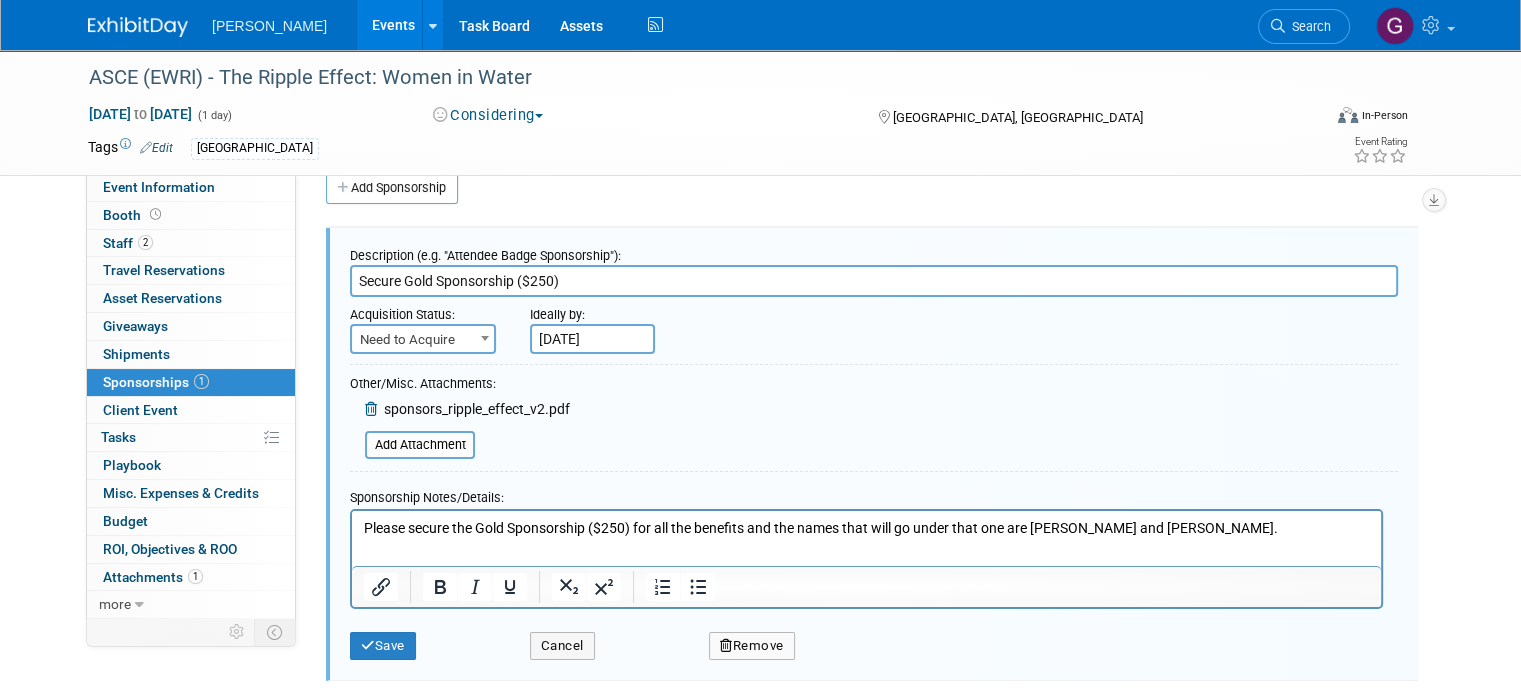 click on "Please secure the Gold Sponsorship ($250) for all the benefits and the names that will go under that one are [PERSON_NAME] and [PERSON_NAME]." at bounding box center [866, 524] 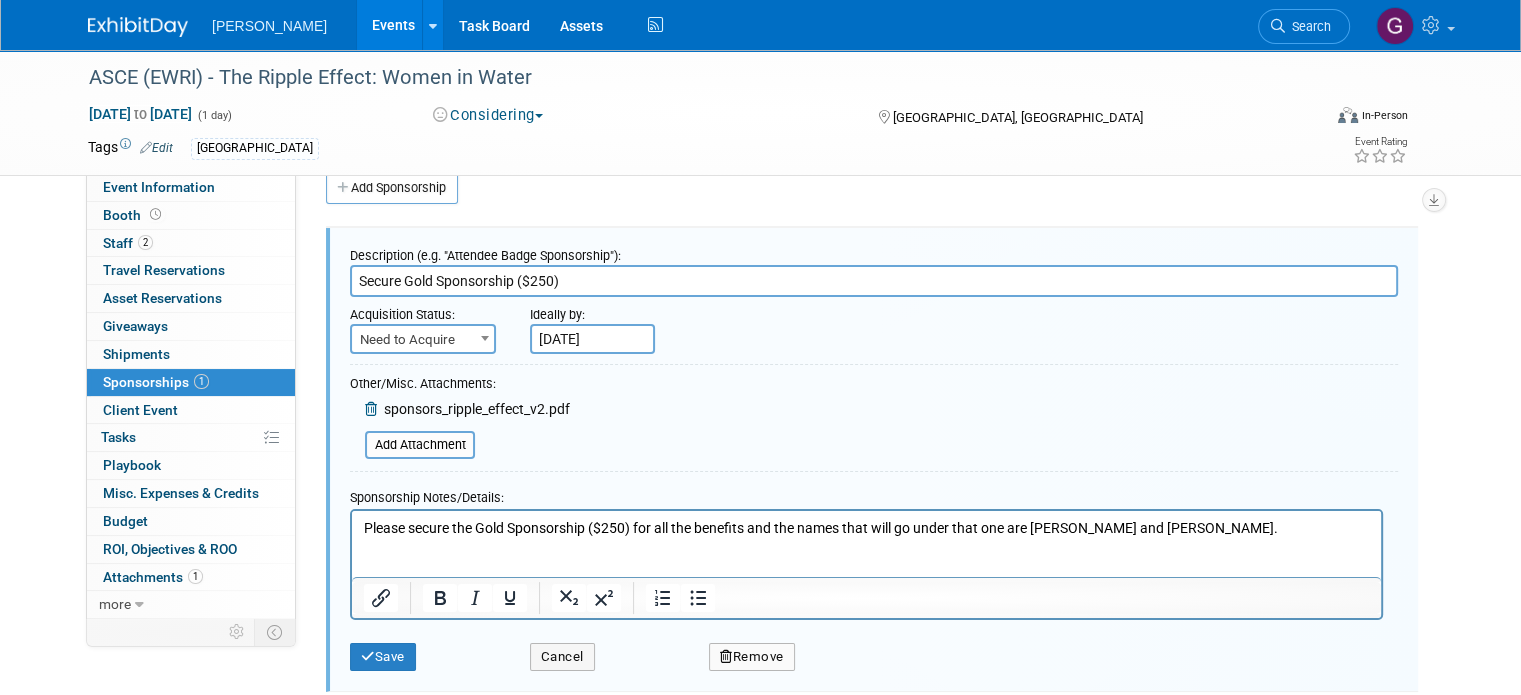 type 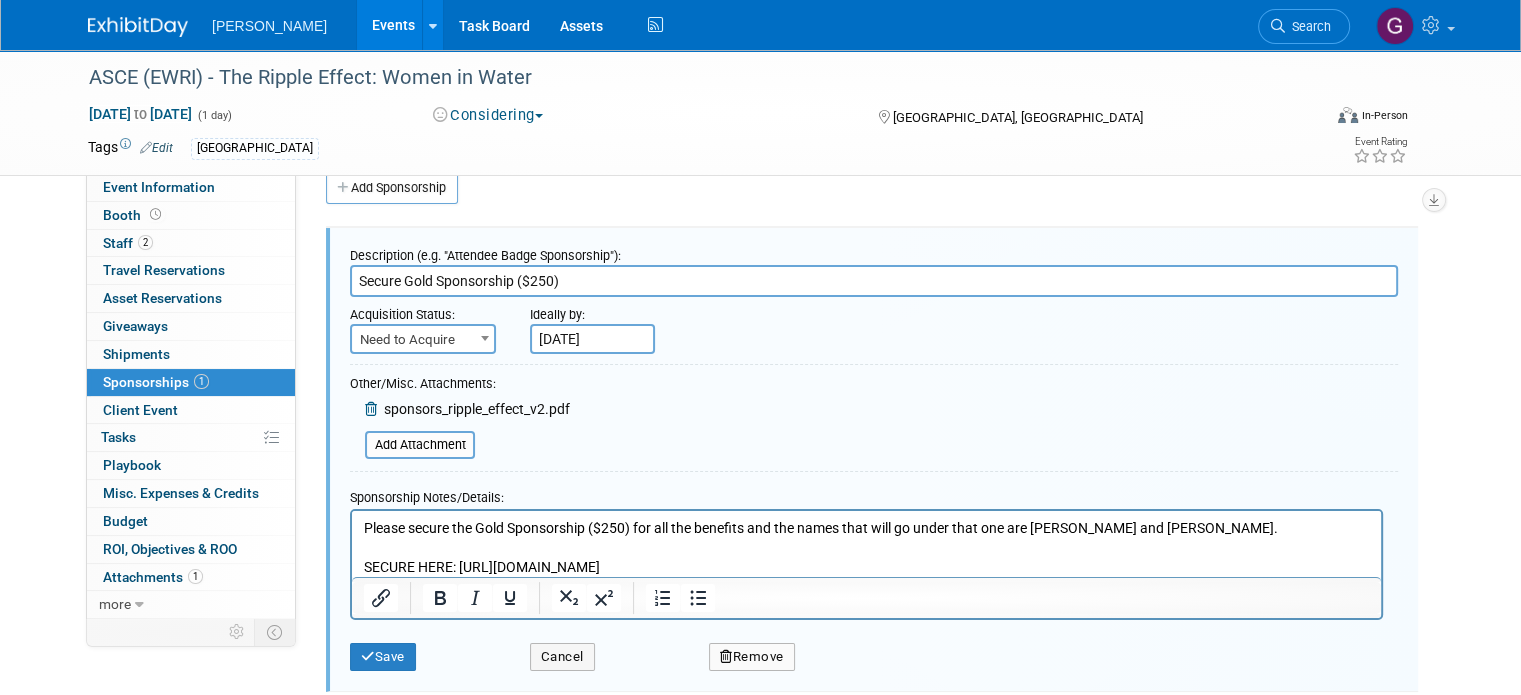 click on "SECURE HERE: [URL][DOMAIN_NAME]" at bounding box center (867, 567) 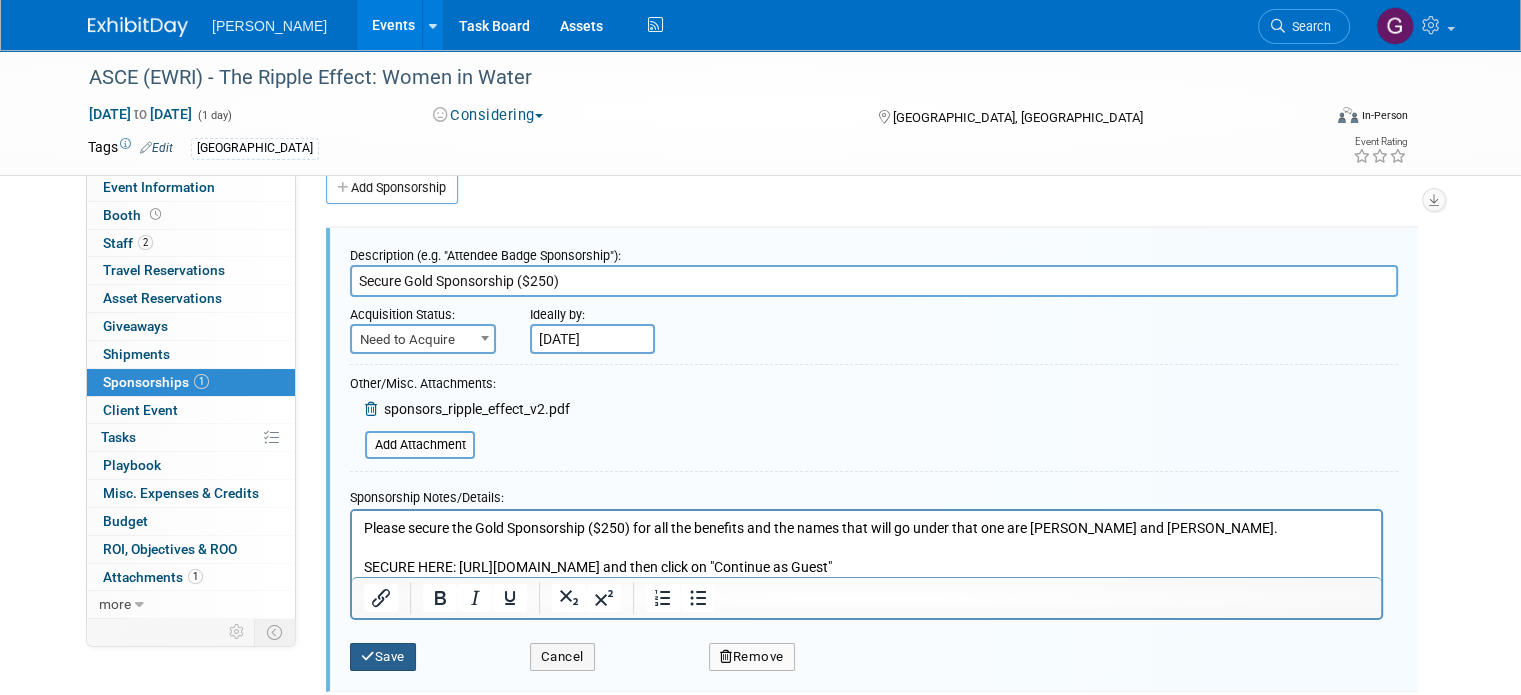 click on "Save" at bounding box center (383, 657) 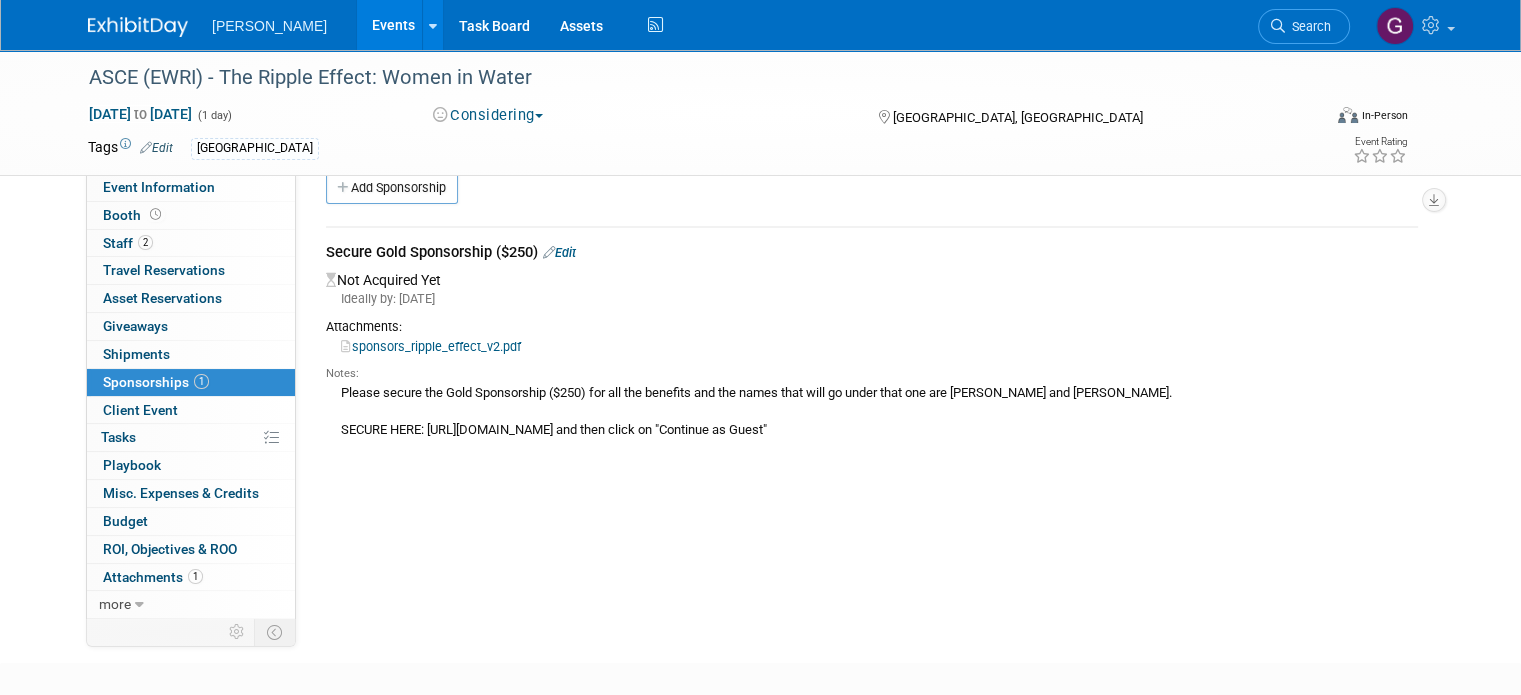 click on "Edit" at bounding box center [559, 252] 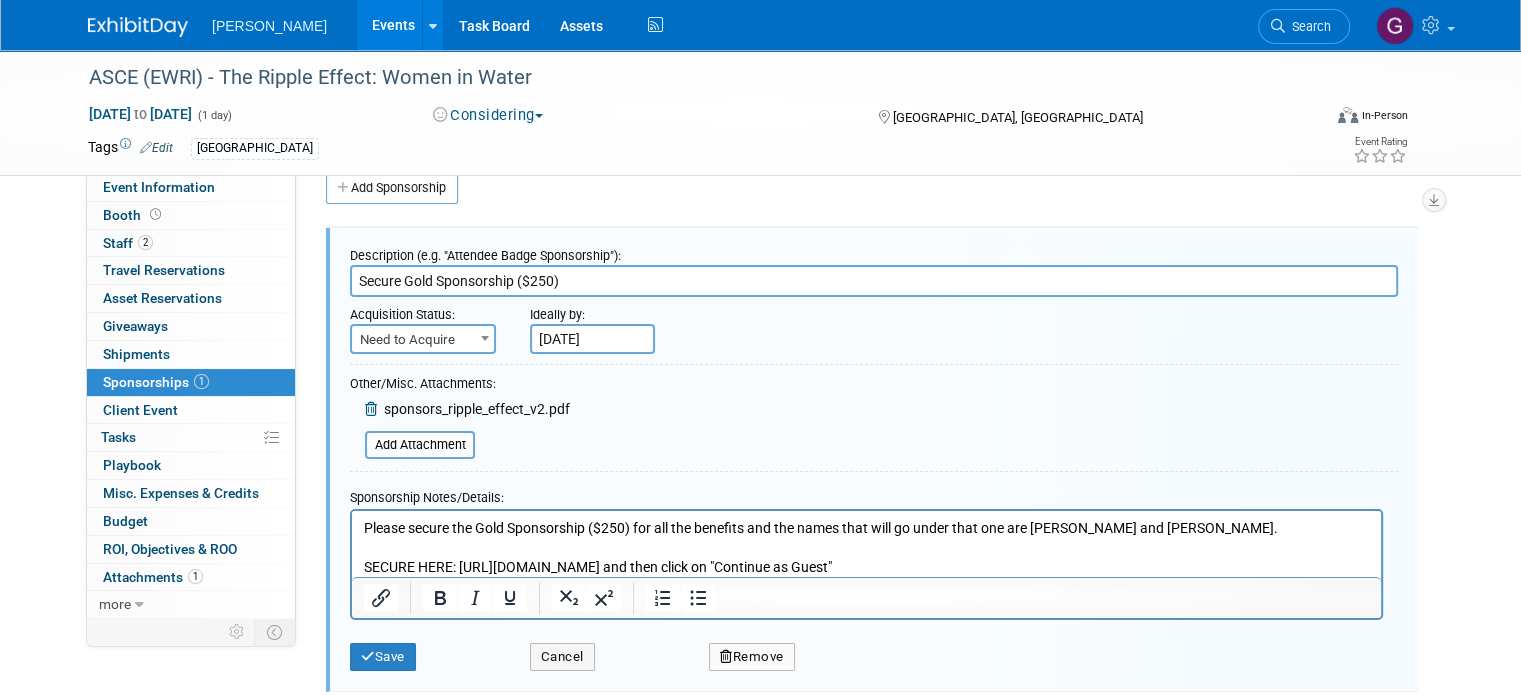 scroll, scrollTop: 0, scrollLeft: 0, axis: both 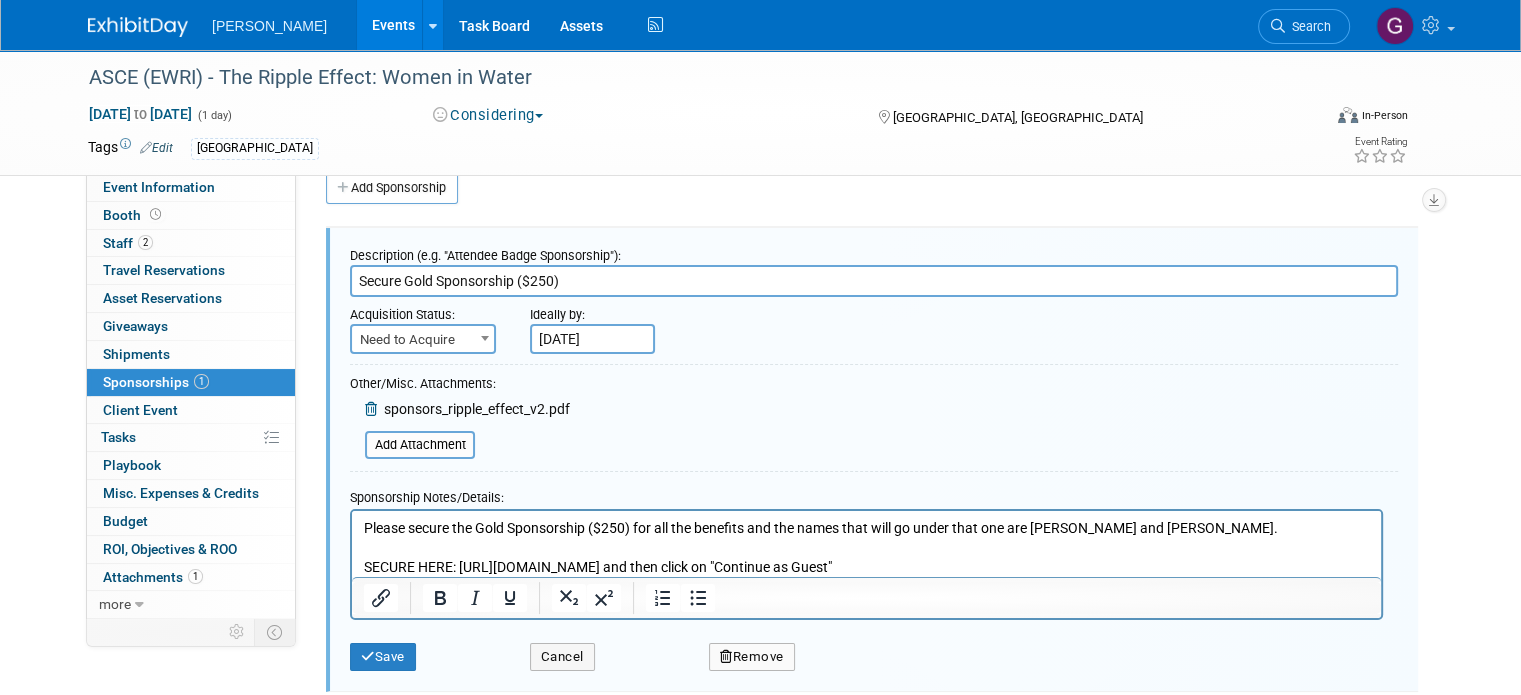 click on "Please secure the Gold Sponsorship ($250) for all the benefits and the names that will go under that one are [PERSON_NAME] and [PERSON_NAME]. SECURE HERE: [URL][DOMAIN_NAME] and then click on "Continue as Guest"" at bounding box center [867, 547] 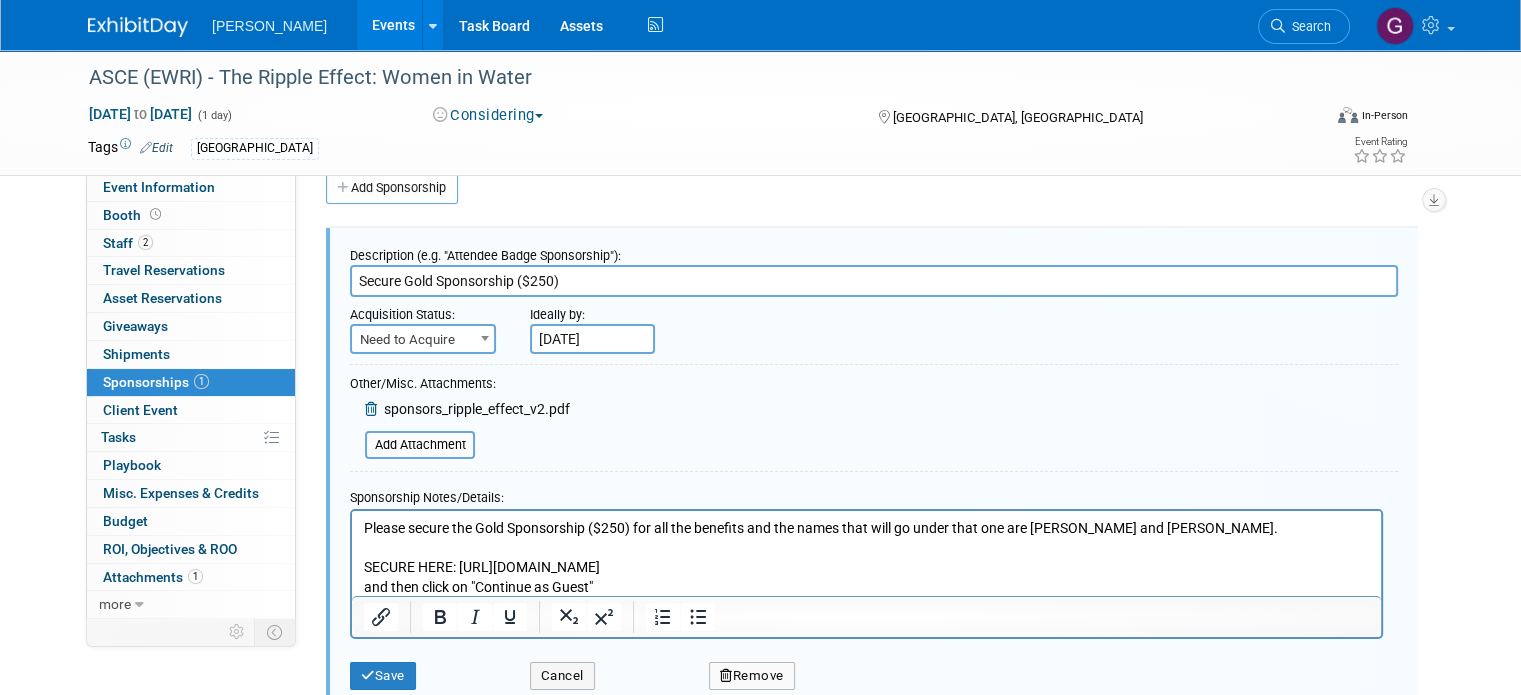 type 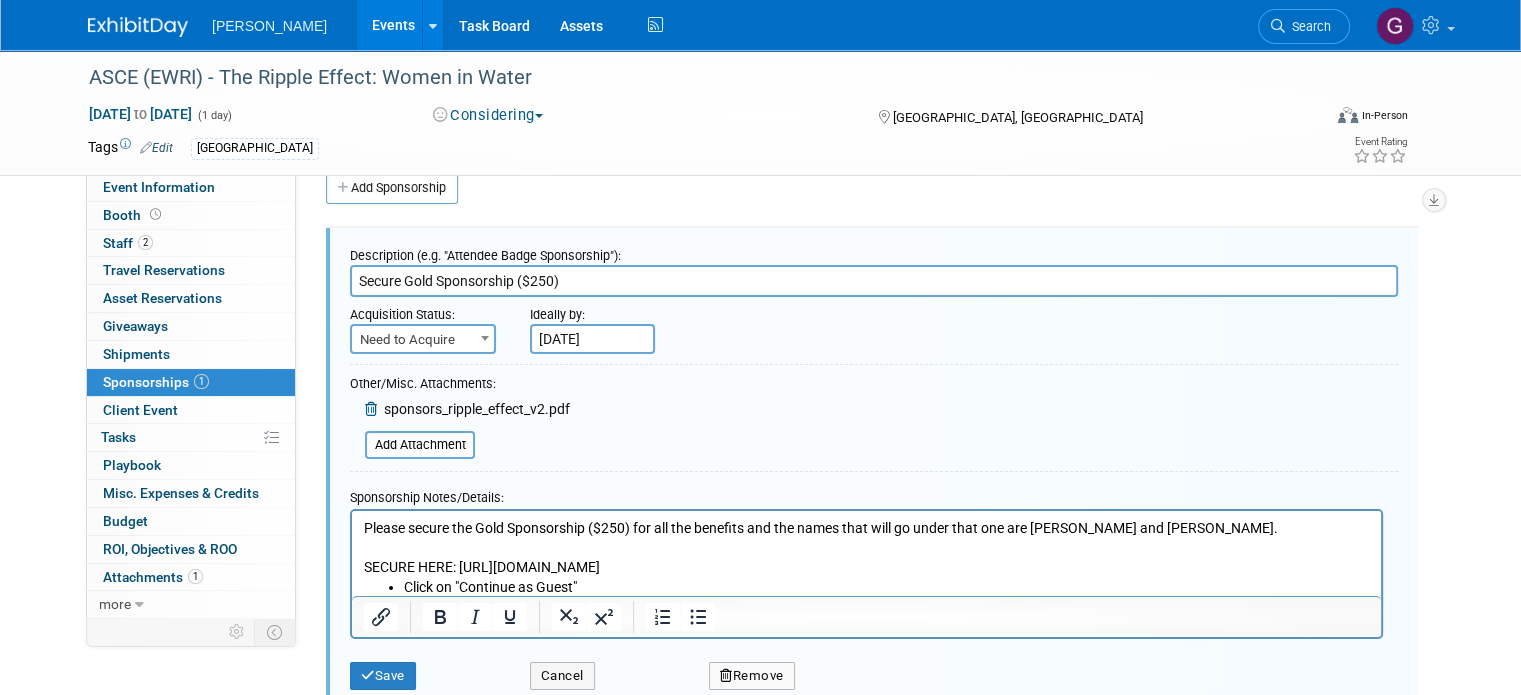 drag, startPoint x: 837, startPoint y: 563, endPoint x: 462, endPoint y: 563, distance: 375 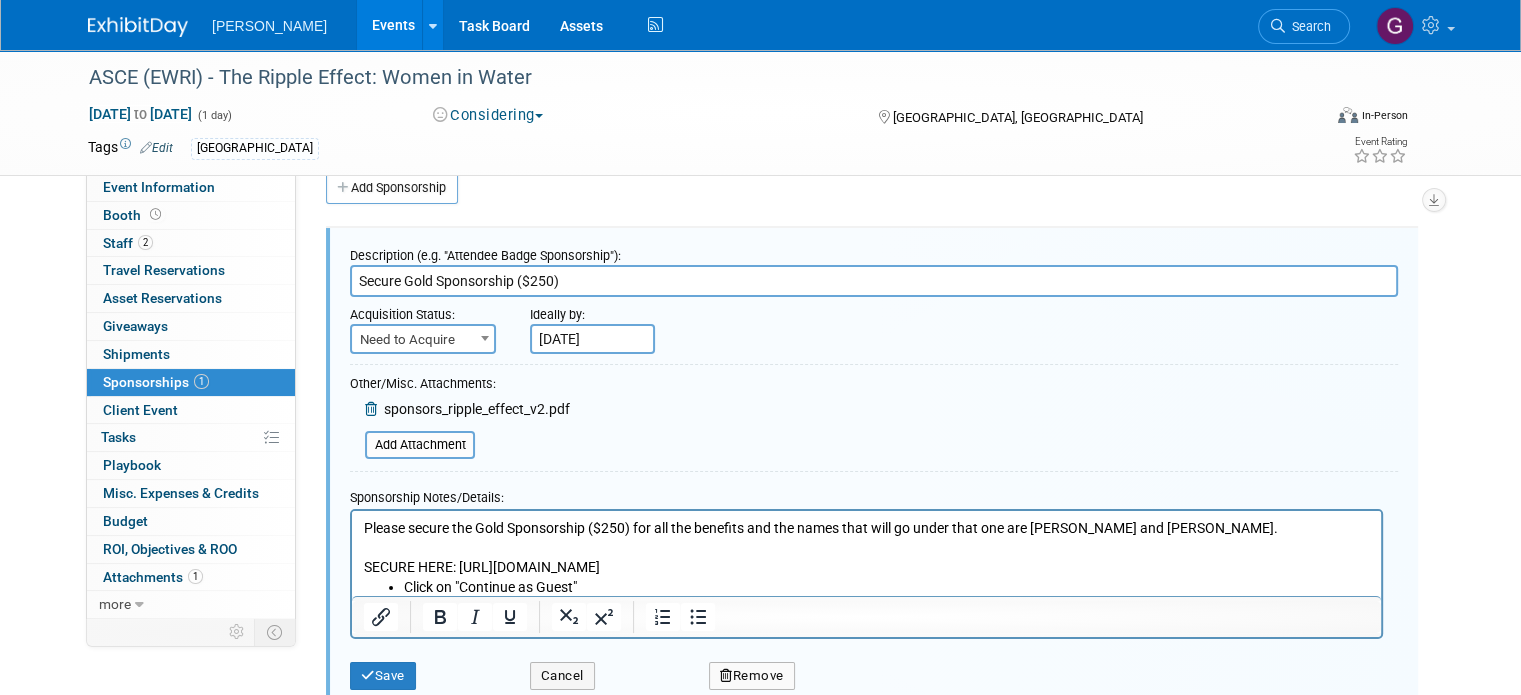 click on "Please secure the Gold Sponsorship ($250) for all the benefits and the names that will go under that one are [PERSON_NAME] and [PERSON_NAME]. SECURE HERE: [URL][DOMAIN_NAME]" at bounding box center [867, 547] 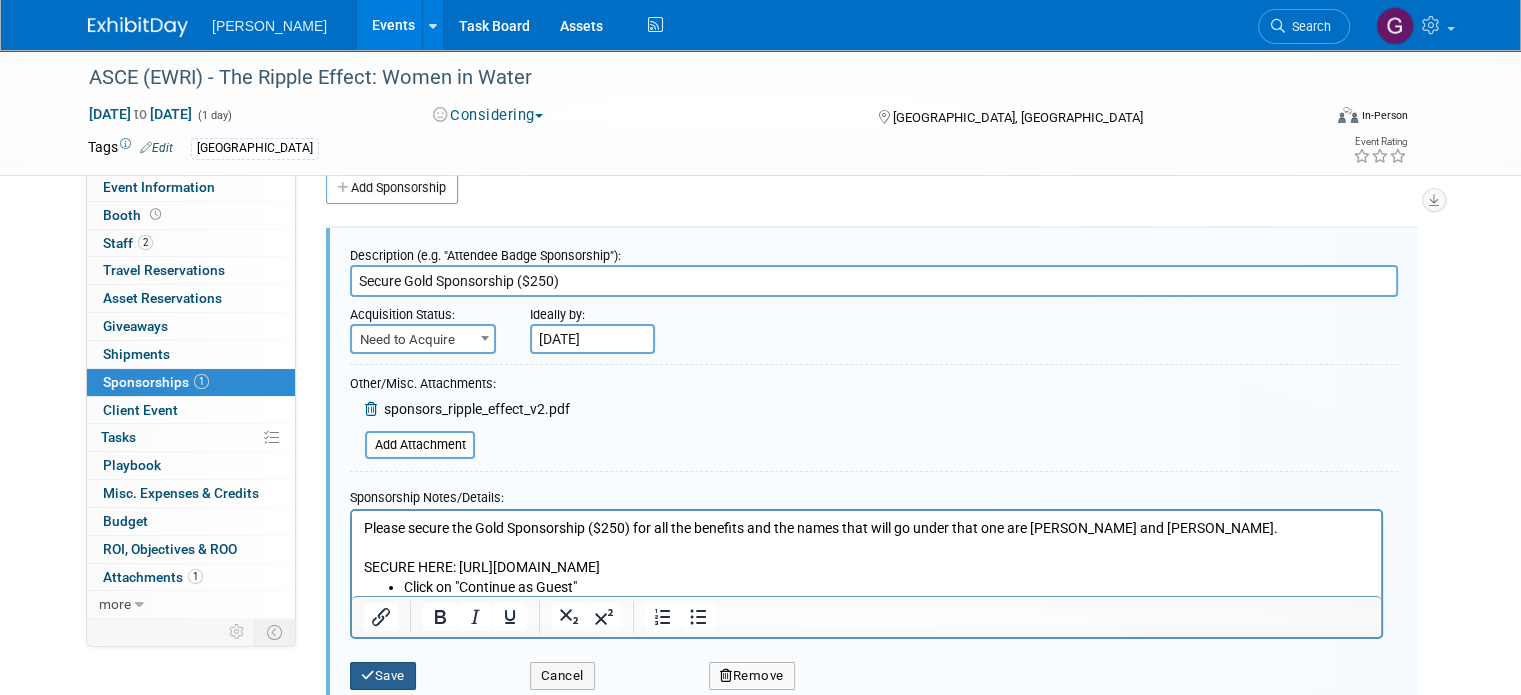 click on "Save" at bounding box center (383, 676) 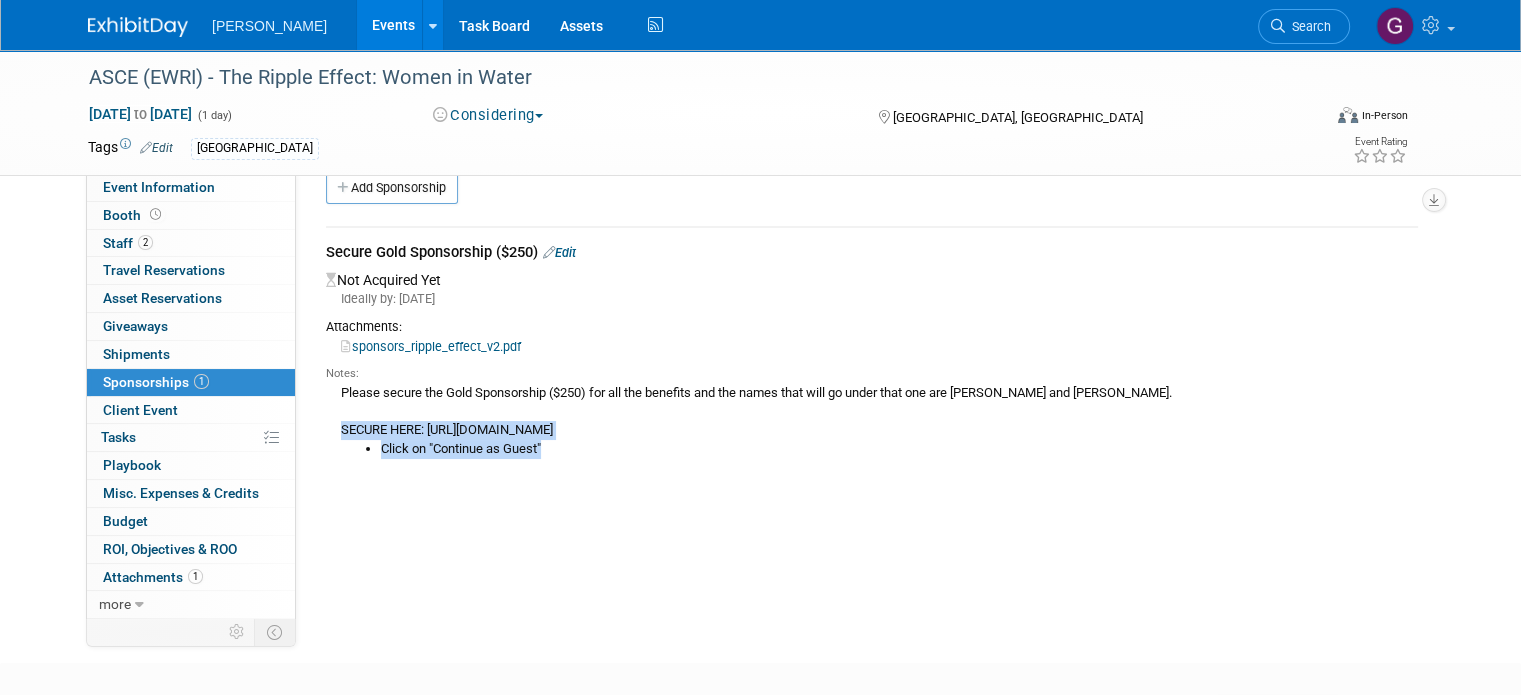 drag, startPoint x: 535, startPoint y: 446, endPoint x: 312, endPoint y: 423, distance: 224.18297 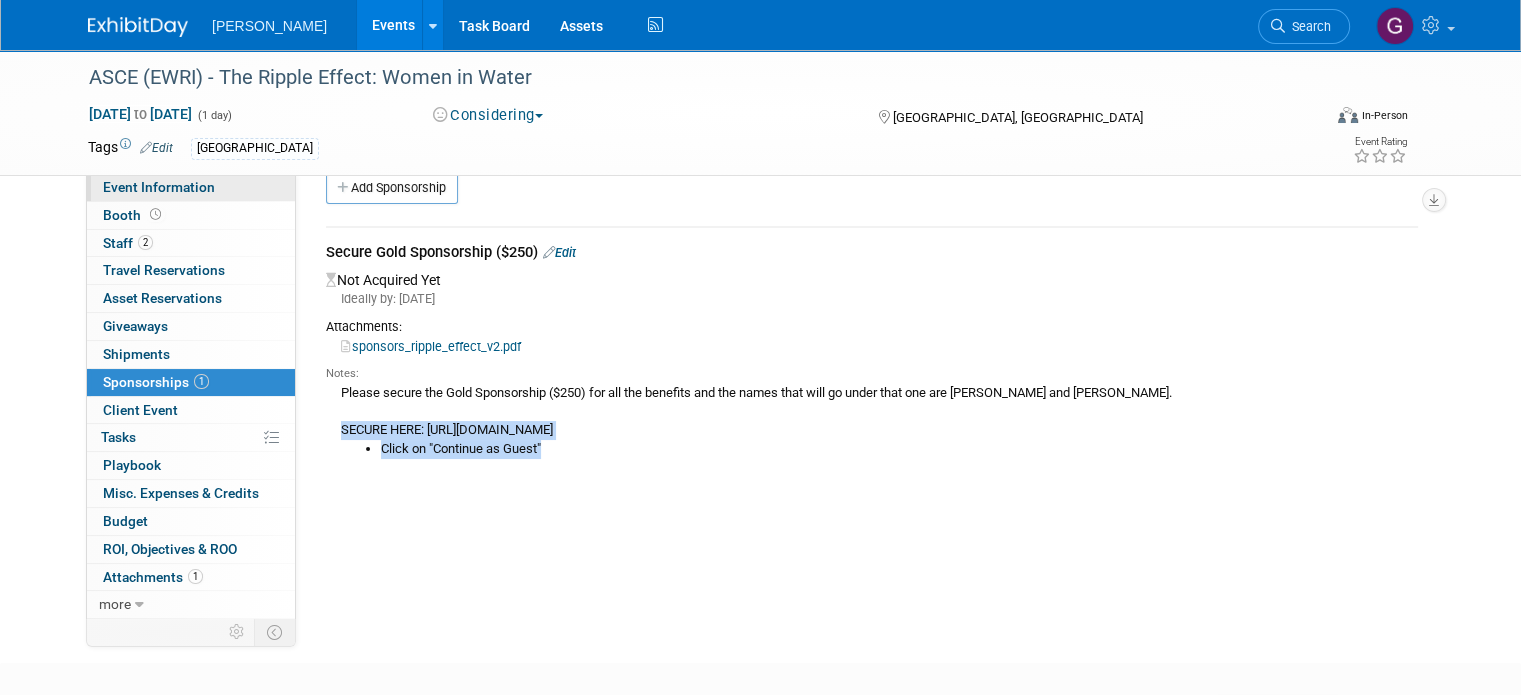 click on "Event Information" at bounding box center [159, 187] 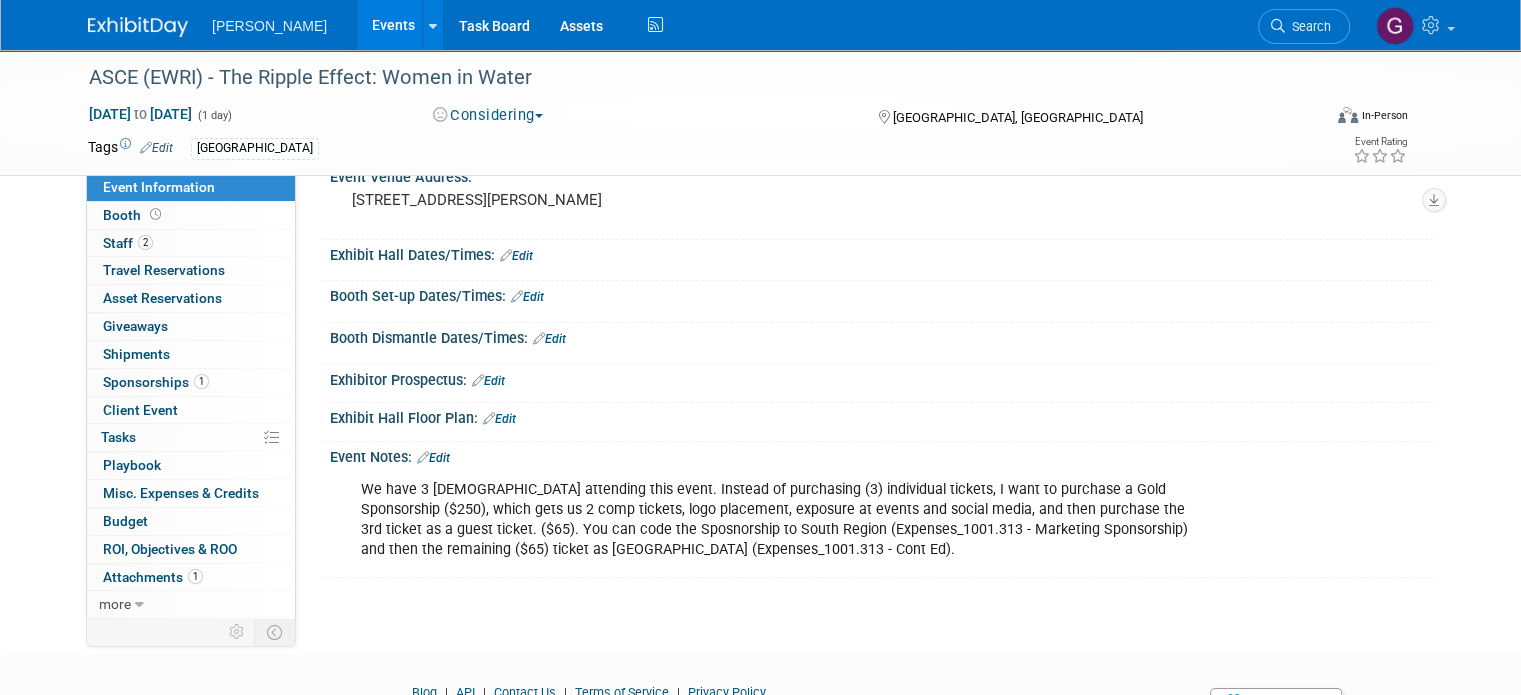 scroll, scrollTop: 217, scrollLeft: 0, axis: vertical 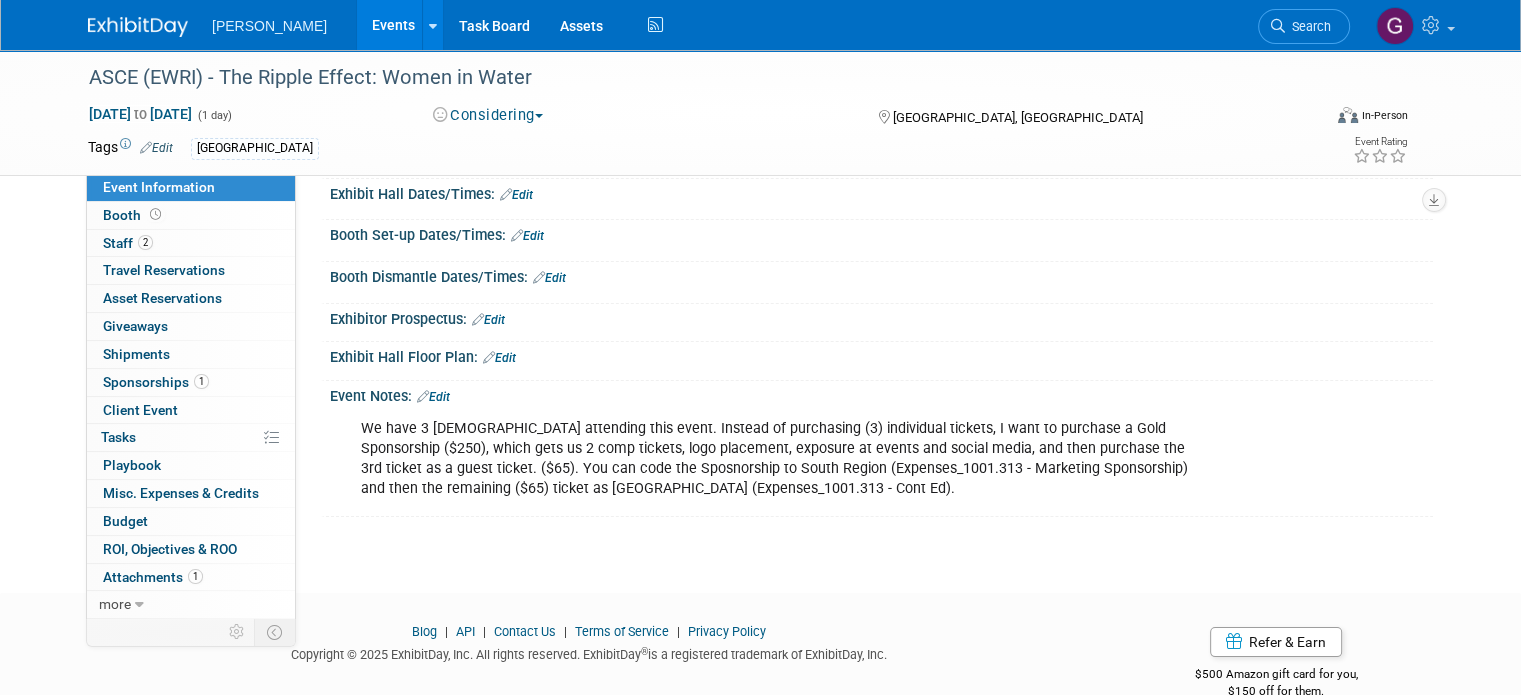 click on "Edit" at bounding box center (433, 397) 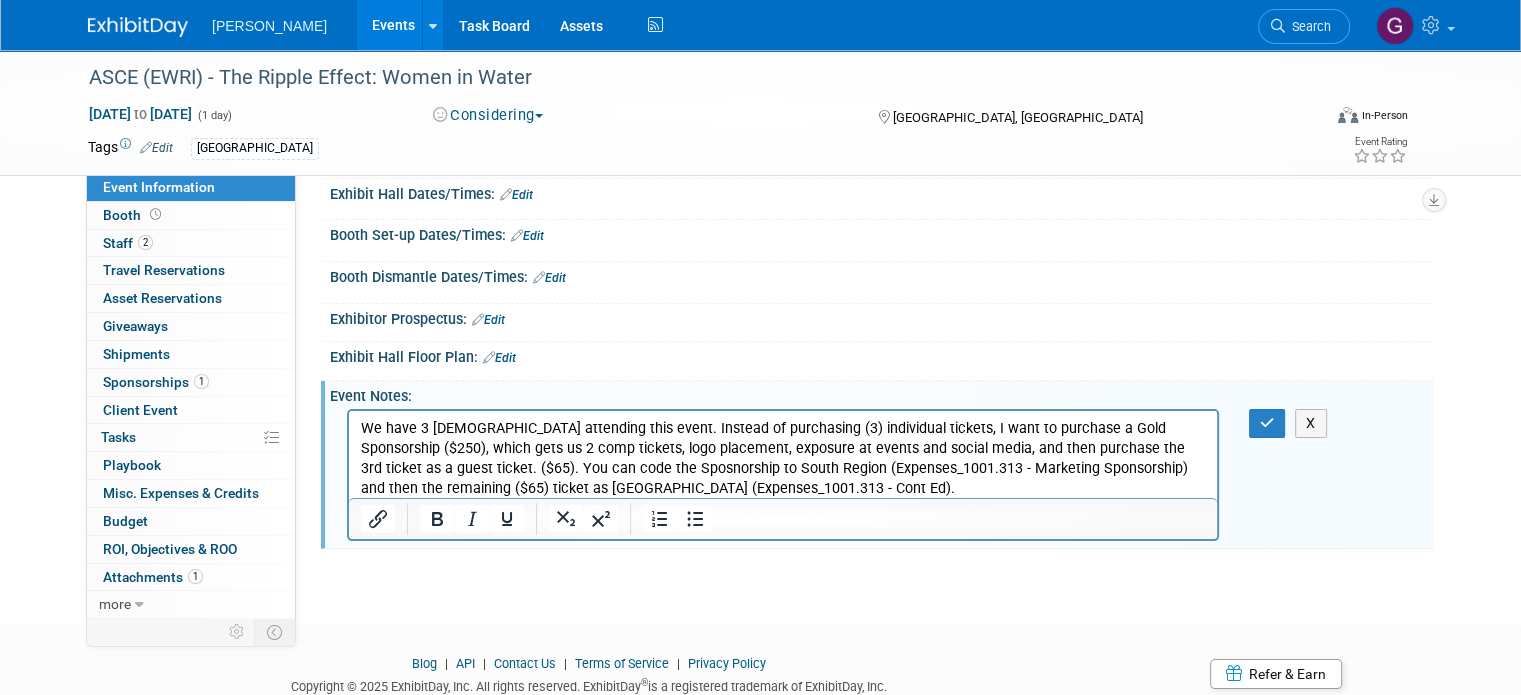 scroll, scrollTop: 0, scrollLeft: 0, axis: both 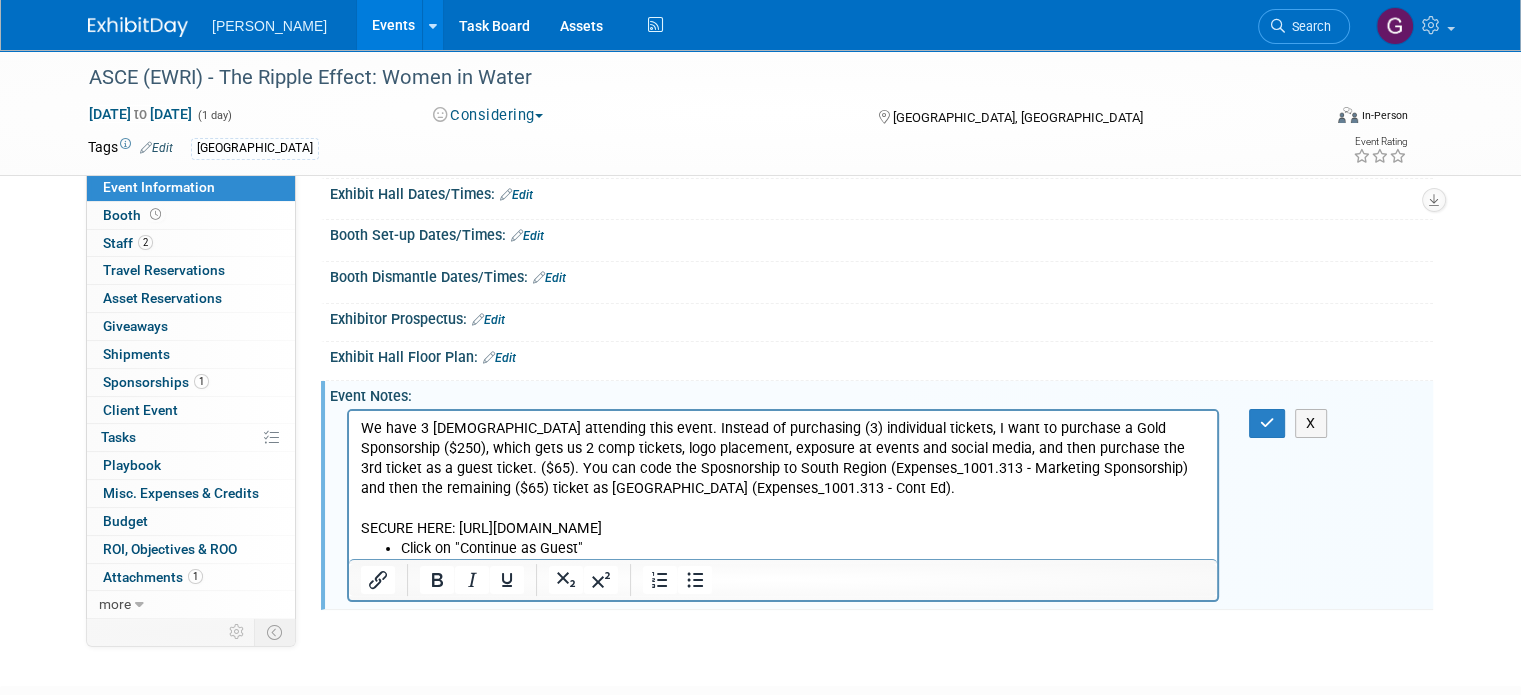 click on "Click on "Continue as Guest"" at bounding box center (803, 549) 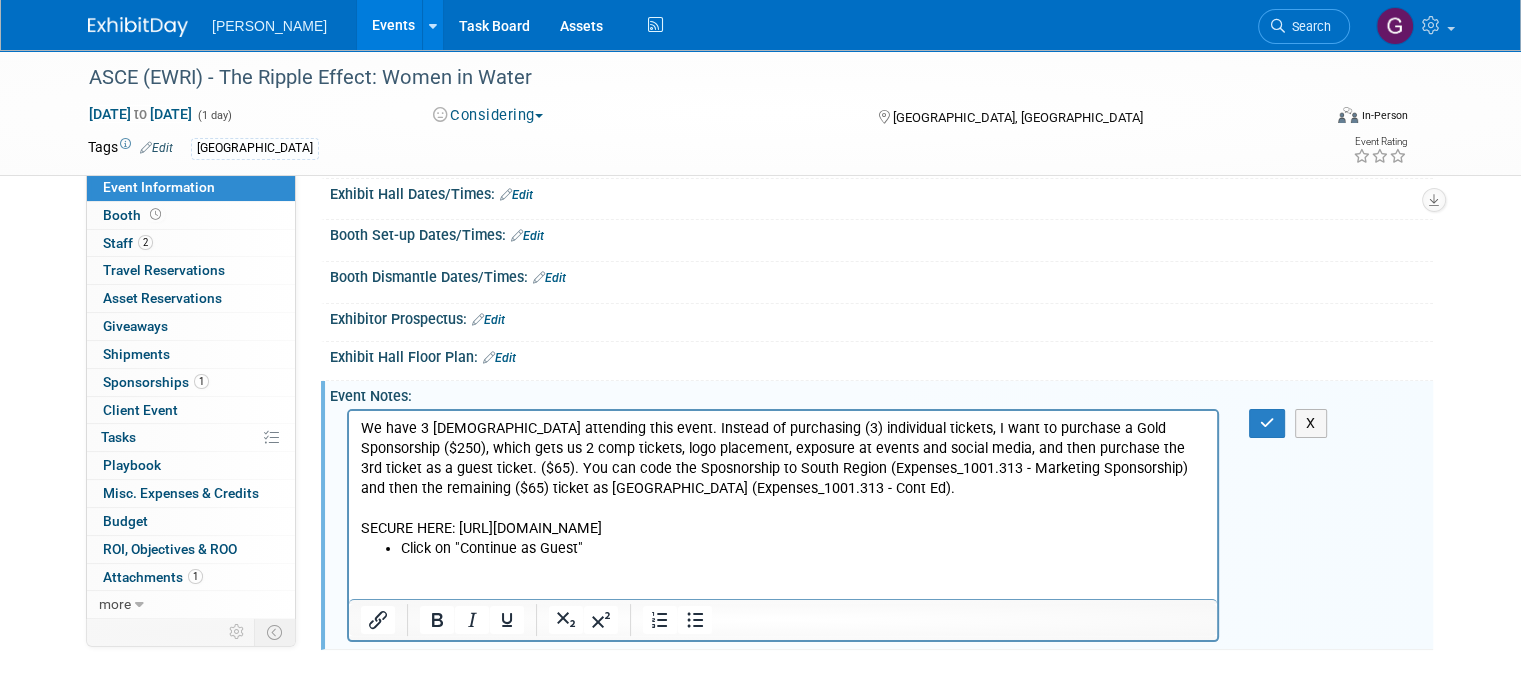 type 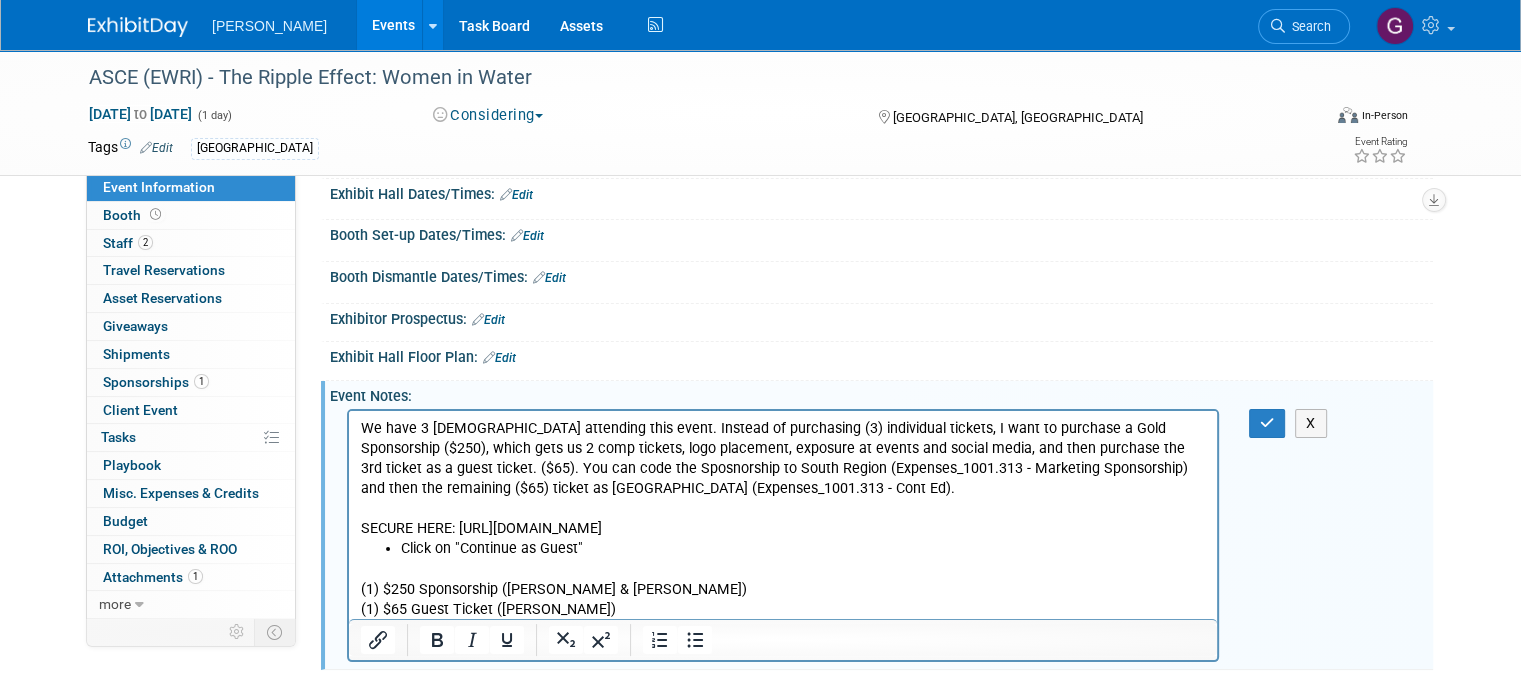 click on "(1) $65 Guest Ticket ([PERSON_NAME])" at bounding box center [783, 610] 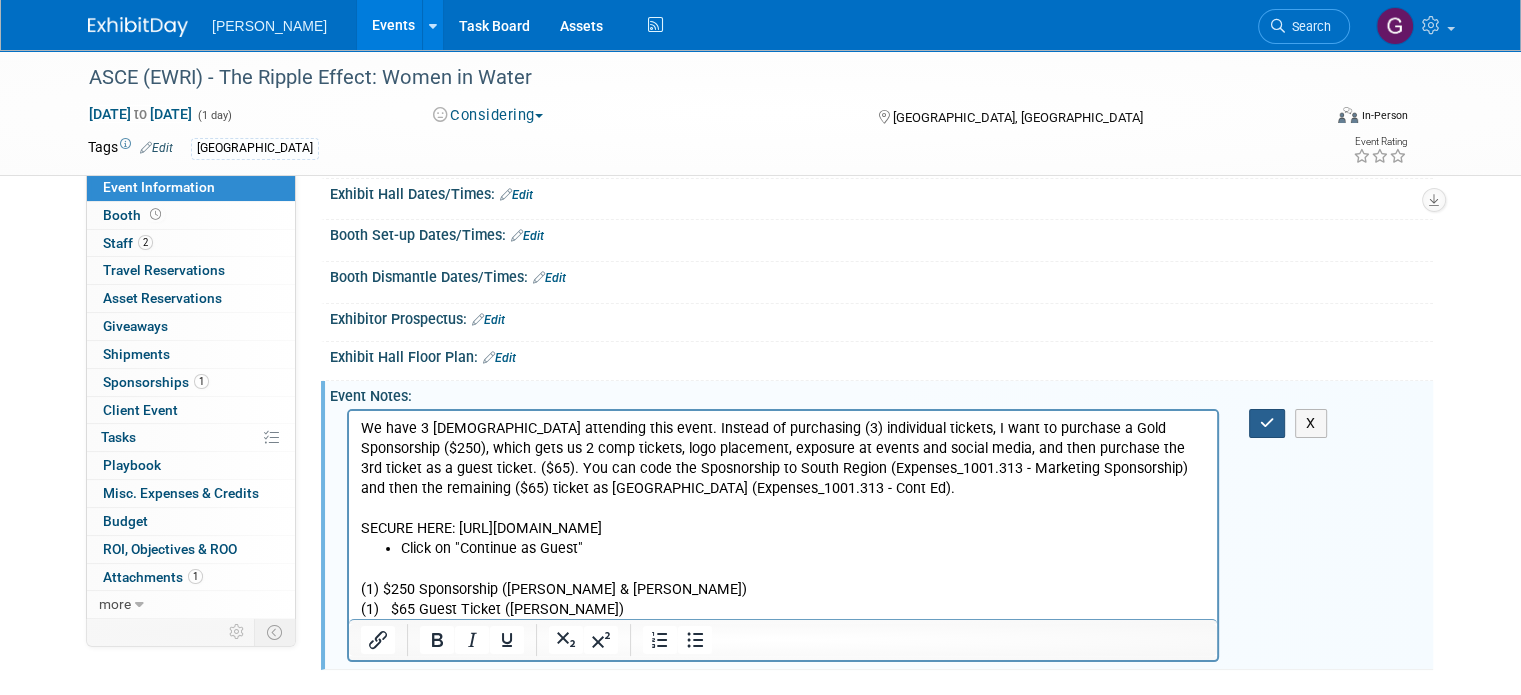 click at bounding box center (1267, 423) 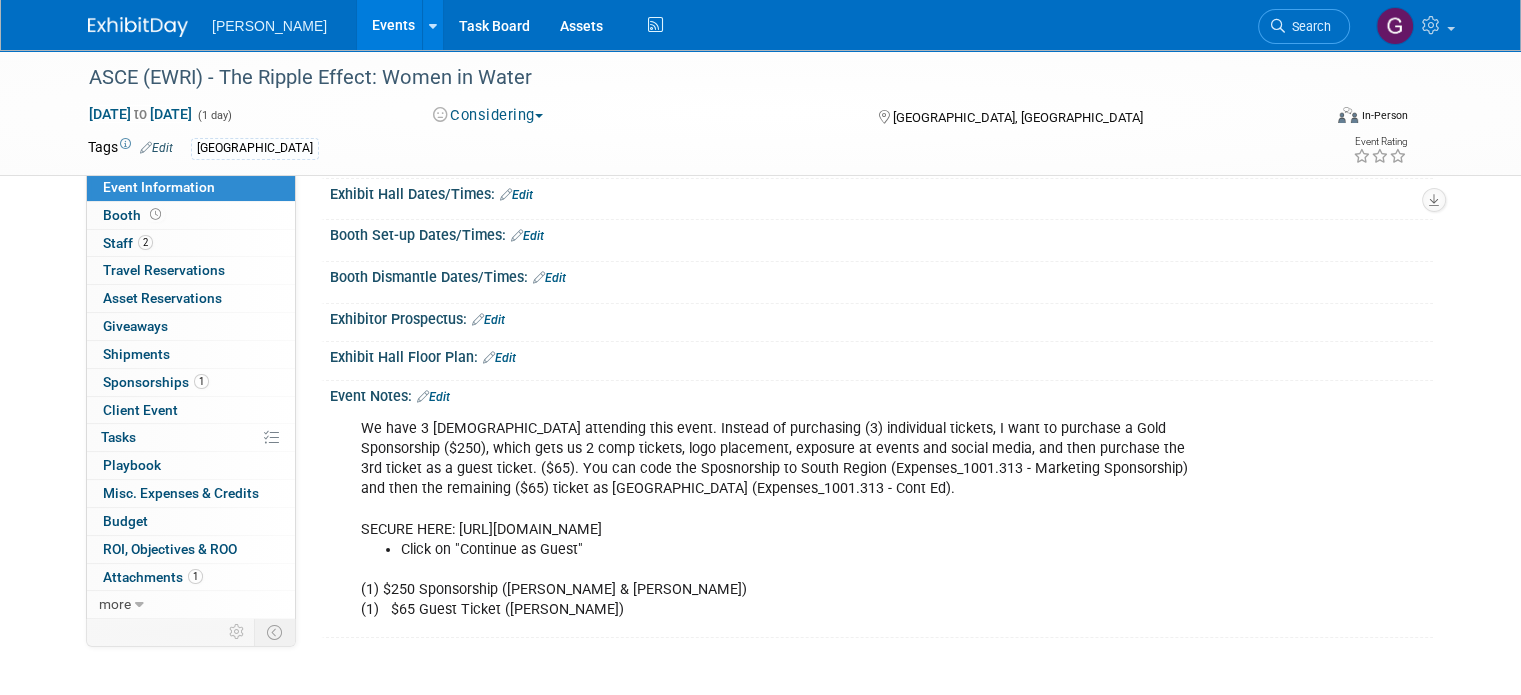 click on "We have 3 [DEMOGRAPHIC_DATA] attending this event. Instead of purchasing (3) individual tickets, I want to purchase a Gold Sponsorship ($250), which gets us 2 comp tickets, logo placement, exposure at events and social media, and then purchase the 3rd ticket as a guest ticket. ($65). You can code the Sposnorship to South Region (Expenses_1001.313 - Marketing Sponsorship) and then the remaining ($65) ticket as [GEOGRAPHIC_DATA] (Expenses_1001.313 - Cont Ed).  SECURE HERE: [URL][DOMAIN_NAME] Click on "Continue as Guest" (1) $250 Sponsorship ([PERSON_NAME] & [PERSON_NAME]) (1)   $65 Guest Ticket ([PERSON_NAME])" at bounding box center (783, 519) 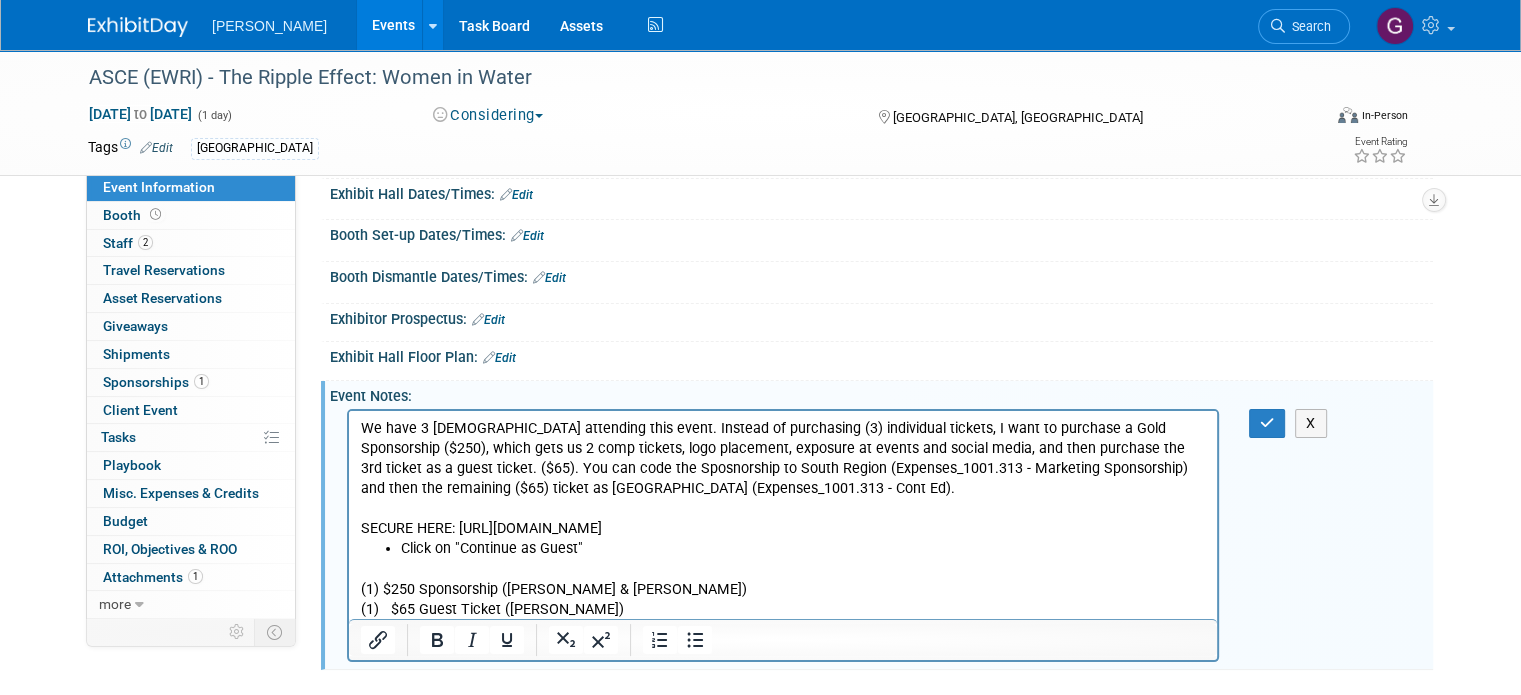 scroll, scrollTop: 0, scrollLeft: 0, axis: both 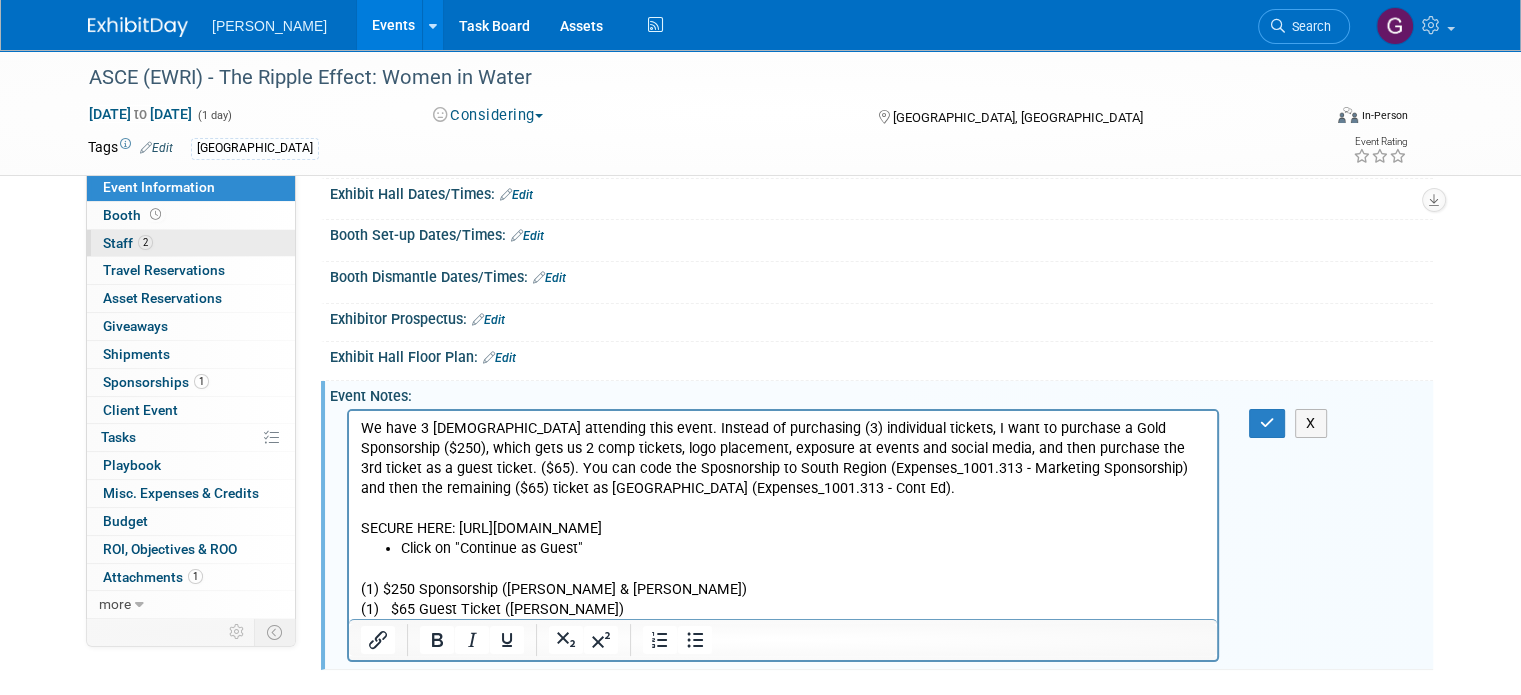 click on "2
Staff 2" at bounding box center (191, 243) 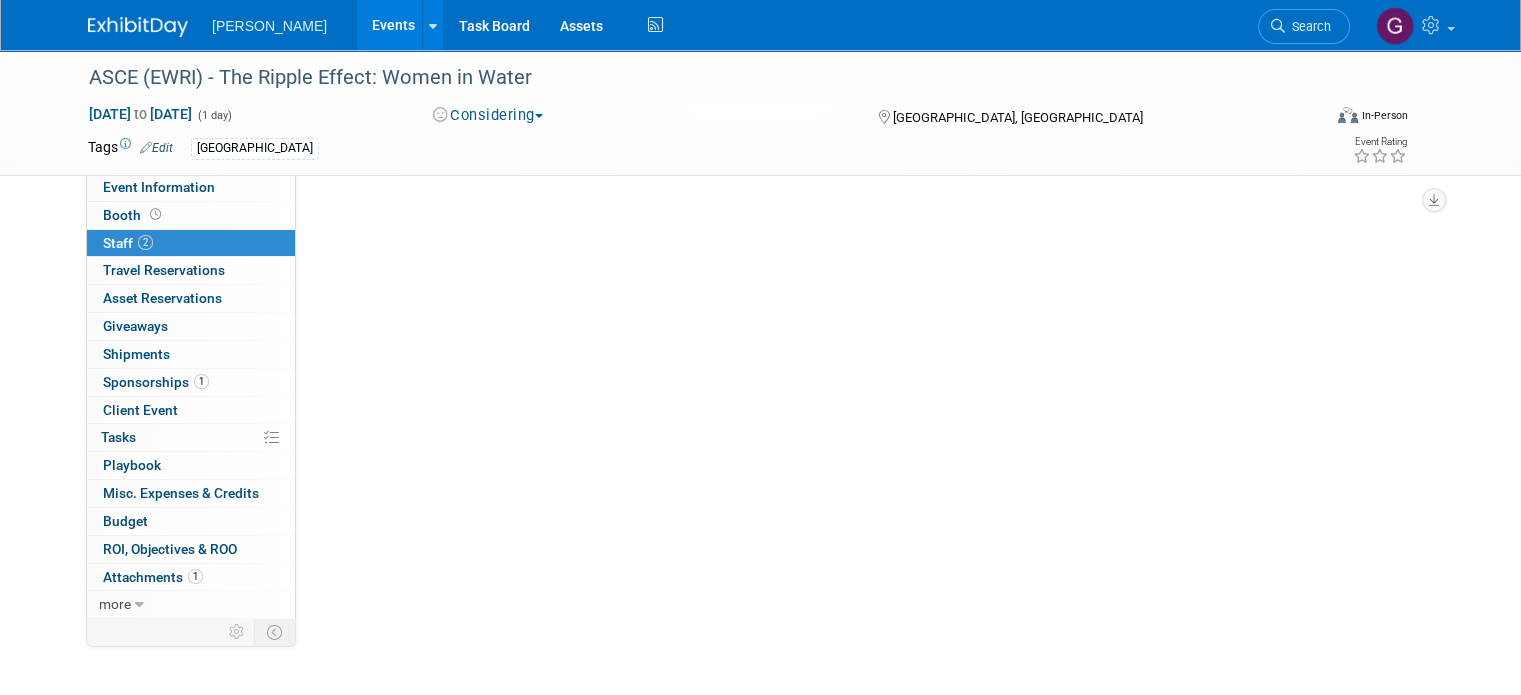 scroll, scrollTop: 0, scrollLeft: 0, axis: both 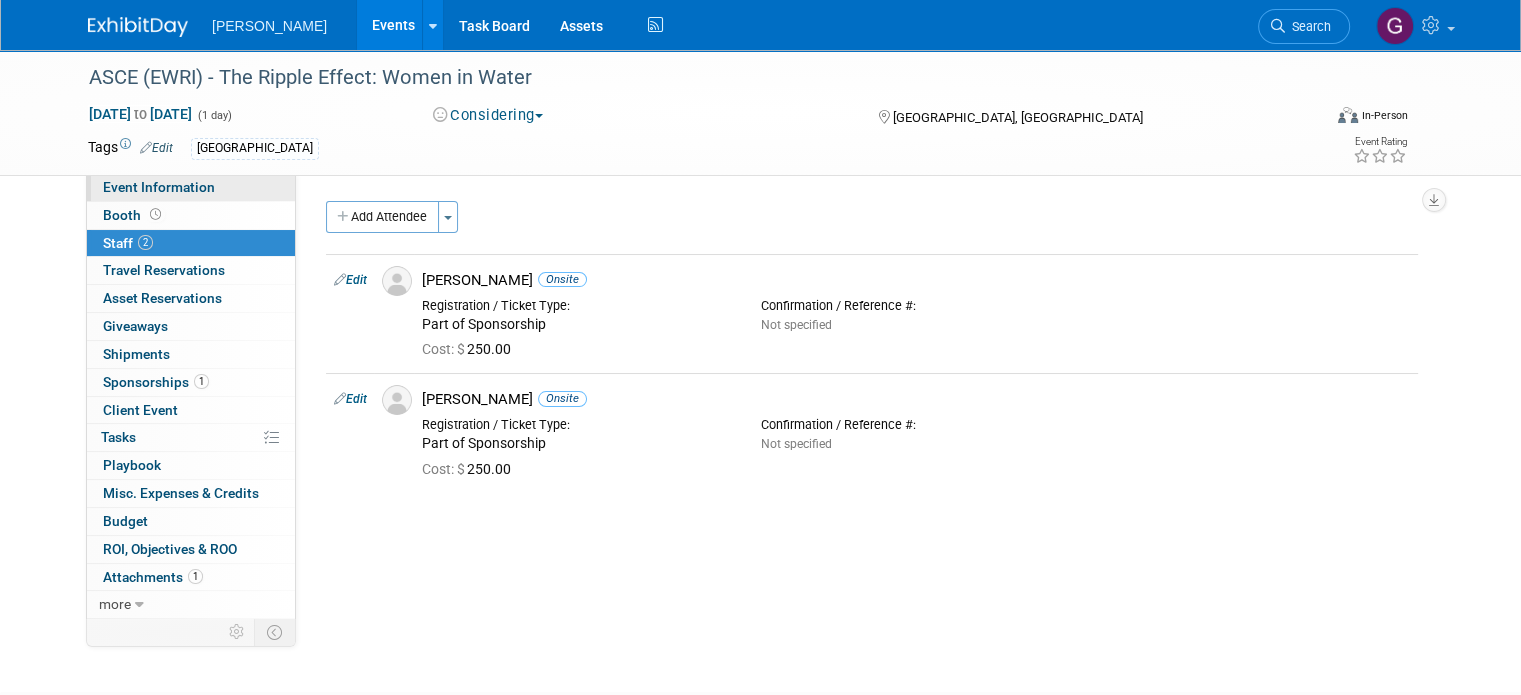 click on "Event Information" at bounding box center [191, 187] 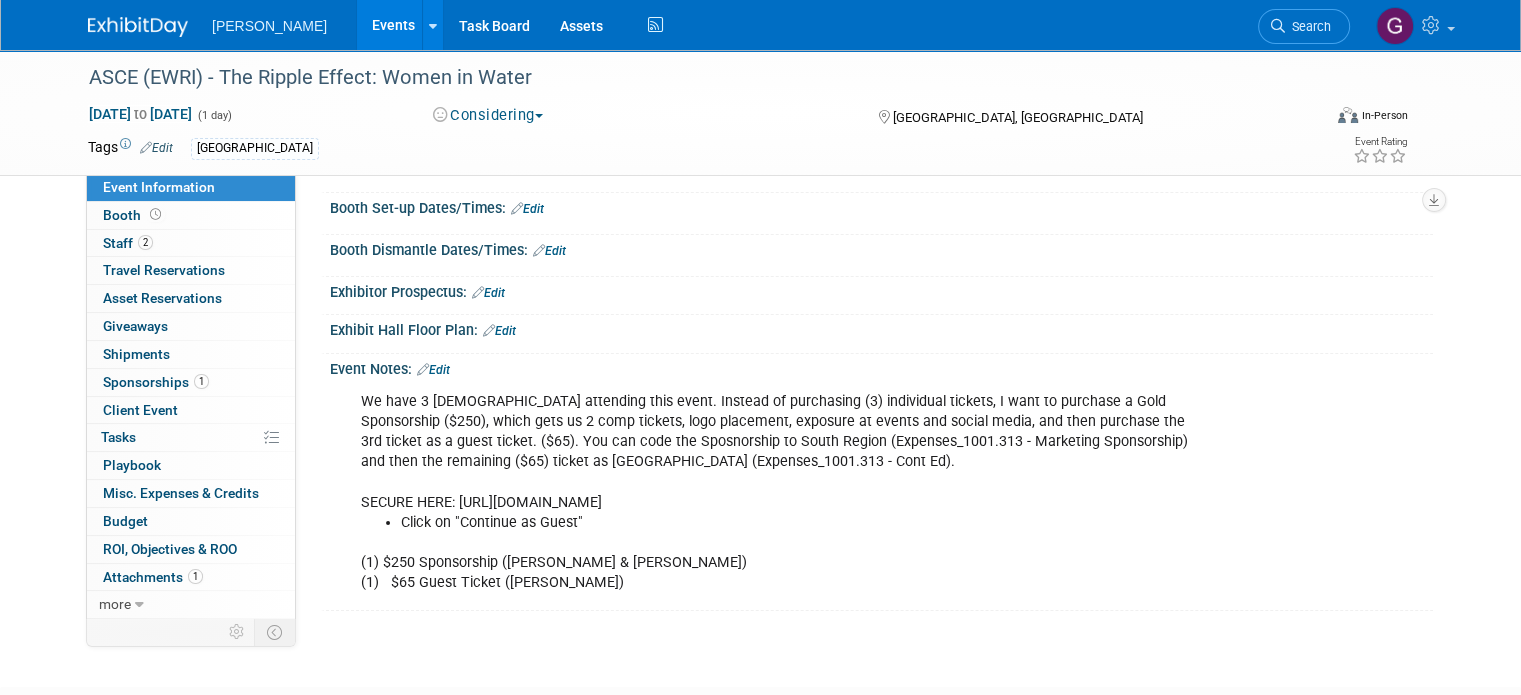 scroll, scrollTop: 248, scrollLeft: 0, axis: vertical 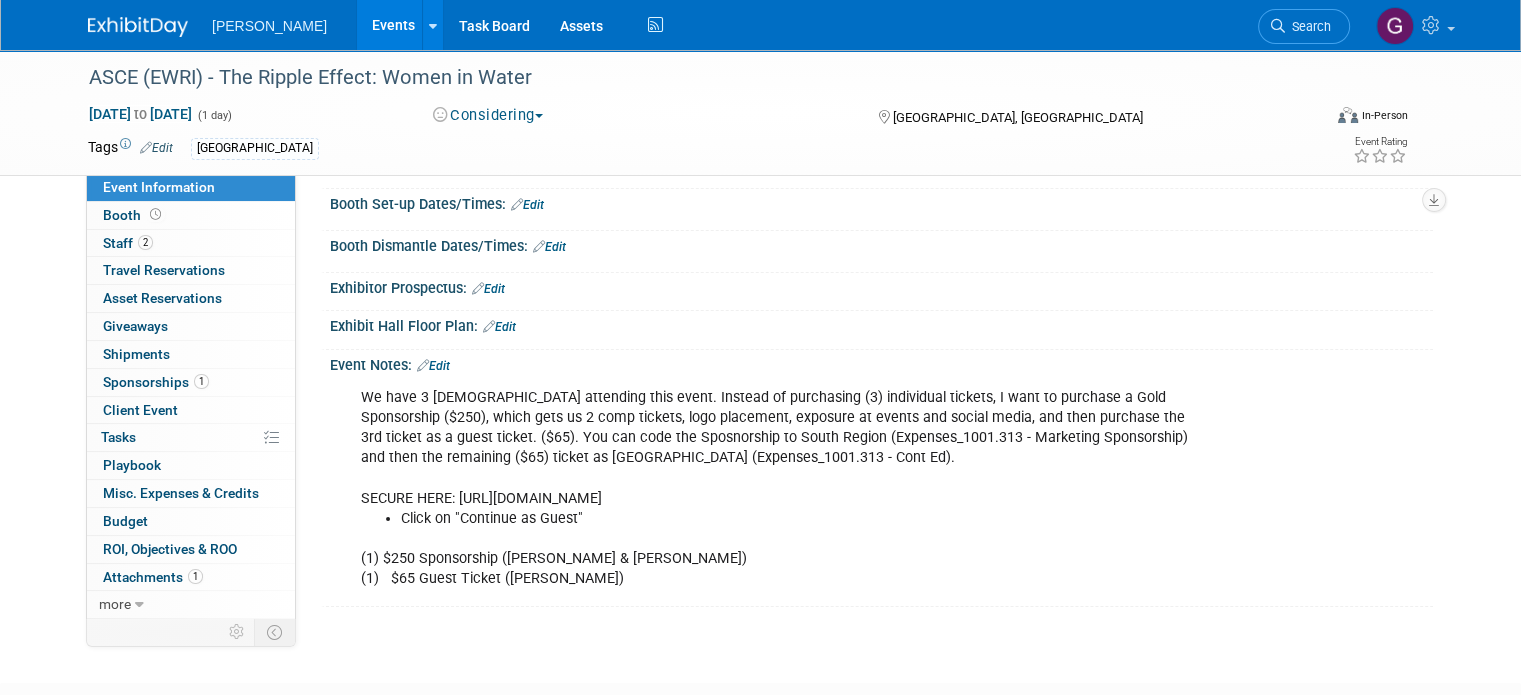 click on "Edit" at bounding box center [433, 366] 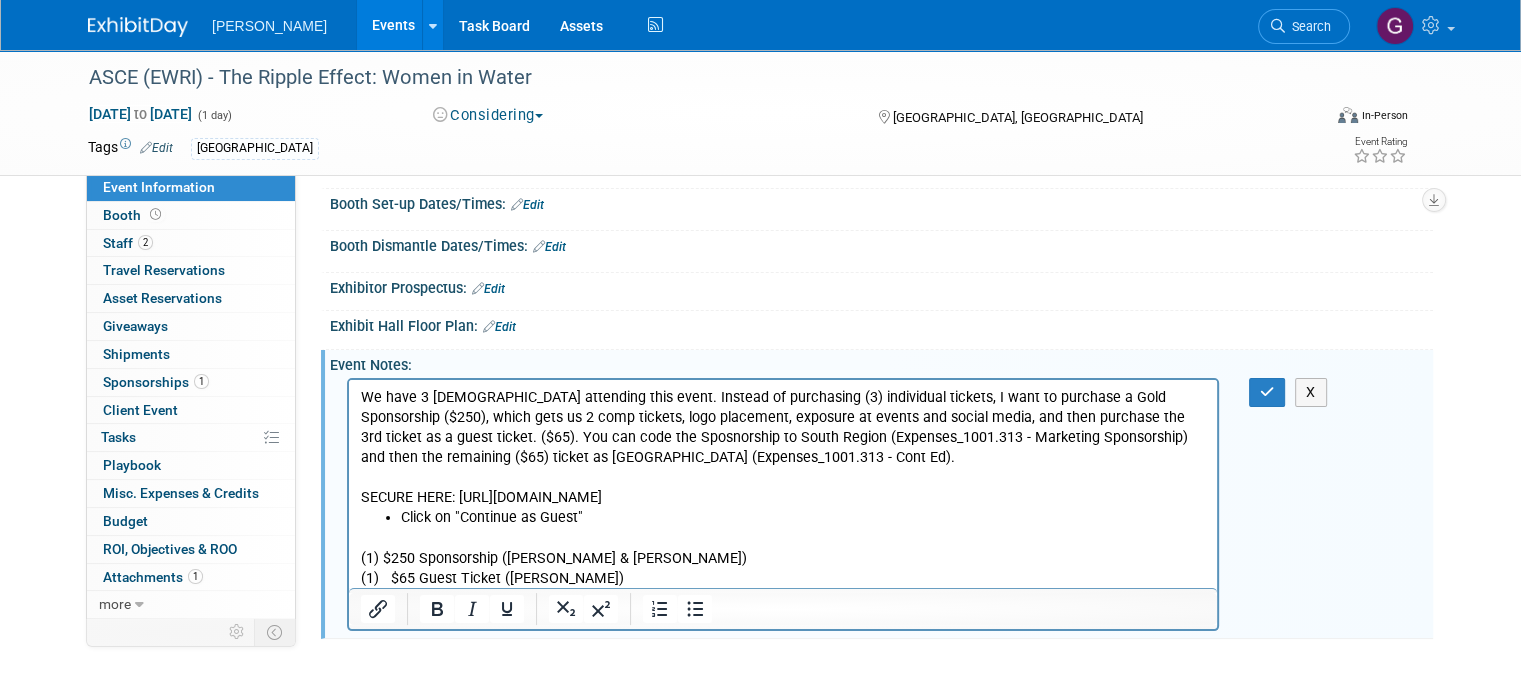 scroll, scrollTop: 0, scrollLeft: 0, axis: both 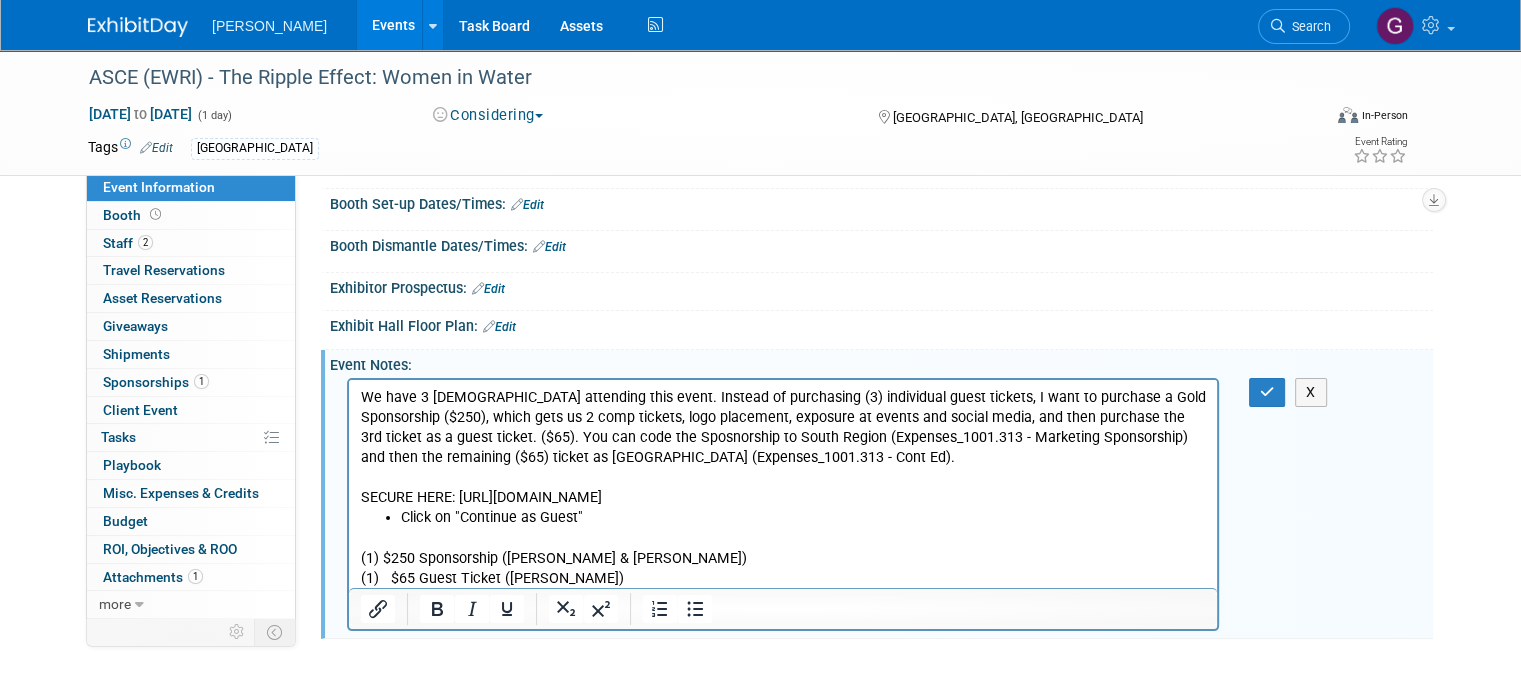 click on "We have 3 [DEMOGRAPHIC_DATA] attending this event. Instead of purchasing (3) individual guest tickets, I want to purchase a Gold Sponsorship ($250), which gets us 2 comp tickets, logo placement, exposure at events and social media, and then purchase the 3rd ticket as a guest ticket. ($65). You can code the Sposnorship to South Region (Expenses_1001.313 - Marketing Sponsorship) and then the remaining ($65) ticket as [GEOGRAPHIC_DATA] (Expenses_1001.313 - Cont Ed).  SECURE HERE: [URL][DOMAIN_NAME]" at bounding box center [783, 448] 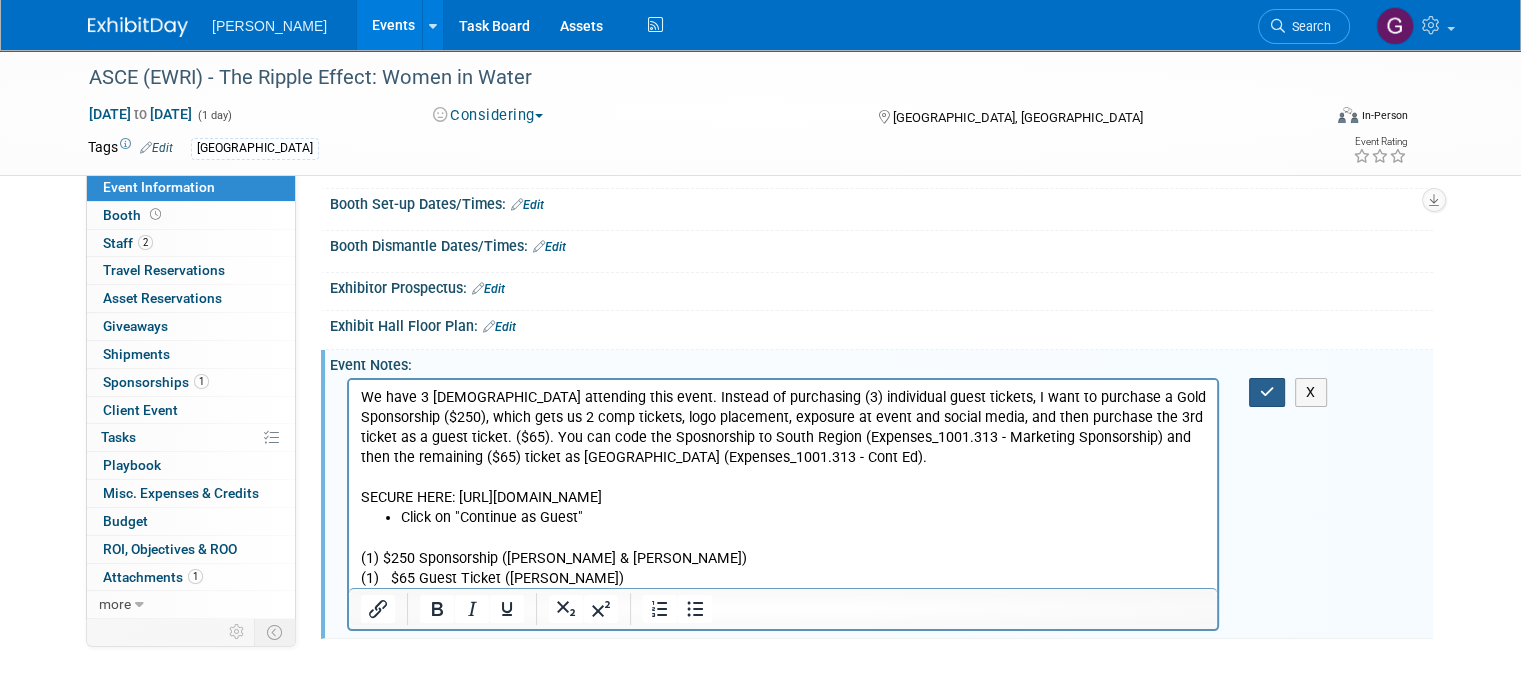 click at bounding box center (1267, 392) 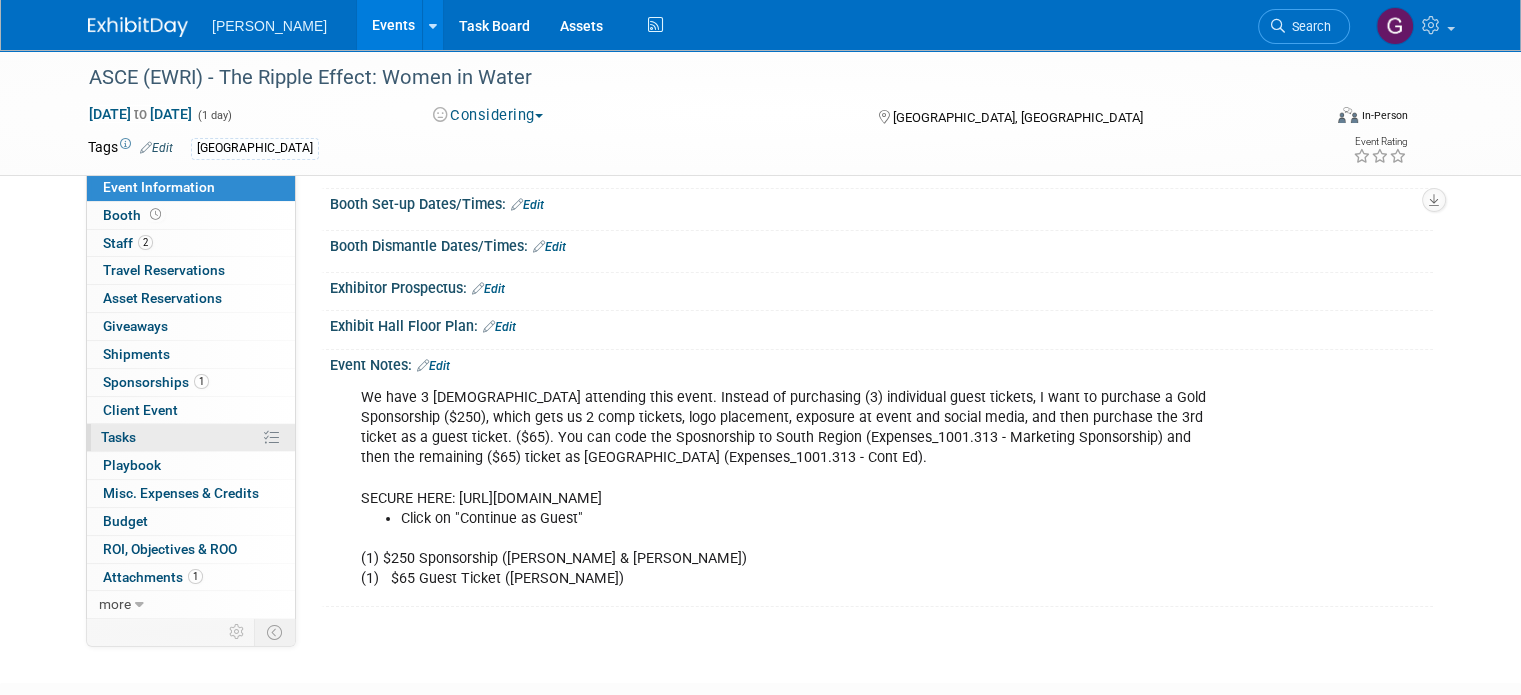 click on "0%
Tasks 0%" at bounding box center [191, 437] 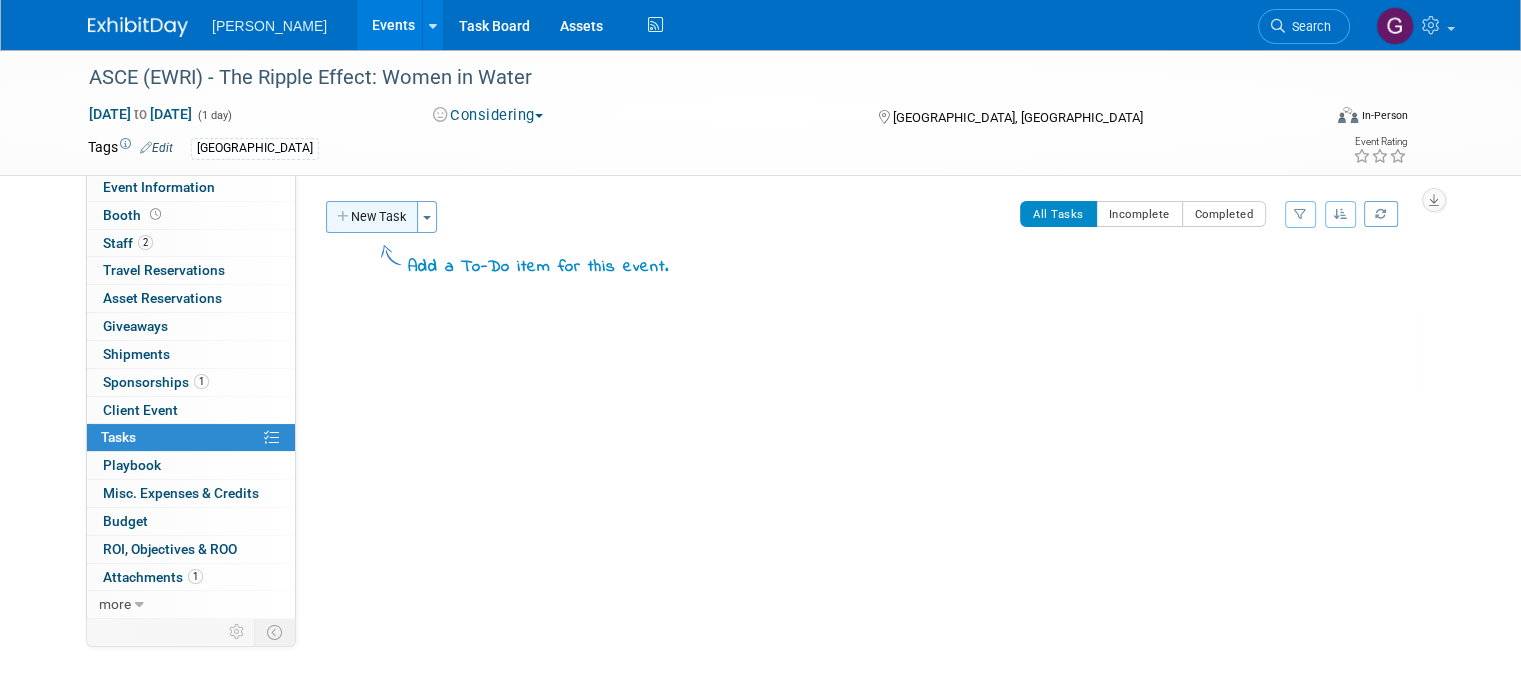 click on "New Task" at bounding box center [372, 217] 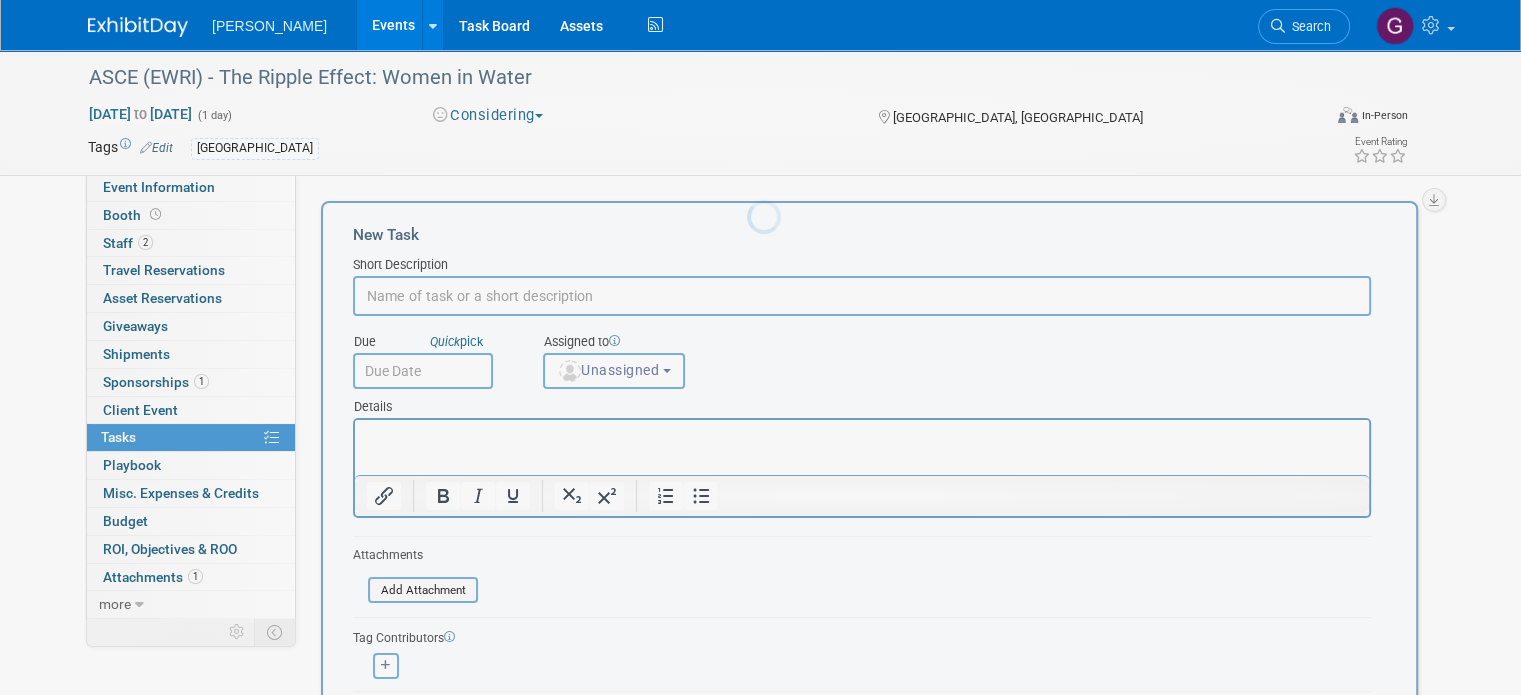 scroll, scrollTop: 0, scrollLeft: 0, axis: both 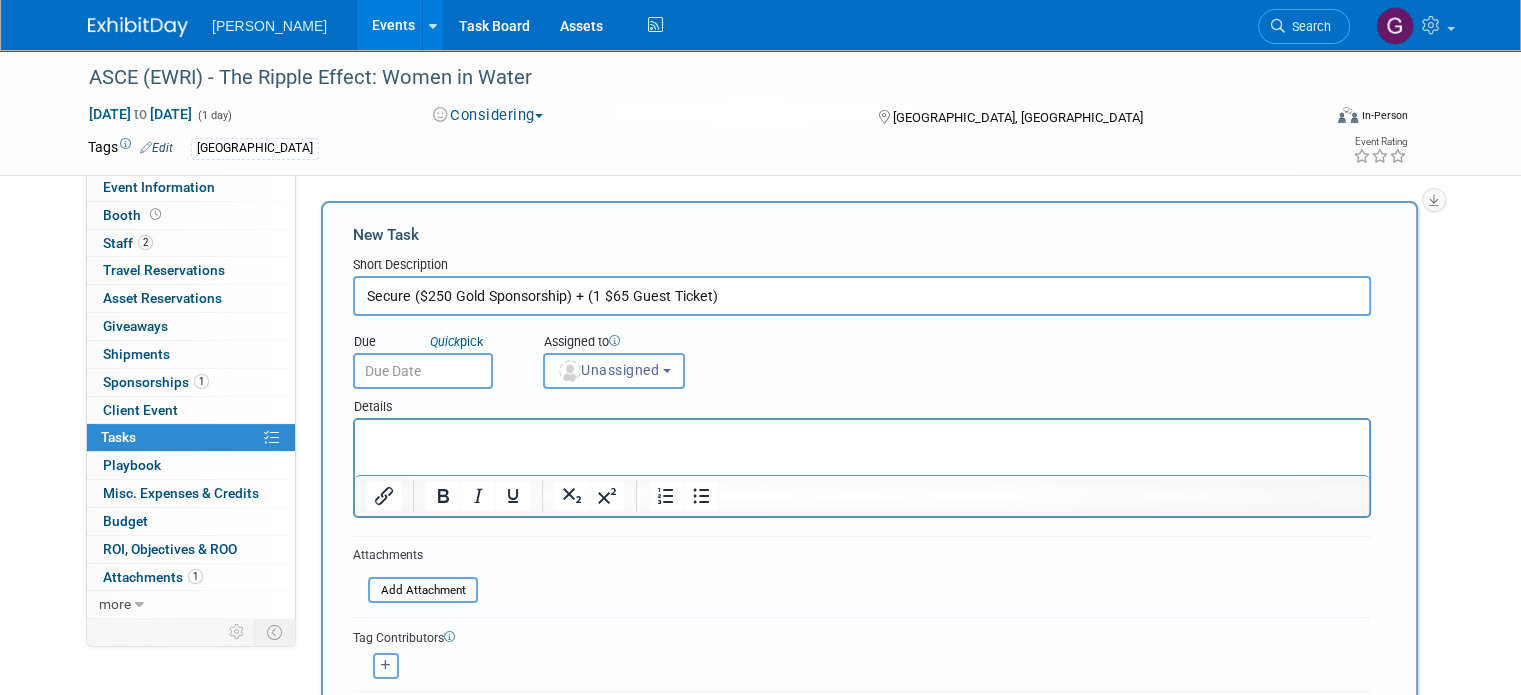 click on "Secure ($250 Gold Sponsorship) + (1 $65 Guest Ticket)" at bounding box center [862, 296] 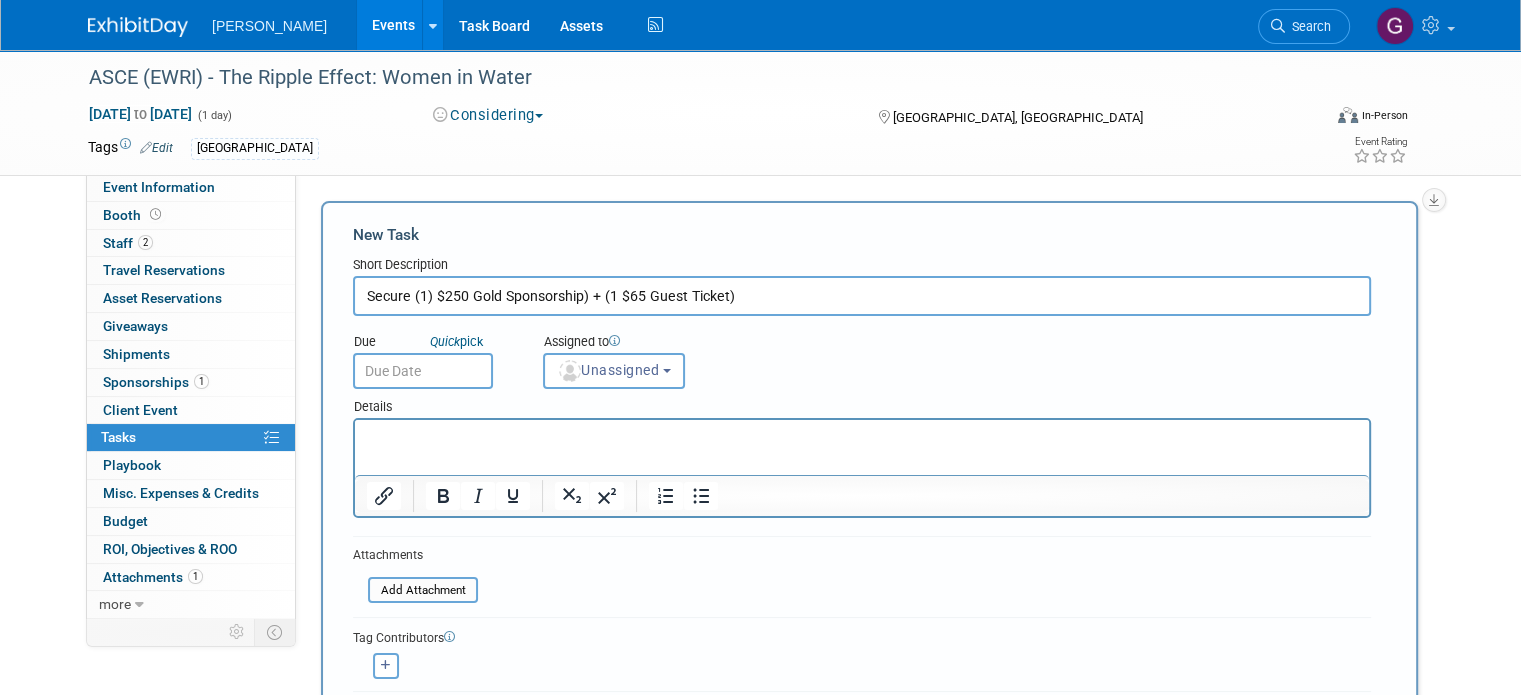 click on "Secure (1) $250 Gold Sponsorship) + (1 $65 Guest Ticket)" at bounding box center (862, 296) 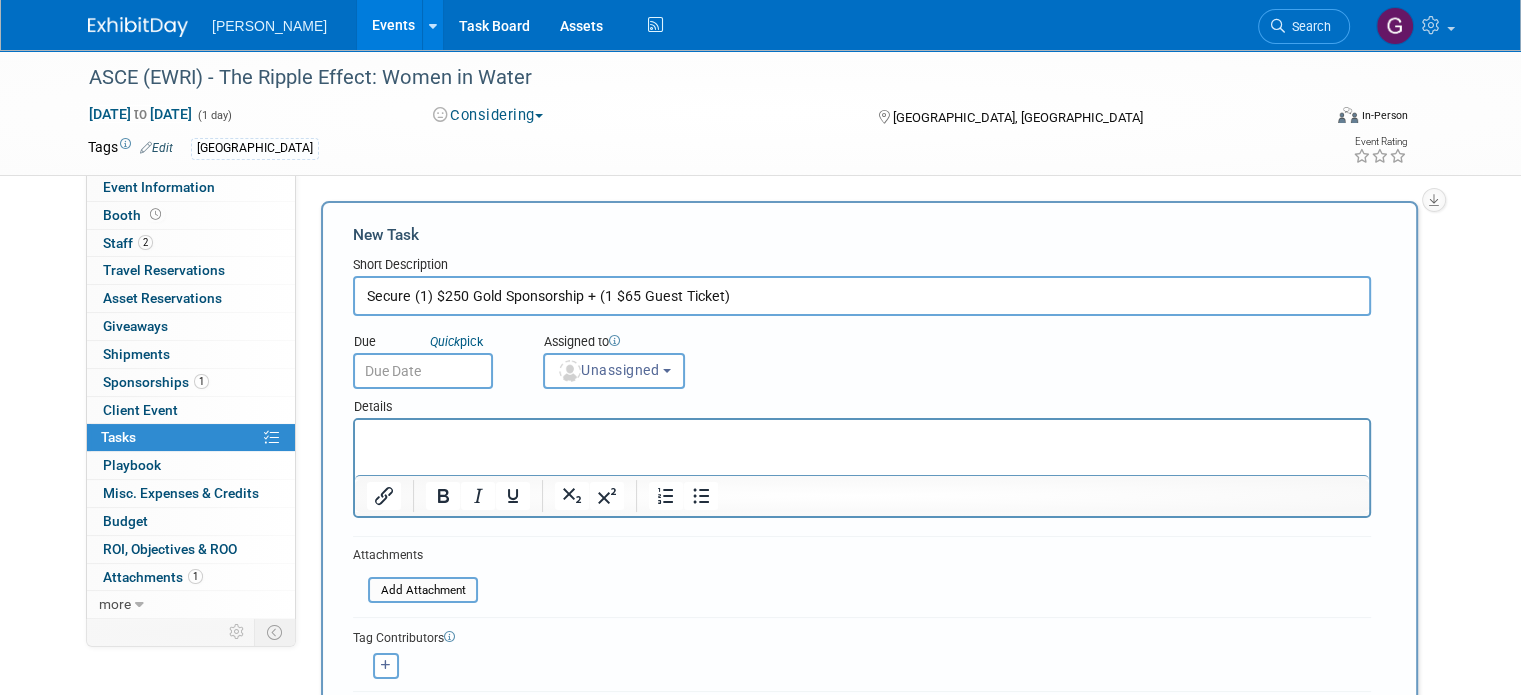 click on "Secure (1) $250 Gold Sponsorship + (1 $65 Guest Ticket)" at bounding box center [862, 296] 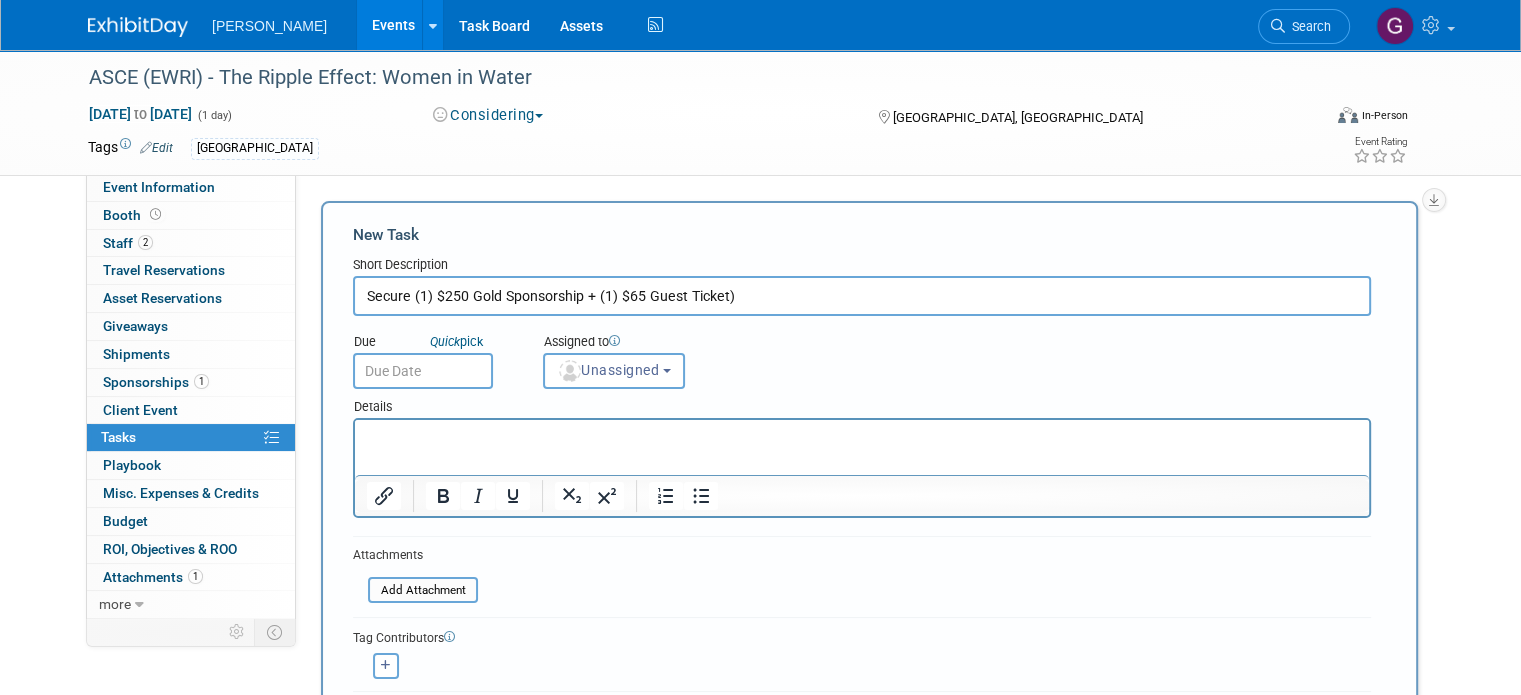 click on "Secure (1) $250 Gold Sponsorship + (1) $65 Guest Ticket)" at bounding box center (862, 296) 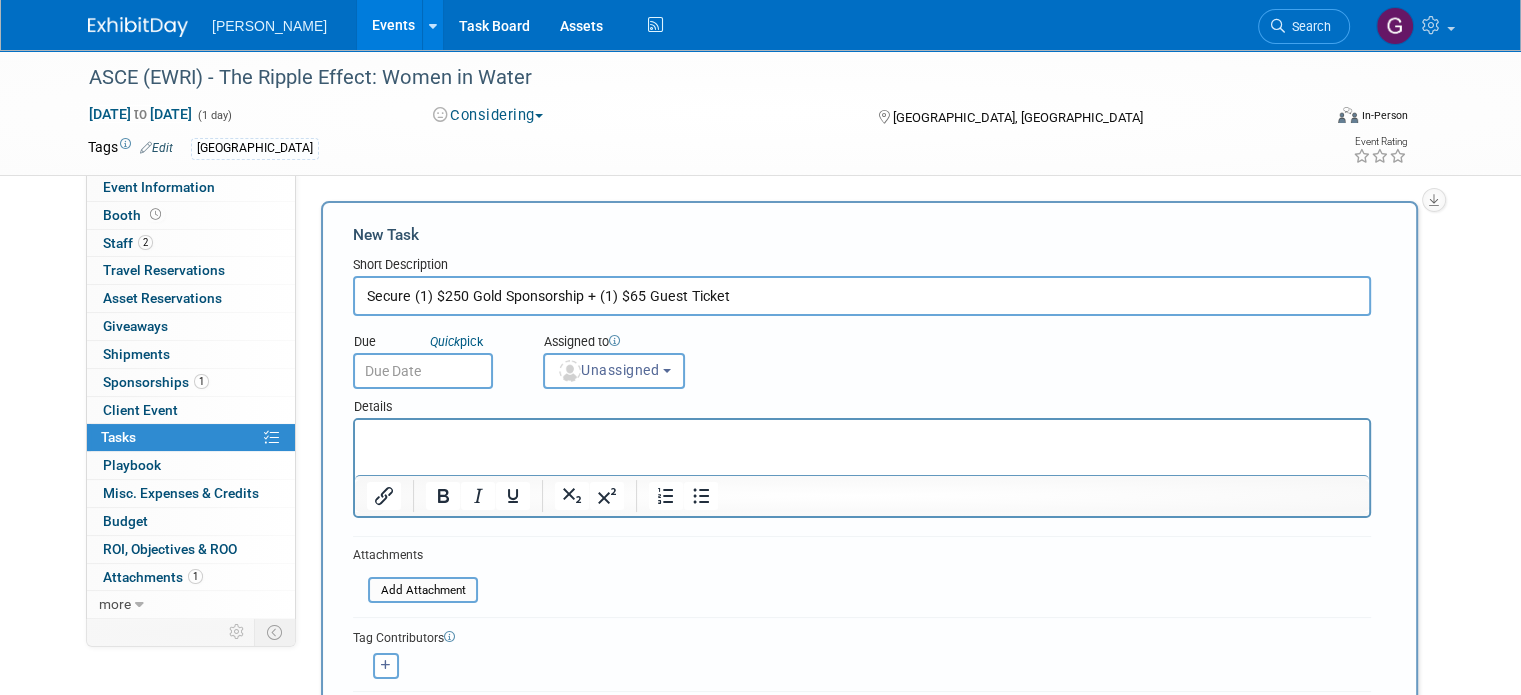 type on "Secure (1) $250 Gold Sponsorship + (1) $65 Guest Ticket" 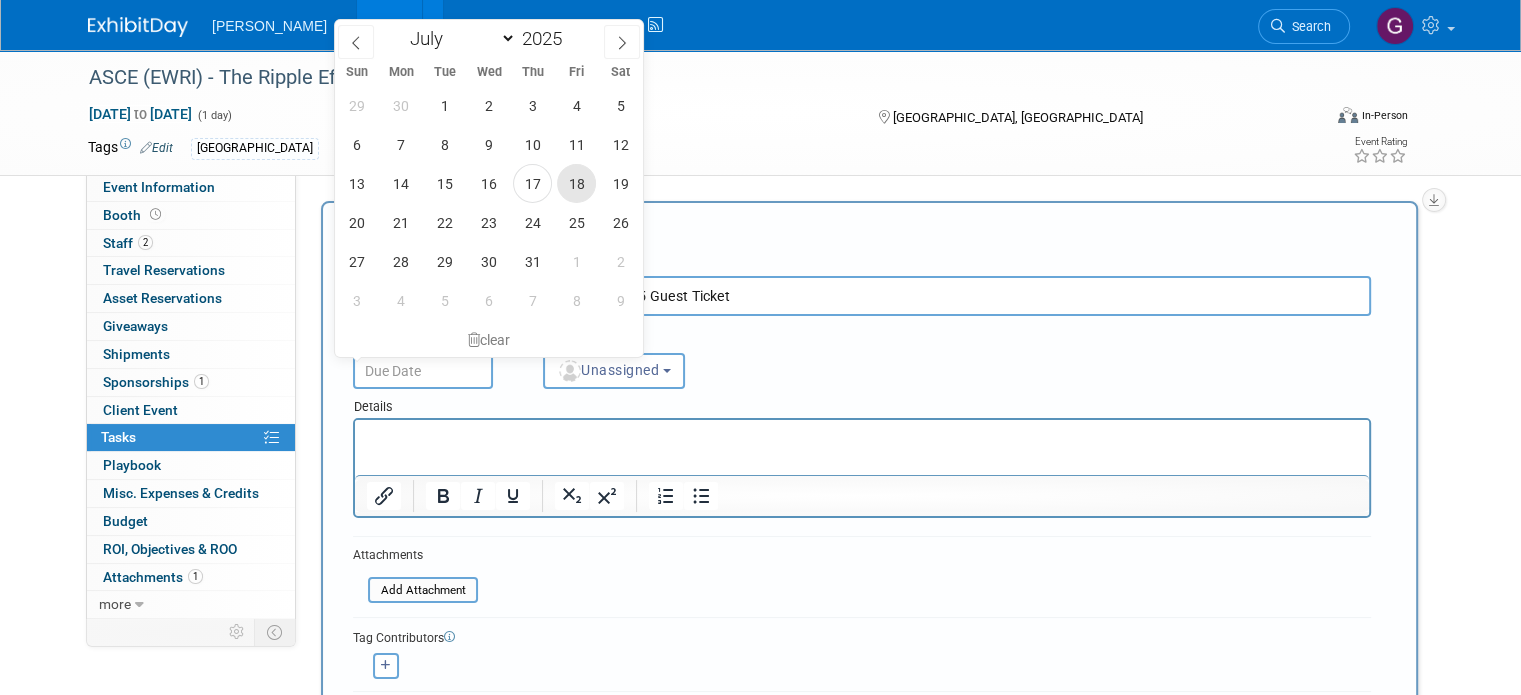 click on "18" at bounding box center (576, 183) 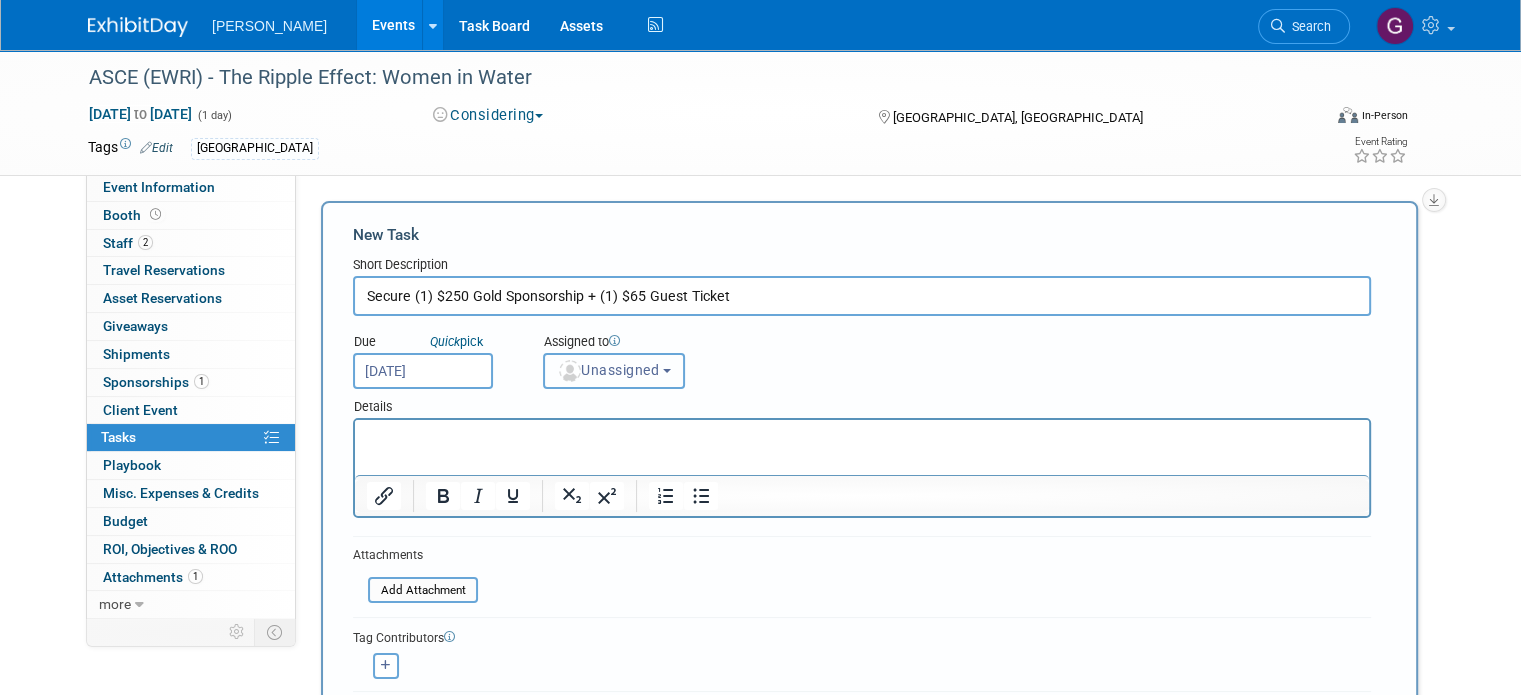 click on "Unassigned" at bounding box center [608, 370] 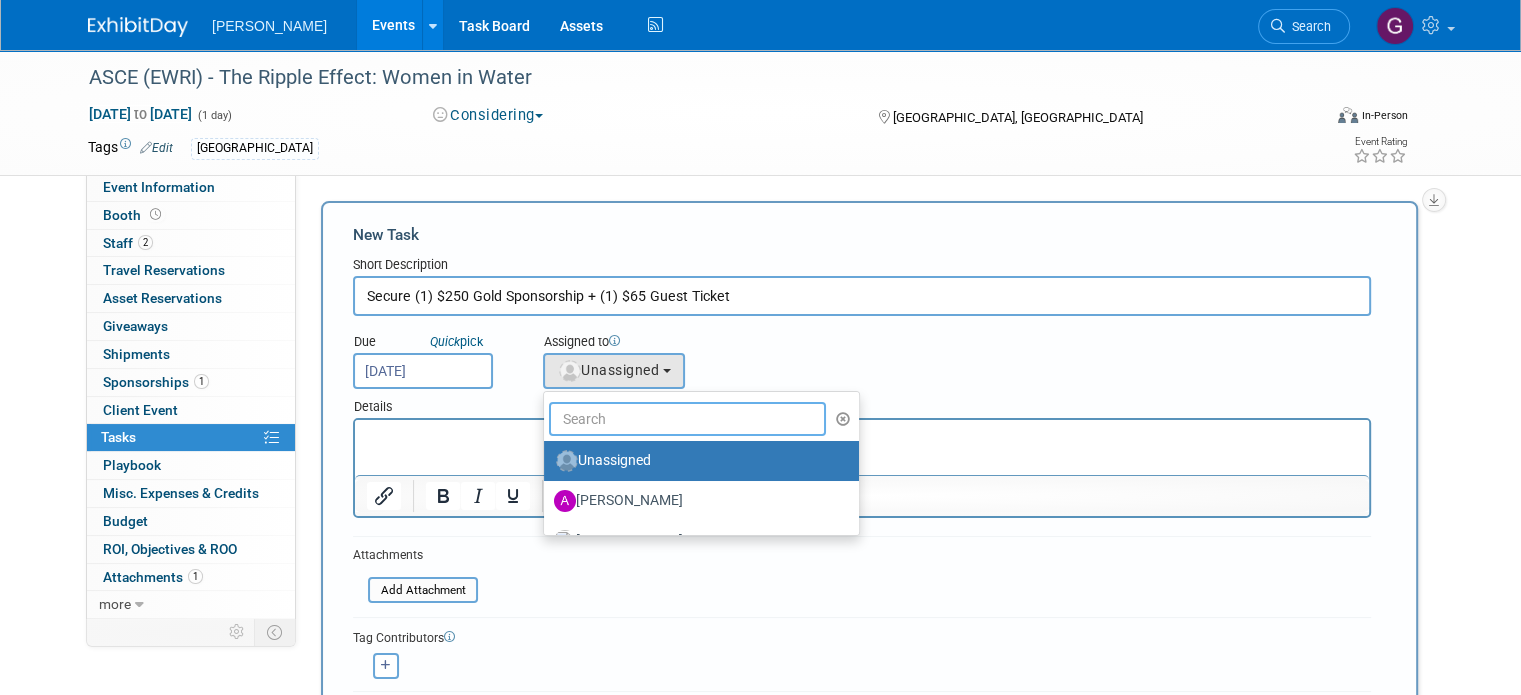 click at bounding box center [687, 419] 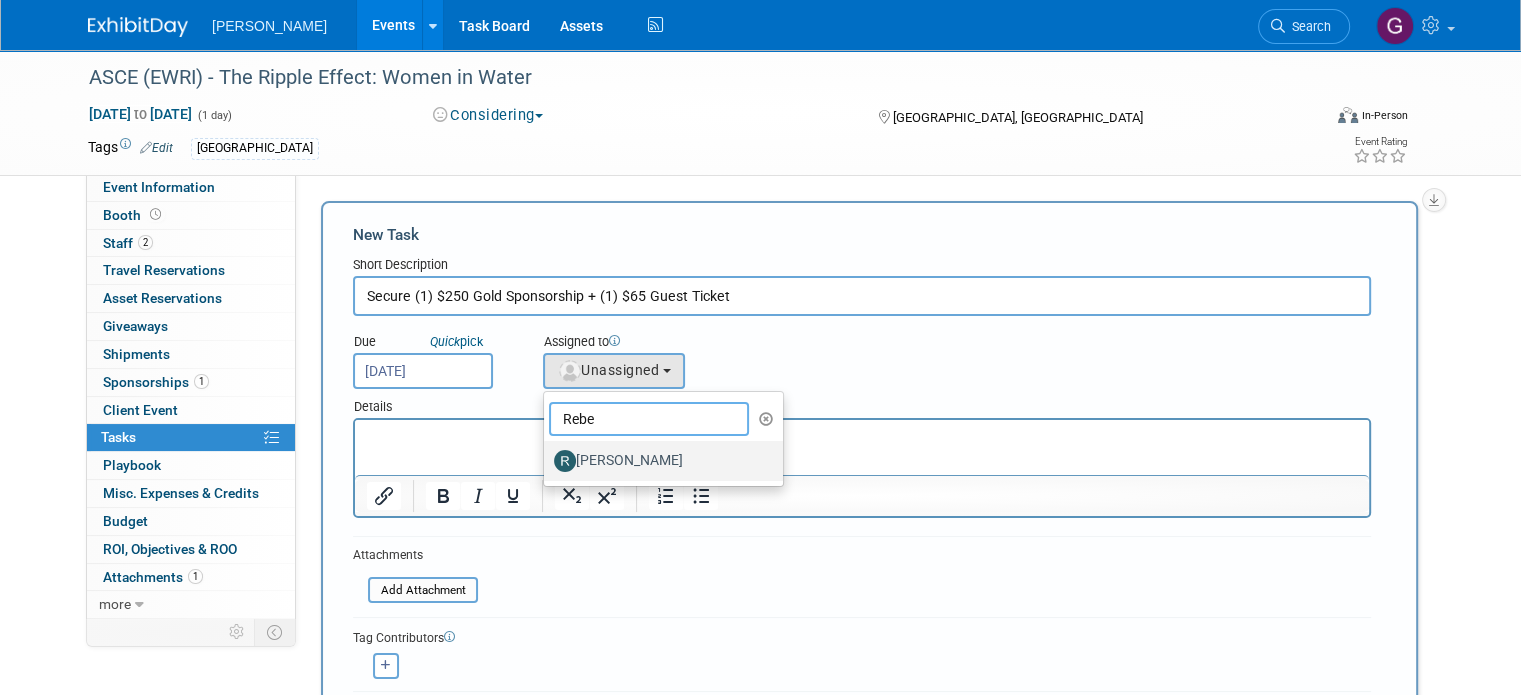 type on "Rebe" 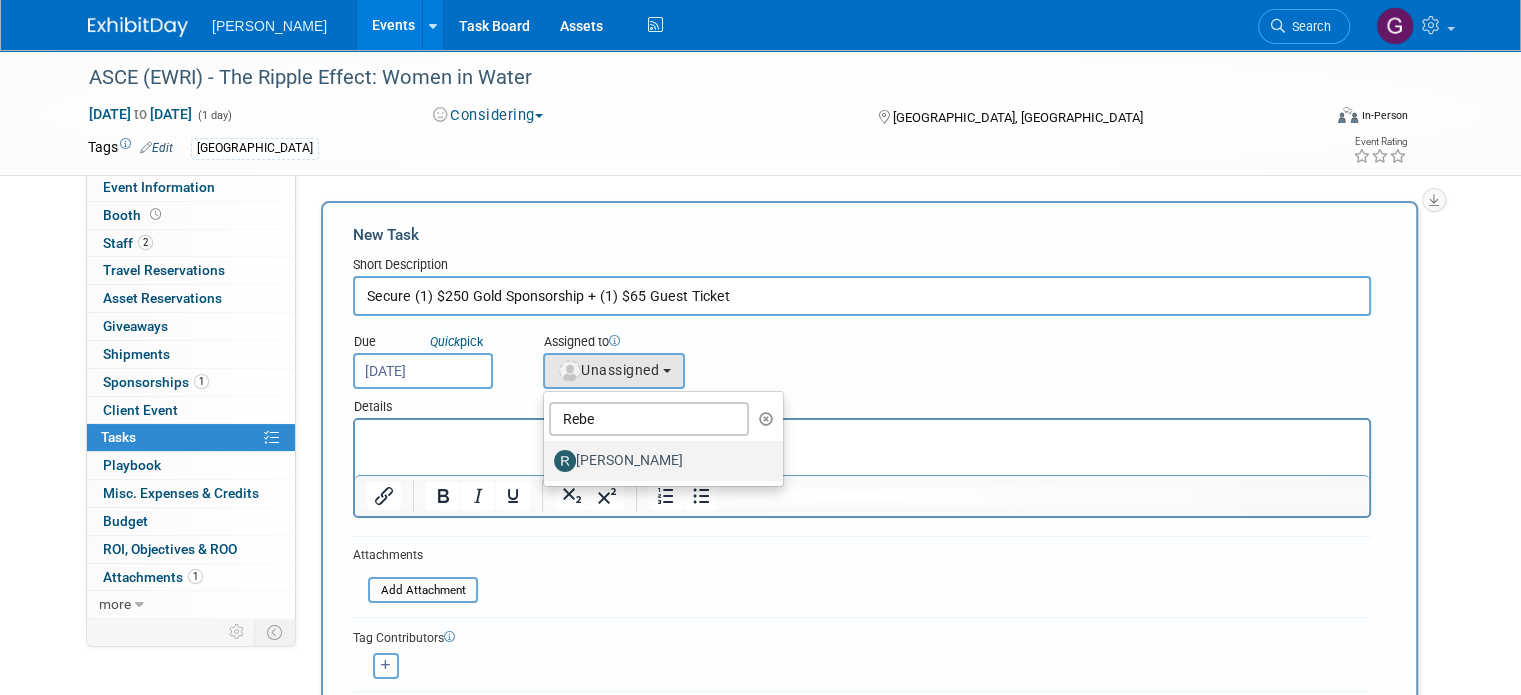 click on "[PERSON_NAME]" at bounding box center [658, 461] 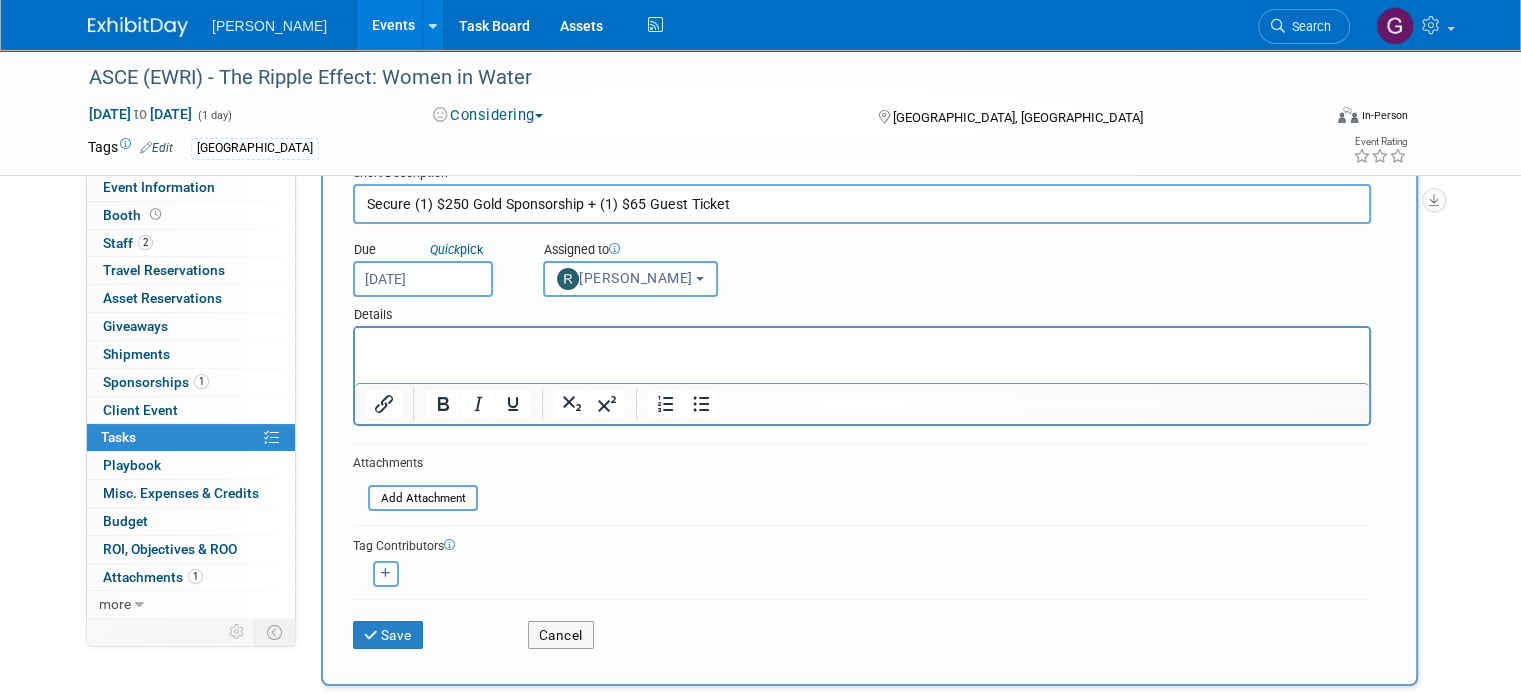 scroll, scrollTop: 90, scrollLeft: 0, axis: vertical 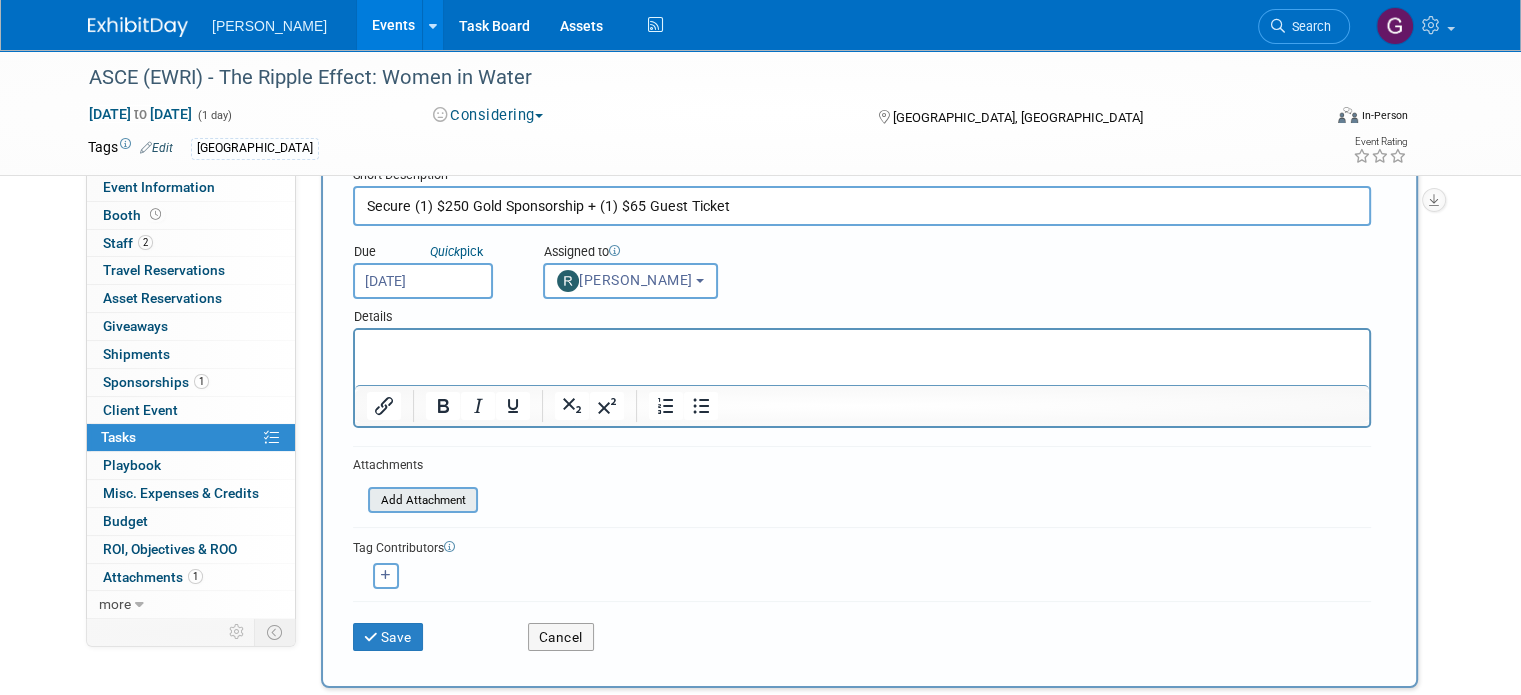 click at bounding box center (357, 500) 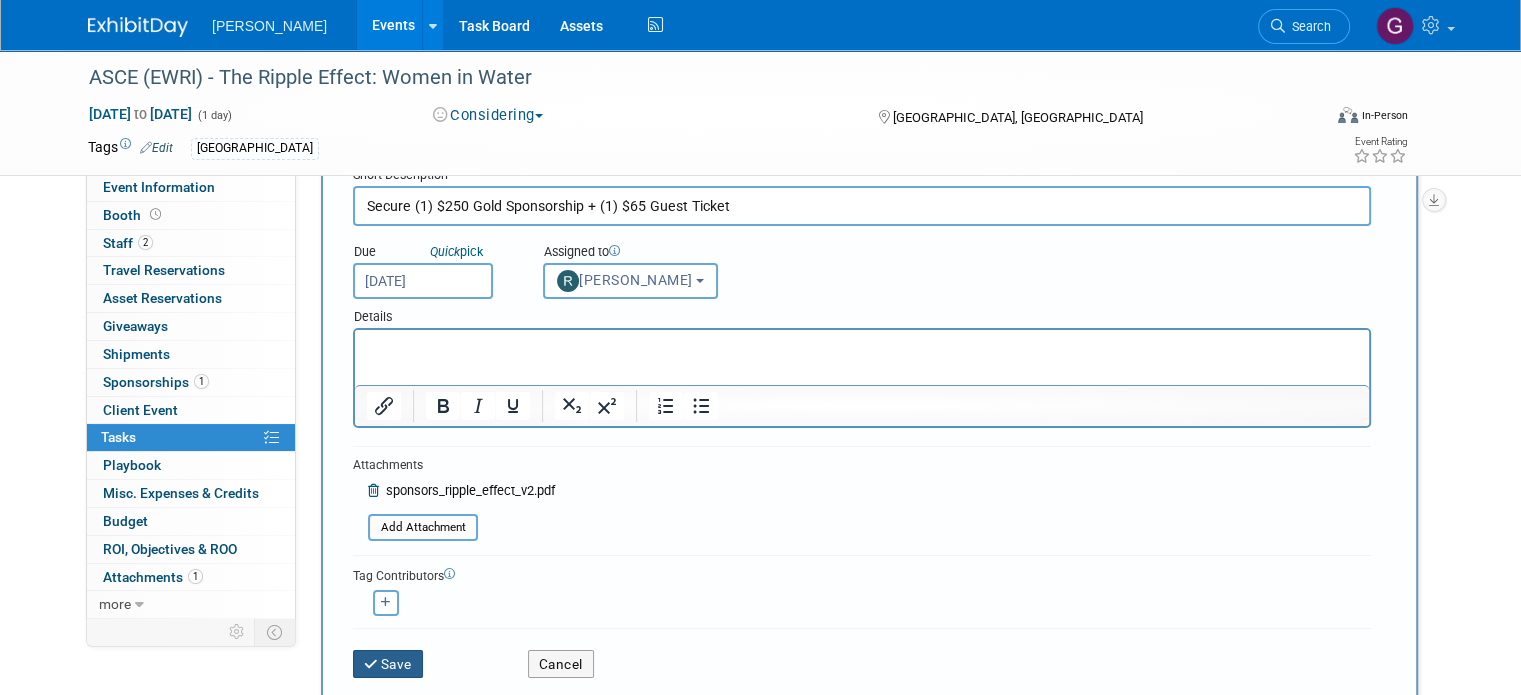 click on "Save" at bounding box center [388, 664] 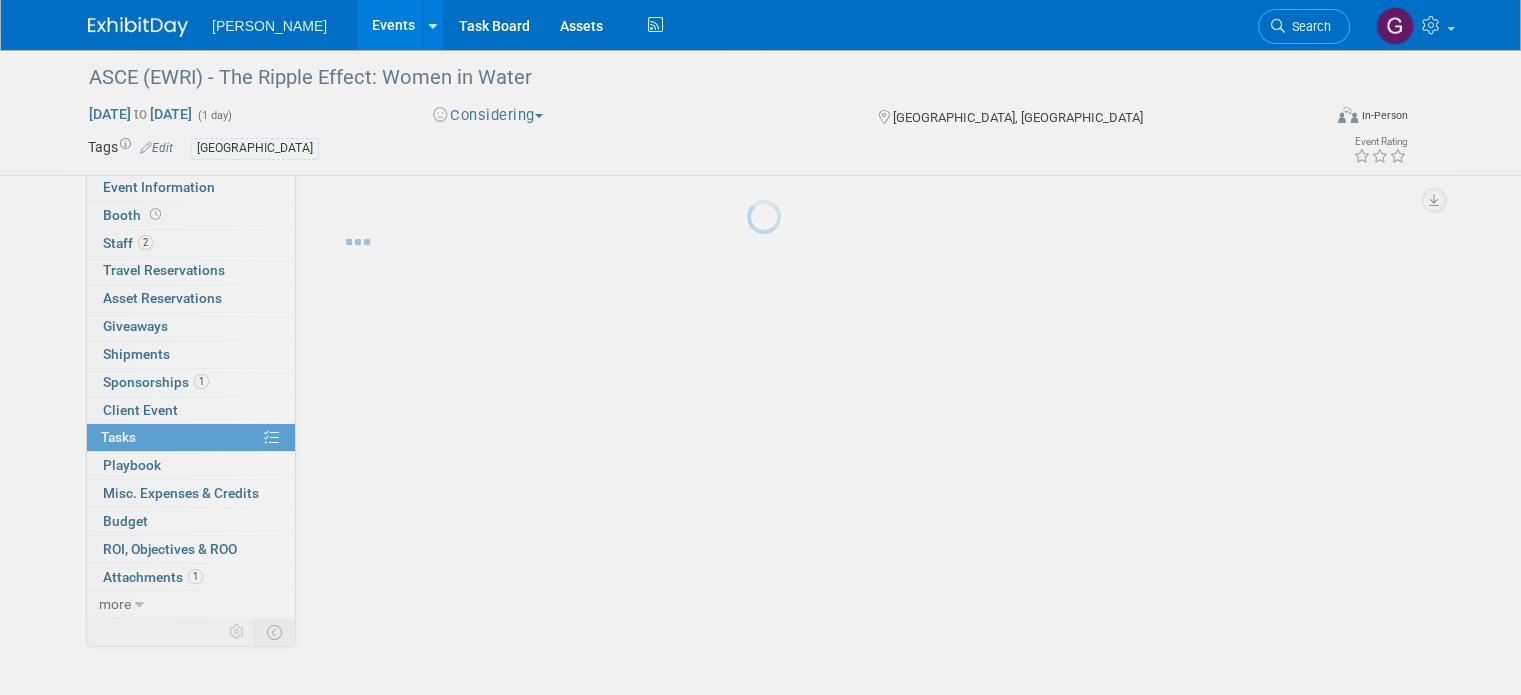 scroll, scrollTop: 0, scrollLeft: 0, axis: both 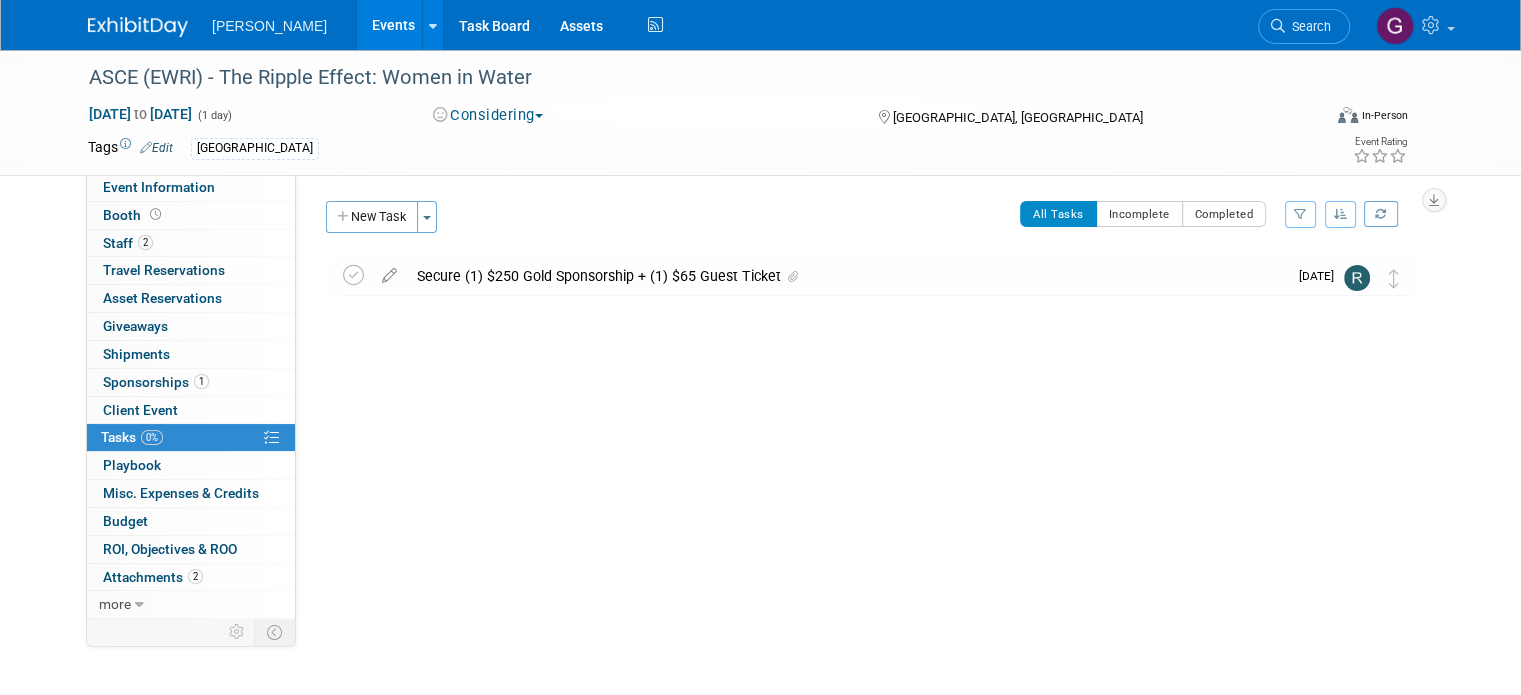 click on "Secure (1) $250 Gold Sponsorship + (1) $65 Guest Ticket" at bounding box center [847, 276] 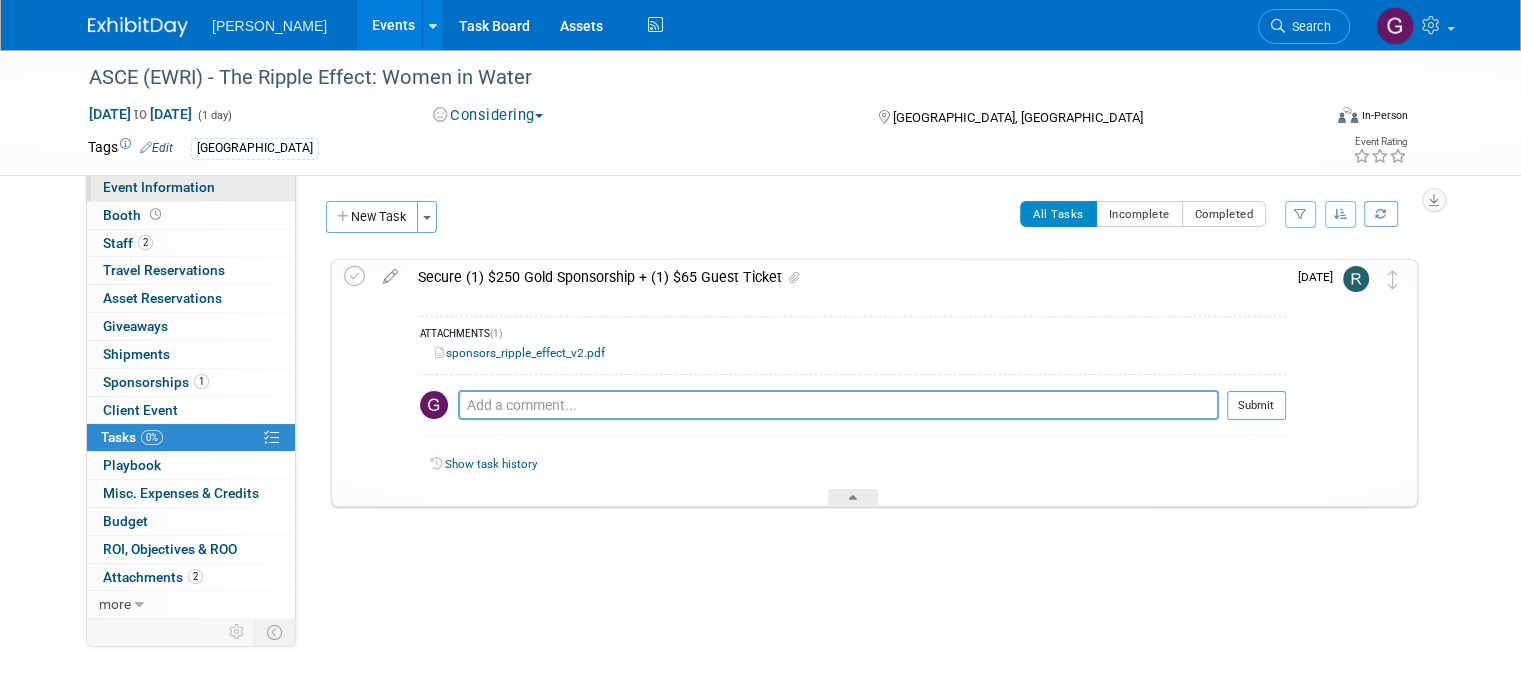 click on "Event Information" at bounding box center (191, 187) 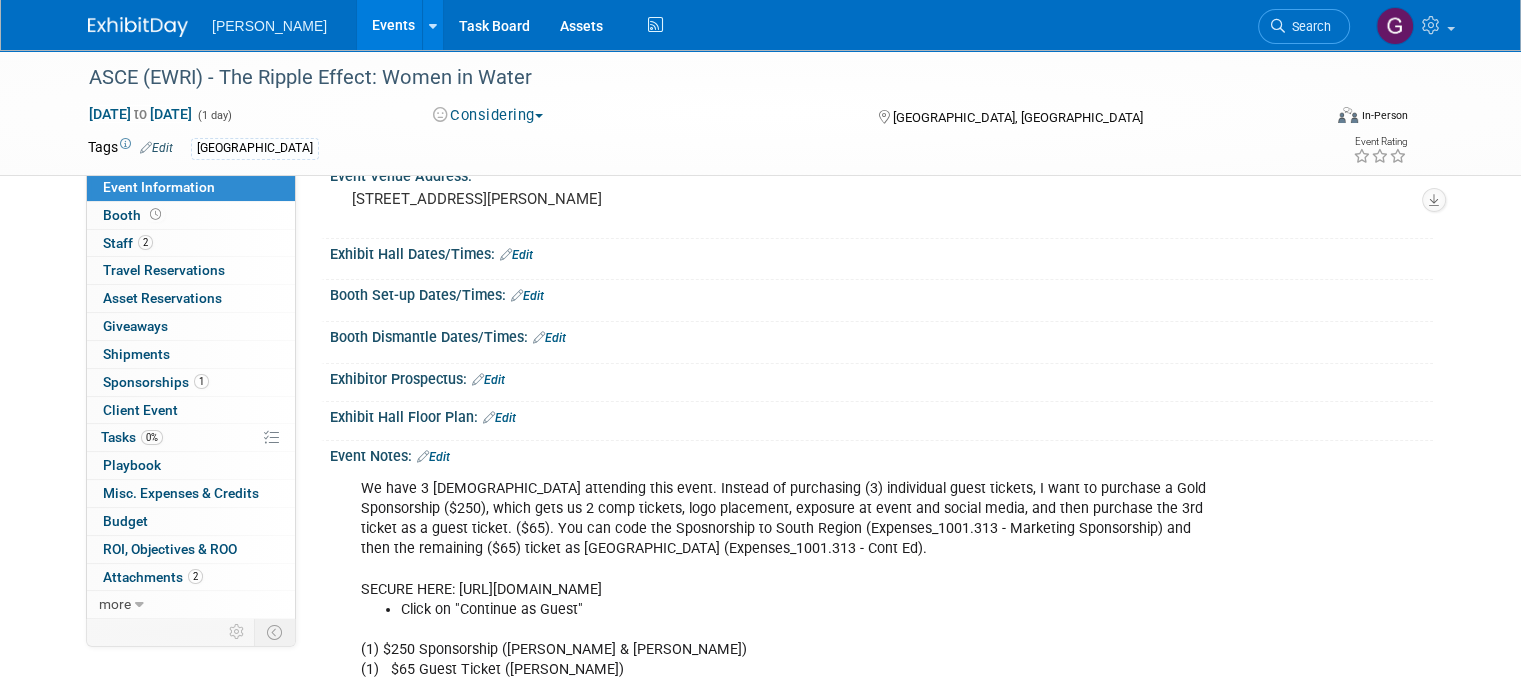 scroll, scrollTop: 160, scrollLeft: 0, axis: vertical 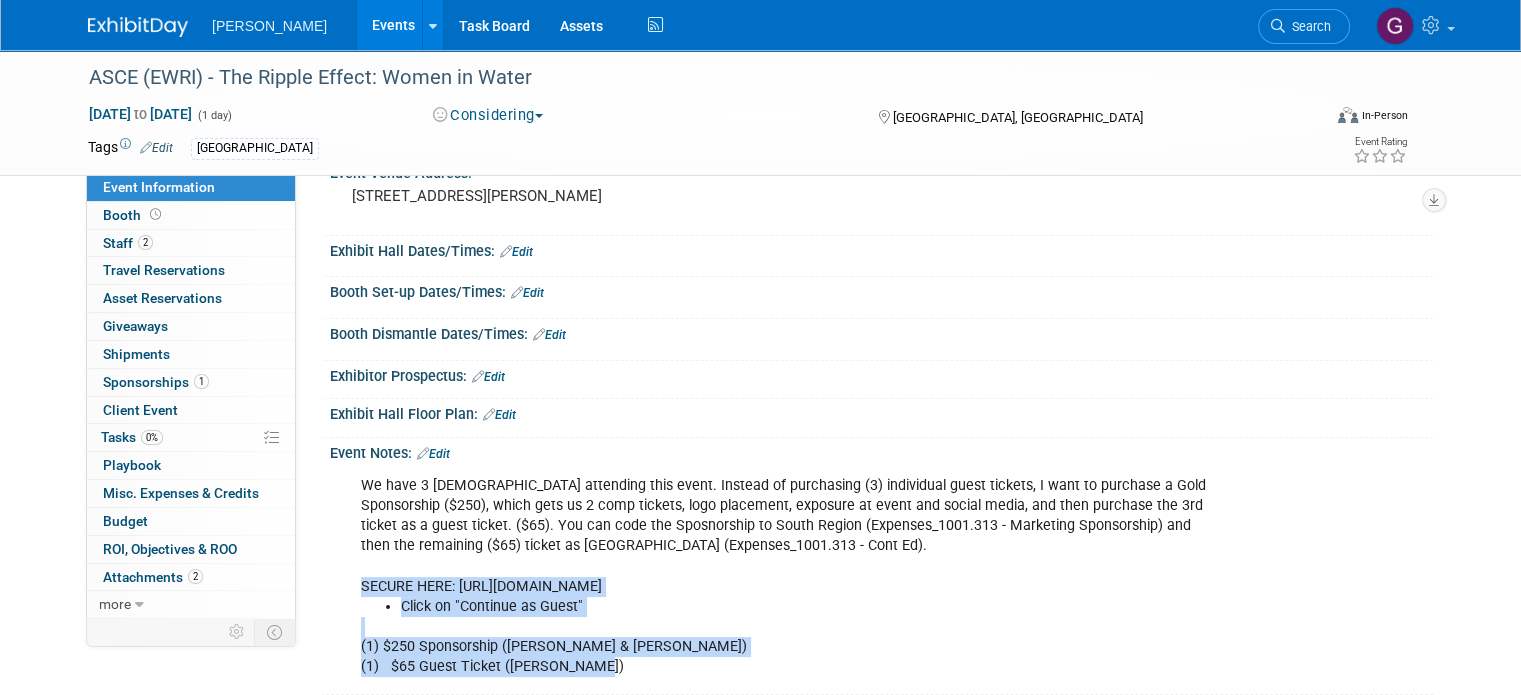 drag, startPoint x: 343, startPoint y: 581, endPoint x: 647, endPoint y: 662, distance: 314.6061 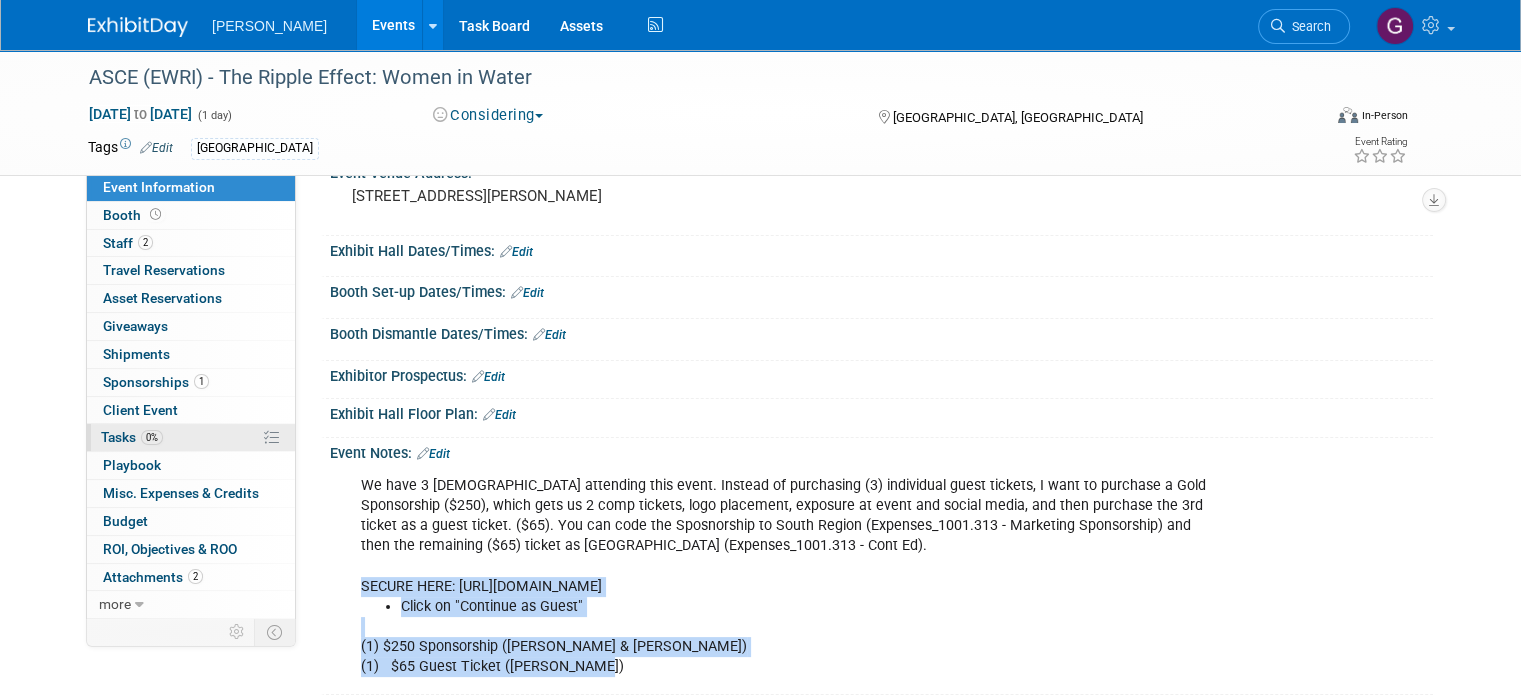 click on "0%" at bounding box center (152, 437) 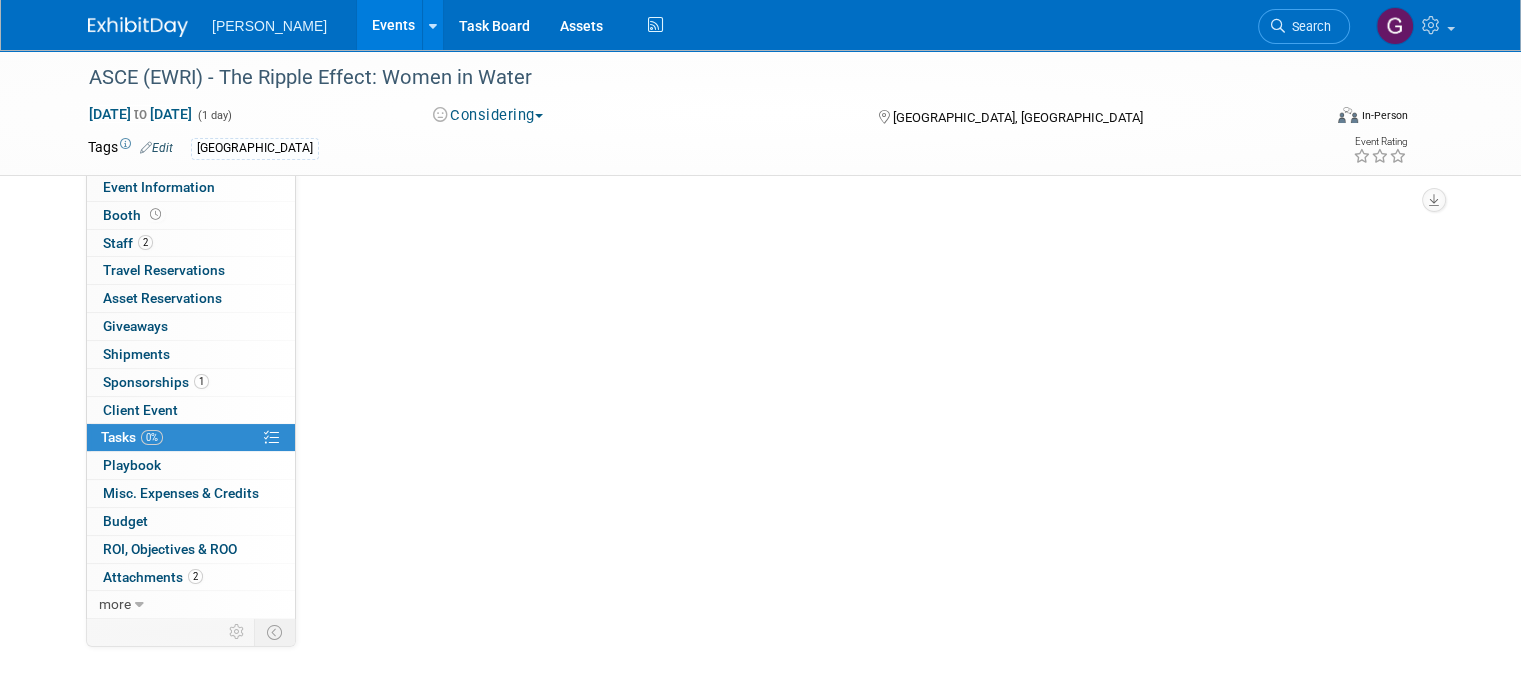 scroll, scrollTop: 0, scrollLeft: 0, axis: both 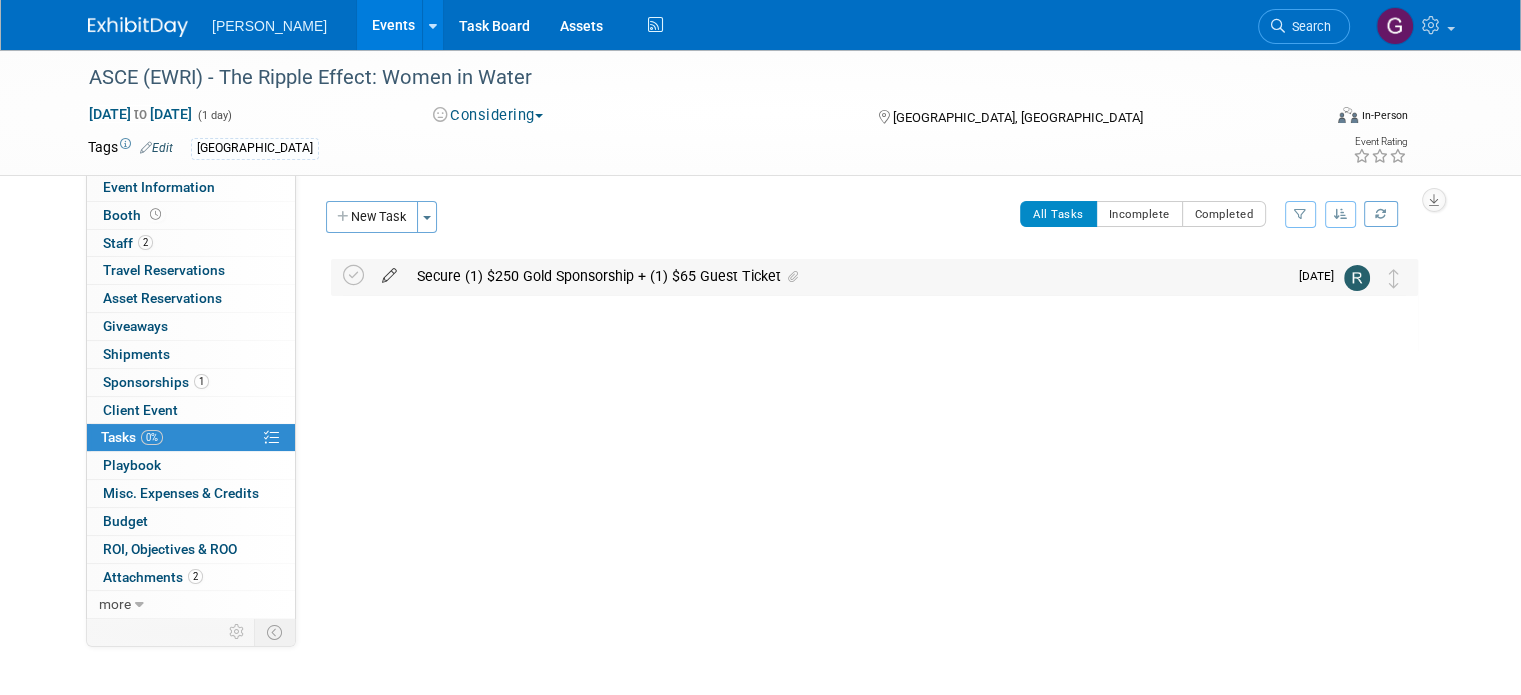 click at bounding box center (389, 271) 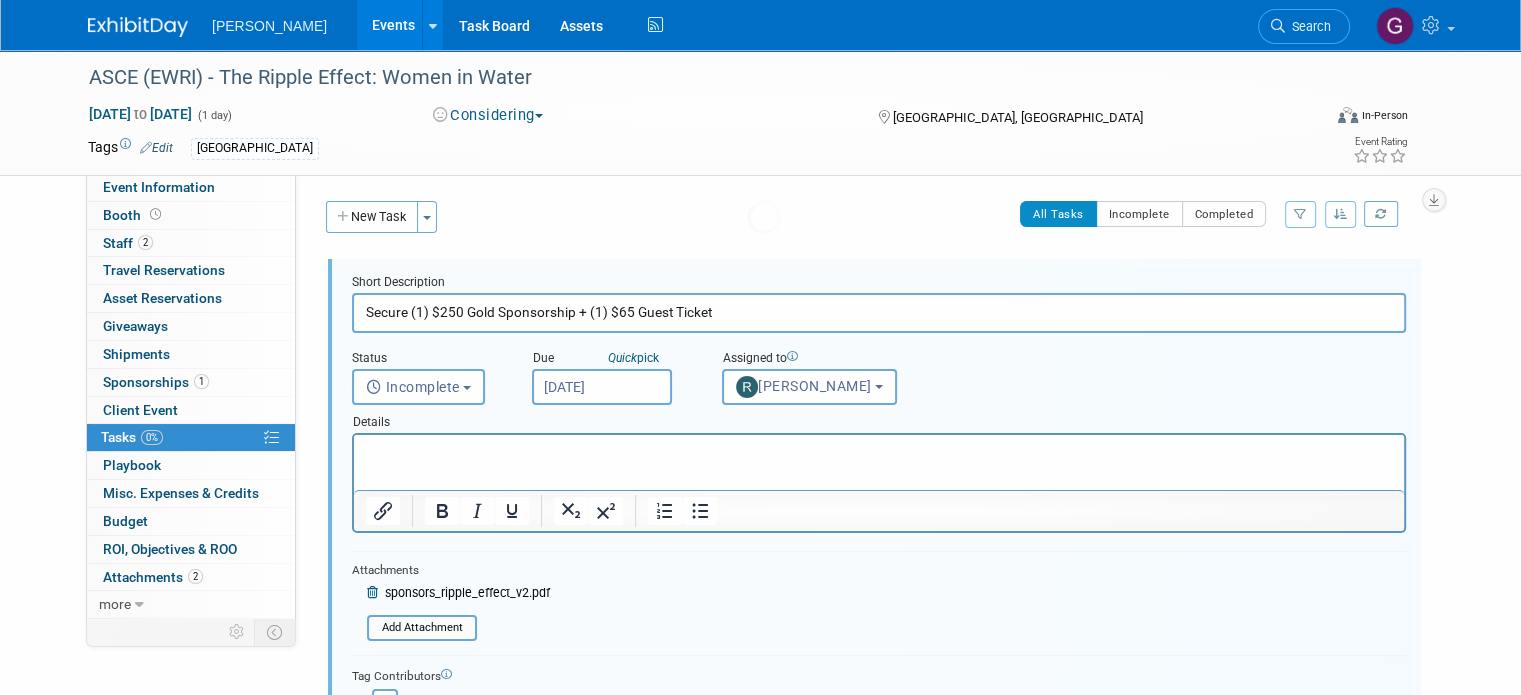 scroll, scrollTop: 0, scrollLeft: 0, axis: both 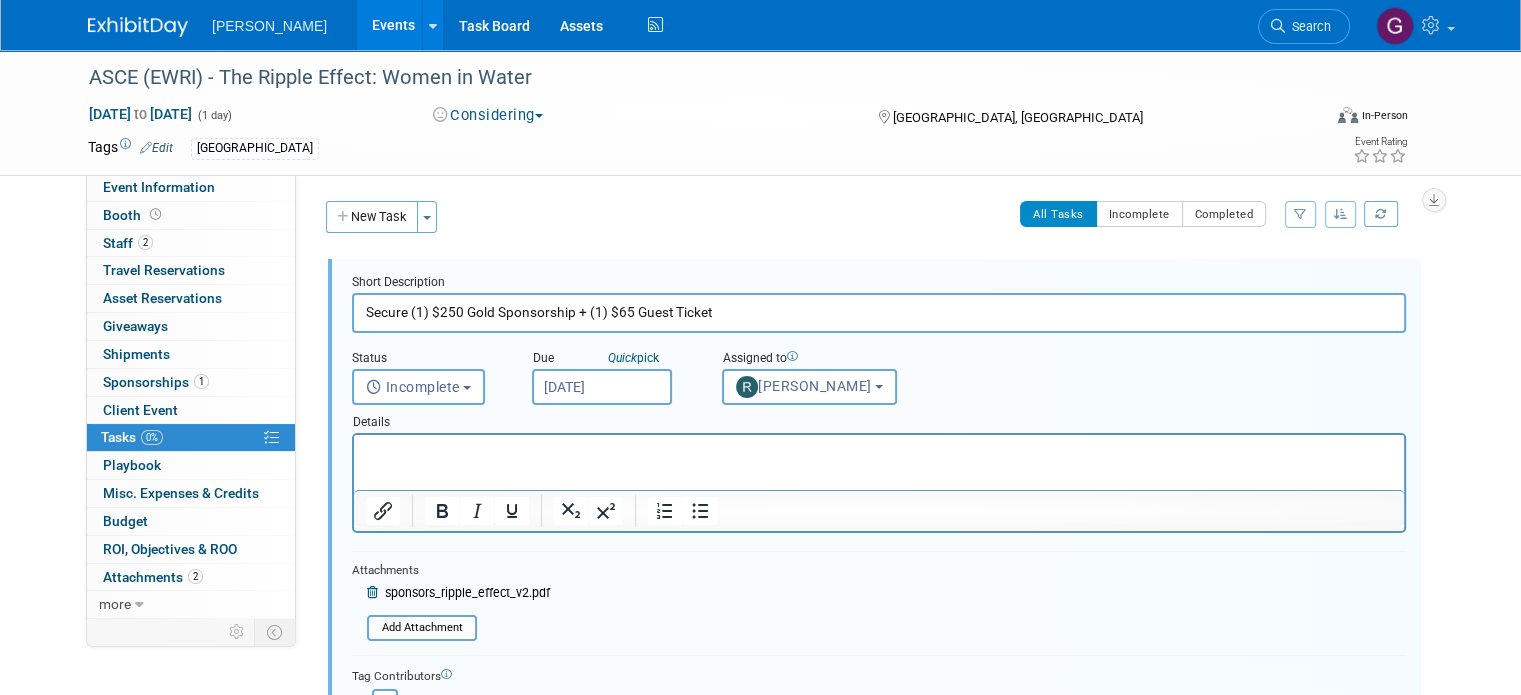 click at bounding box center [879, 448] 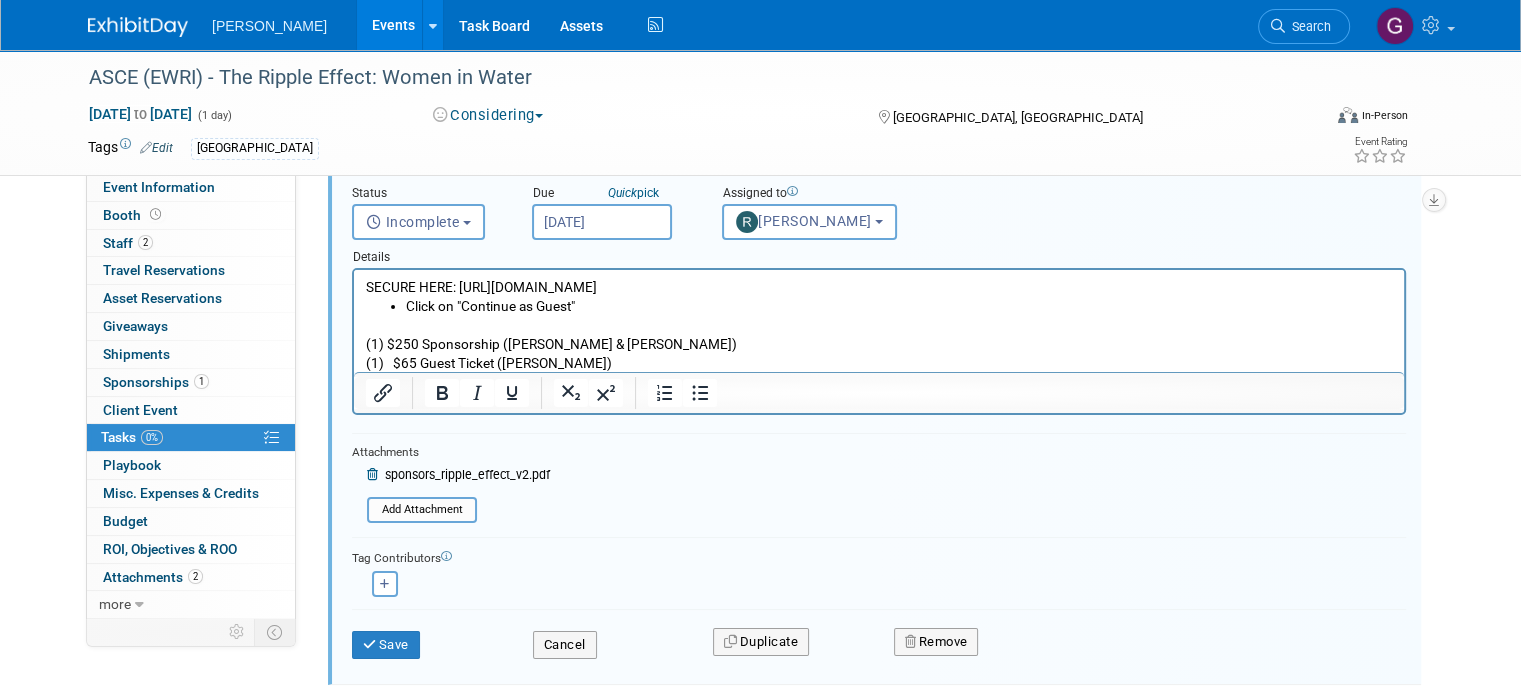 scroll, scrollTop: 166, scrollLeft: 0, axis: vertical 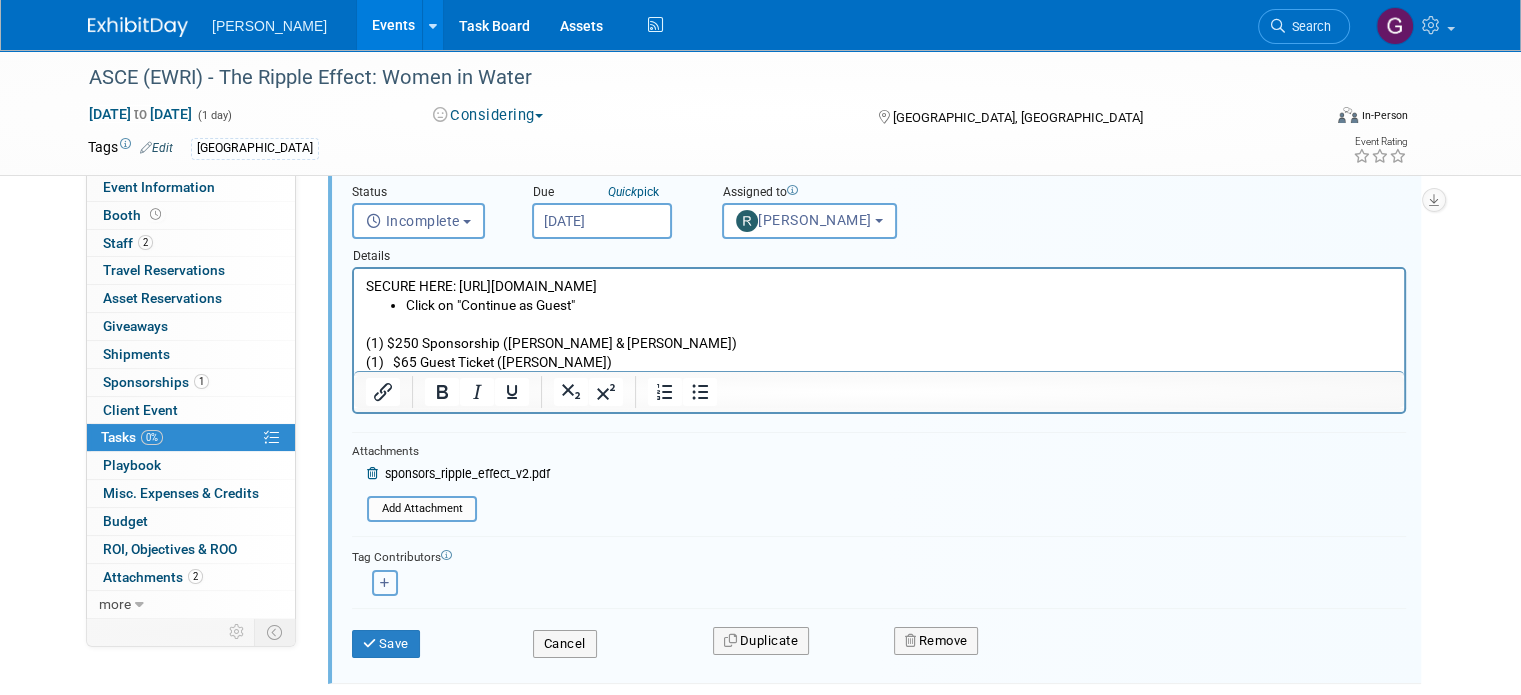 click at bounding box center (385, 583) 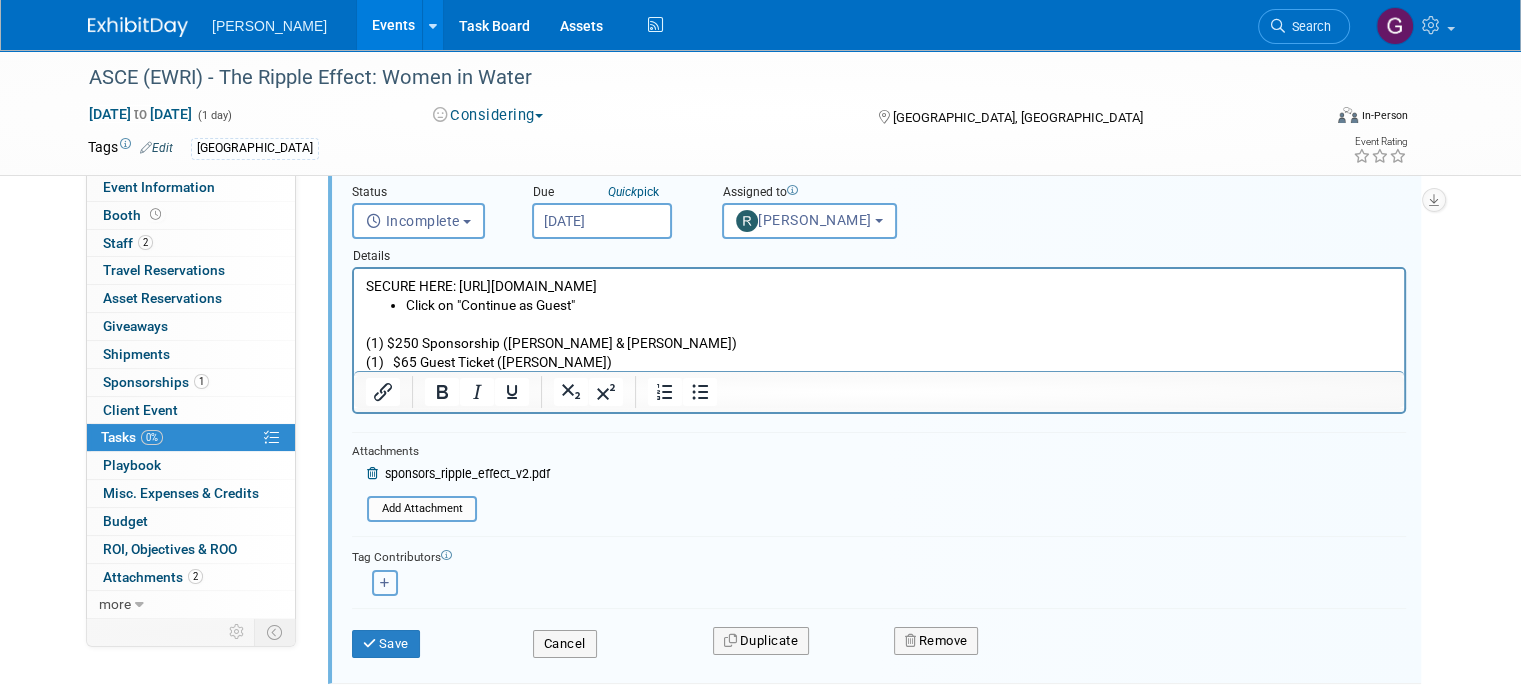 select 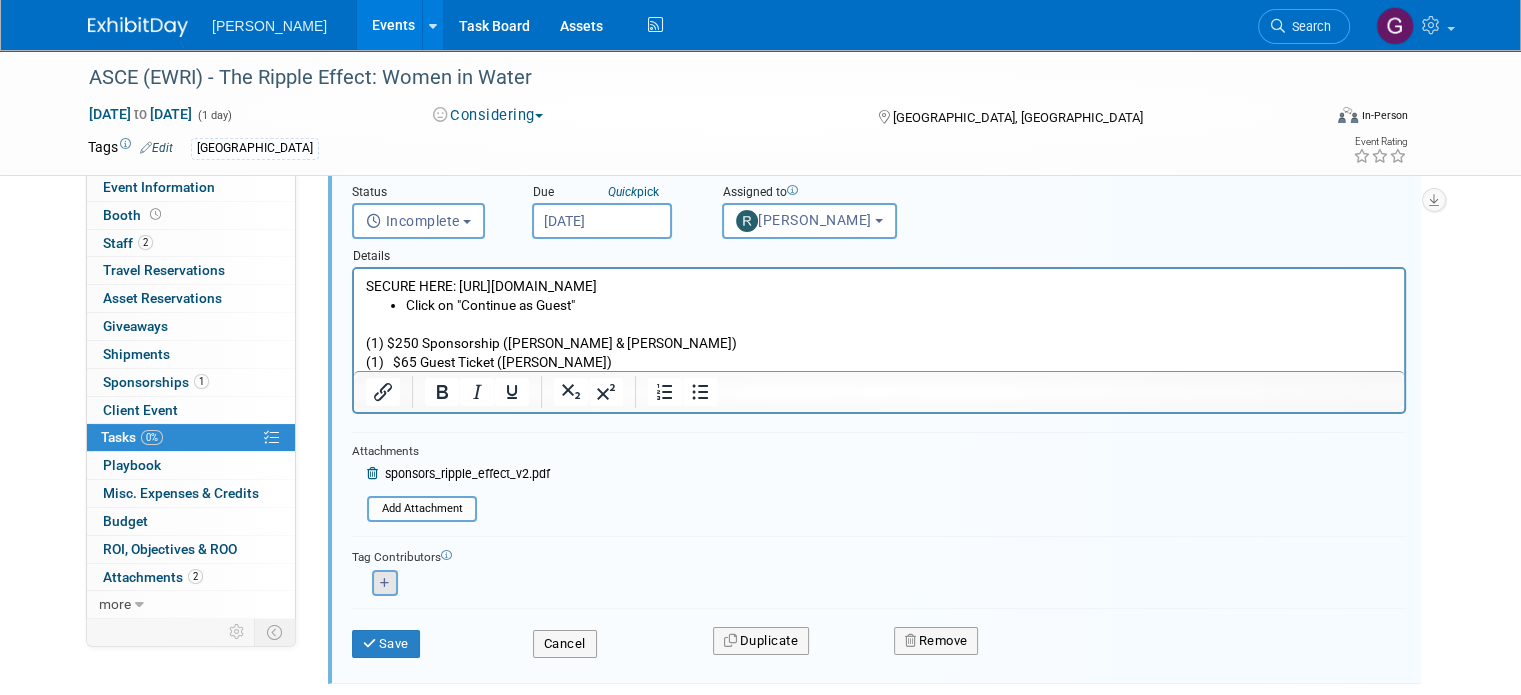select 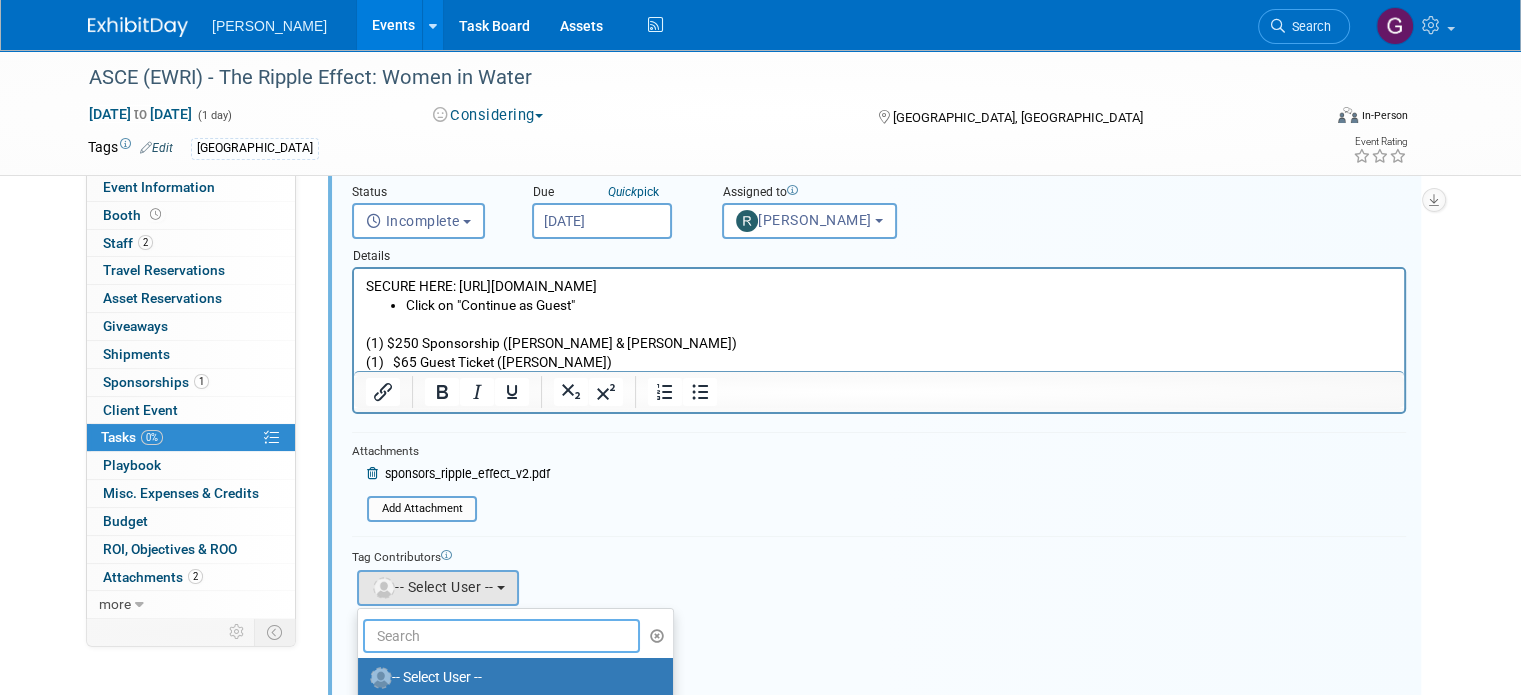 click at bounding box center (501, 636) 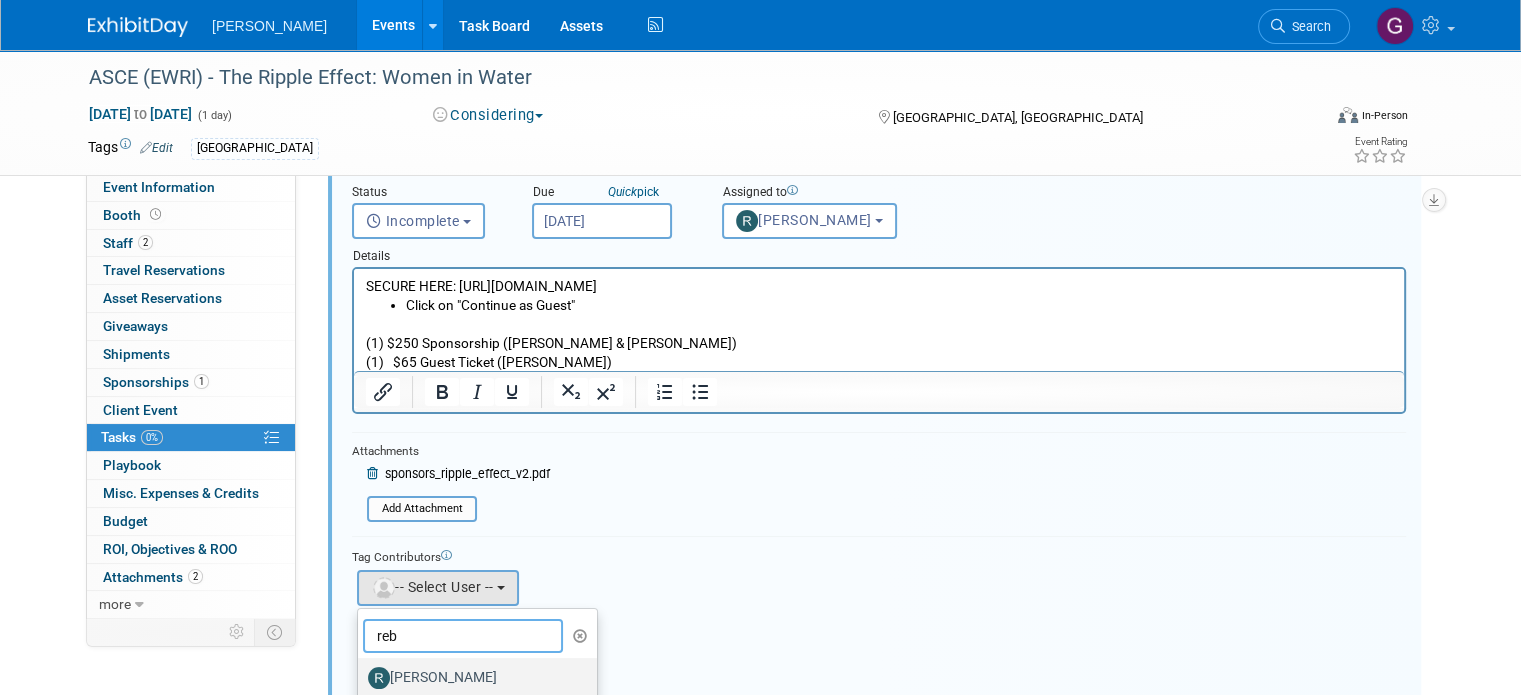 type on "reb" 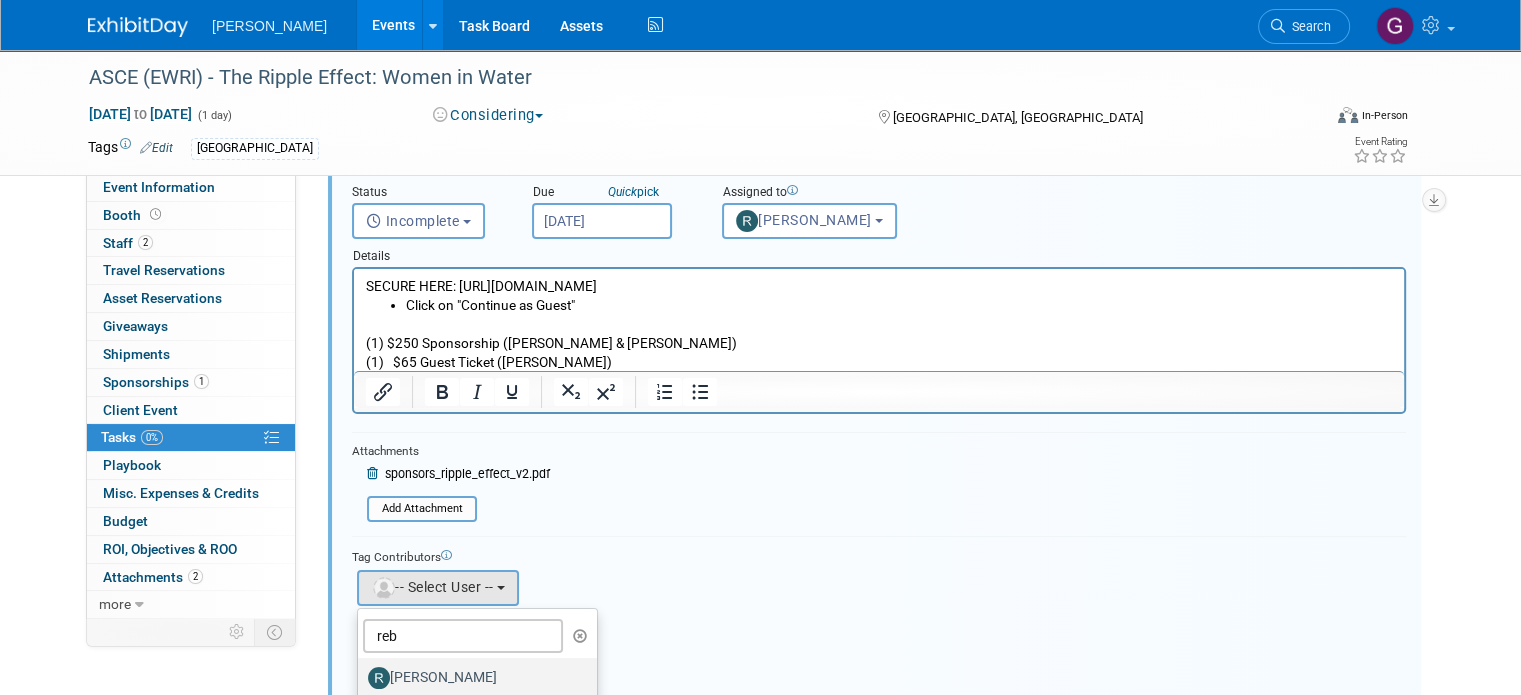 click on "[PERSON_NAME]" at bounding box center [472, 678] 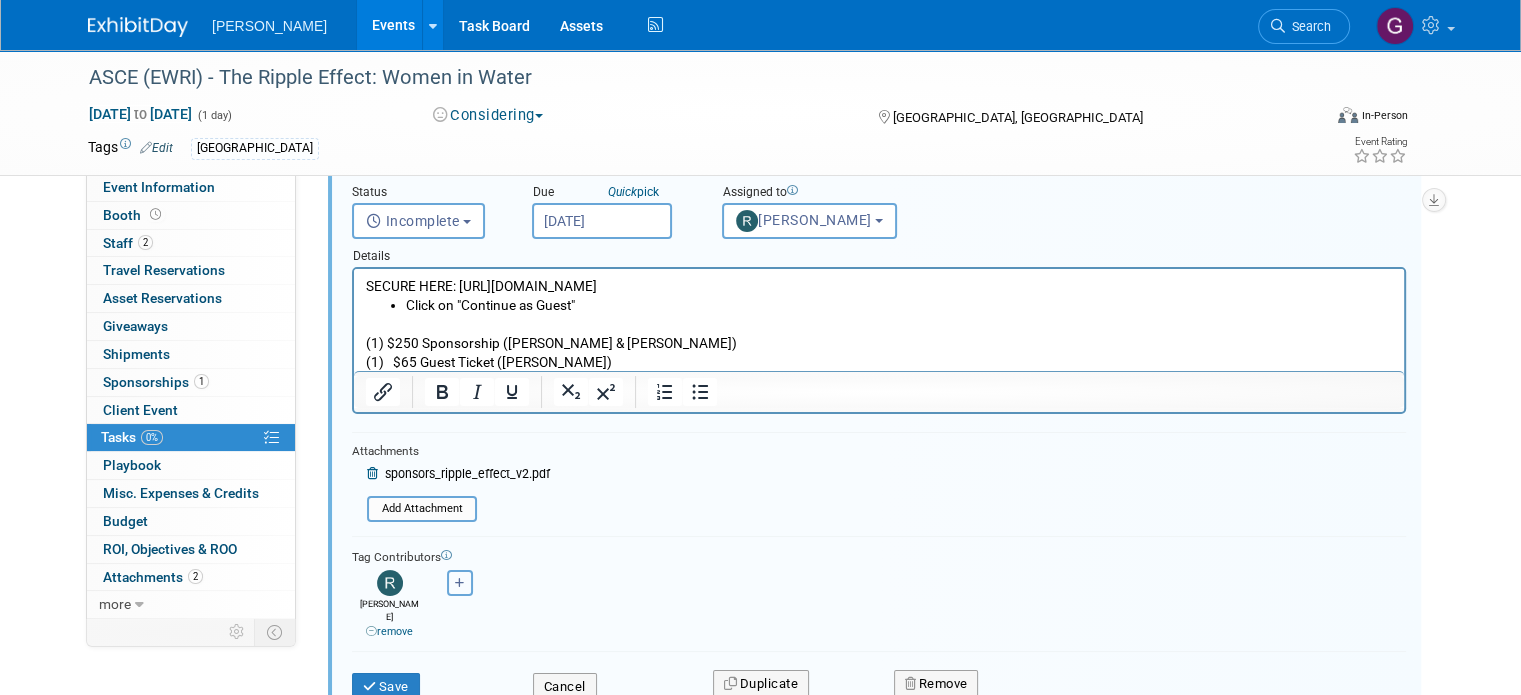 click at bounding box center (460, 583) 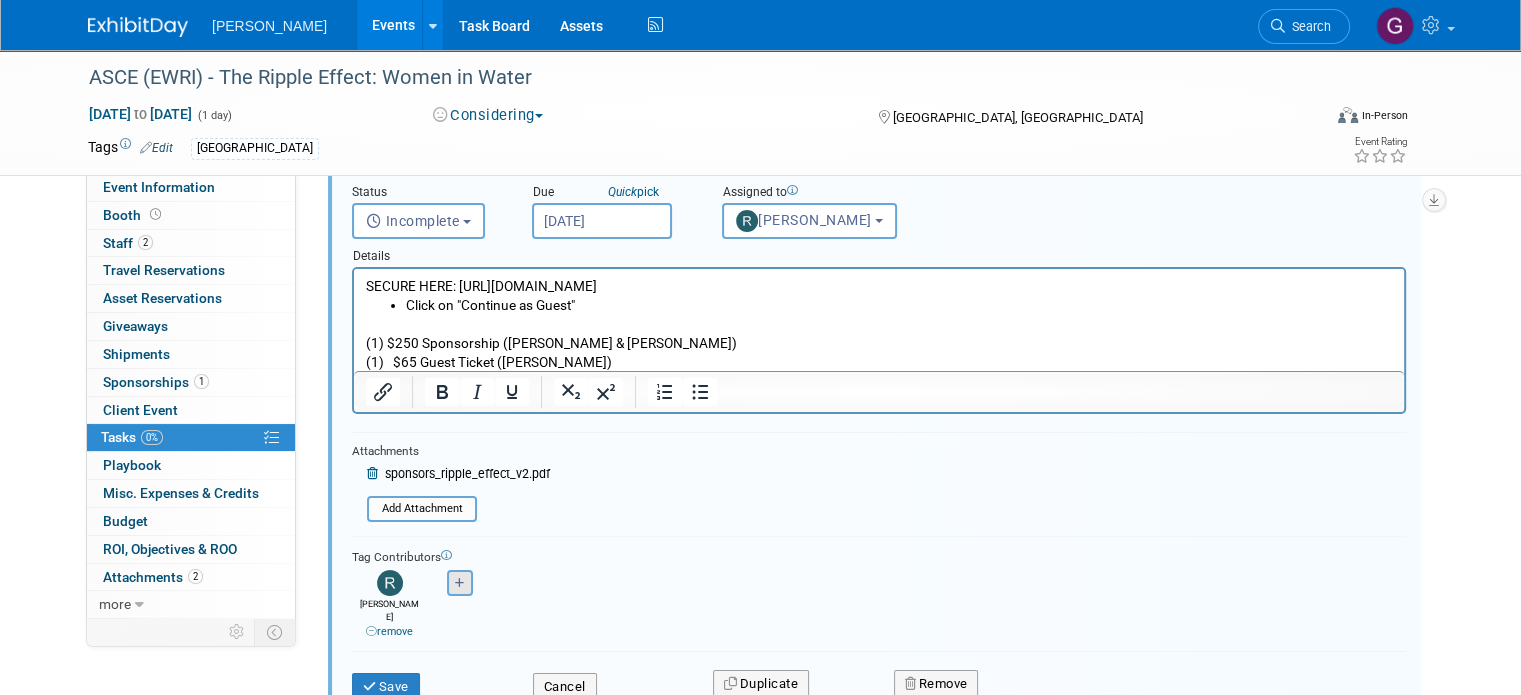 select 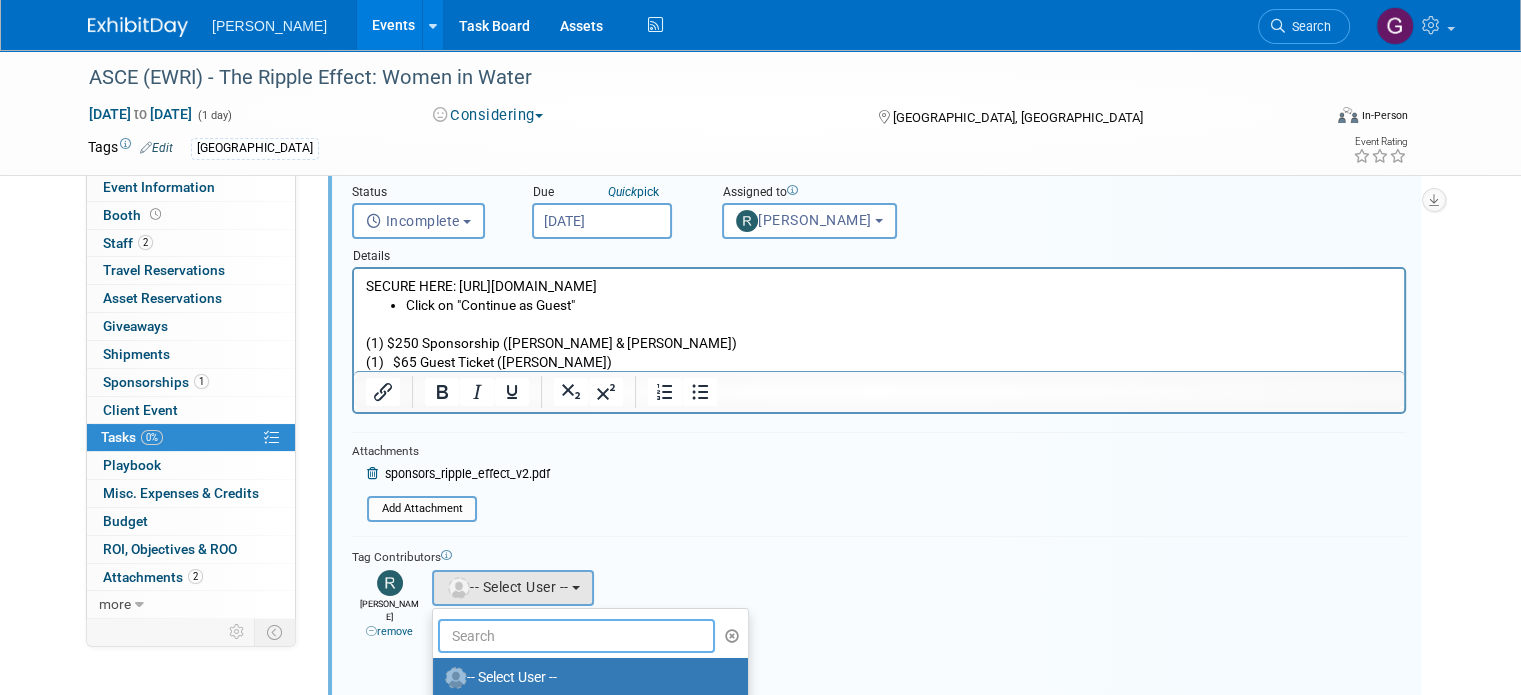 click at bounding box center [576, 636] 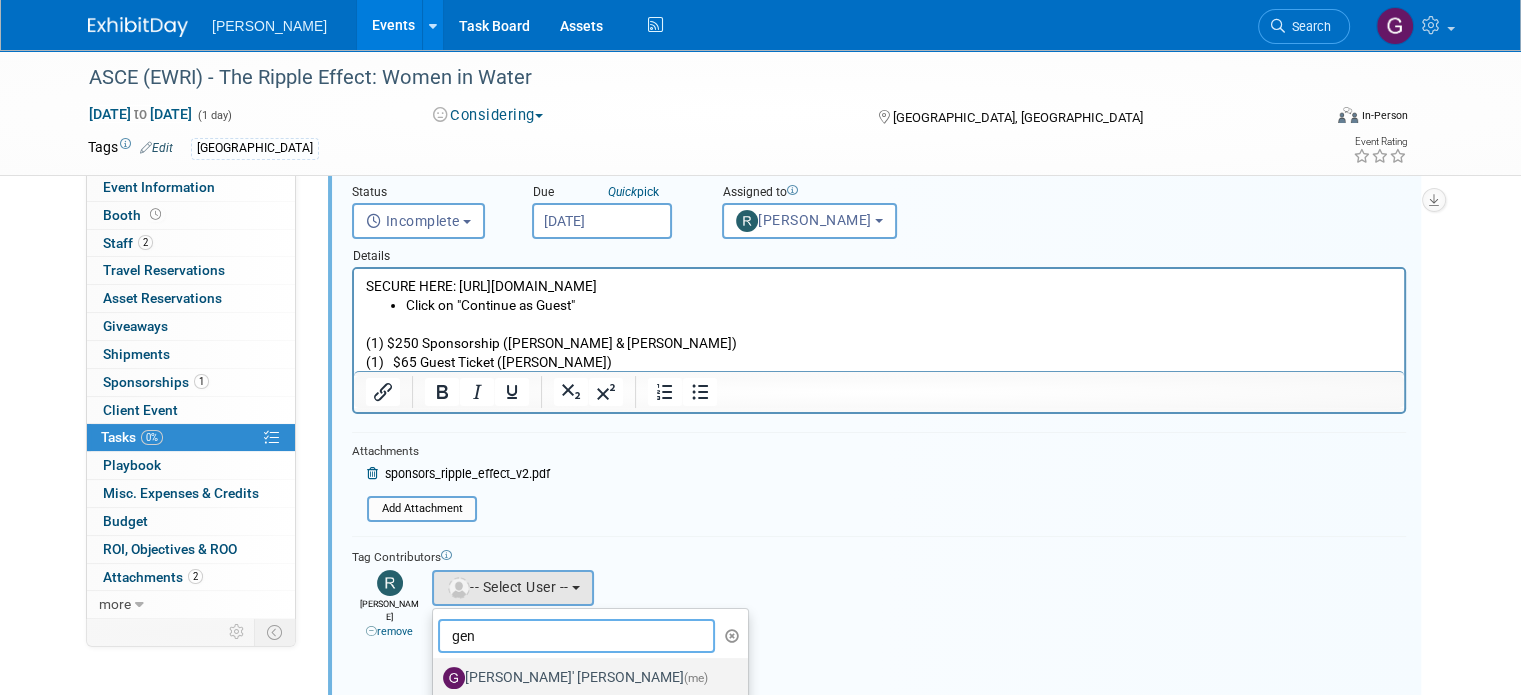 type on "gen" 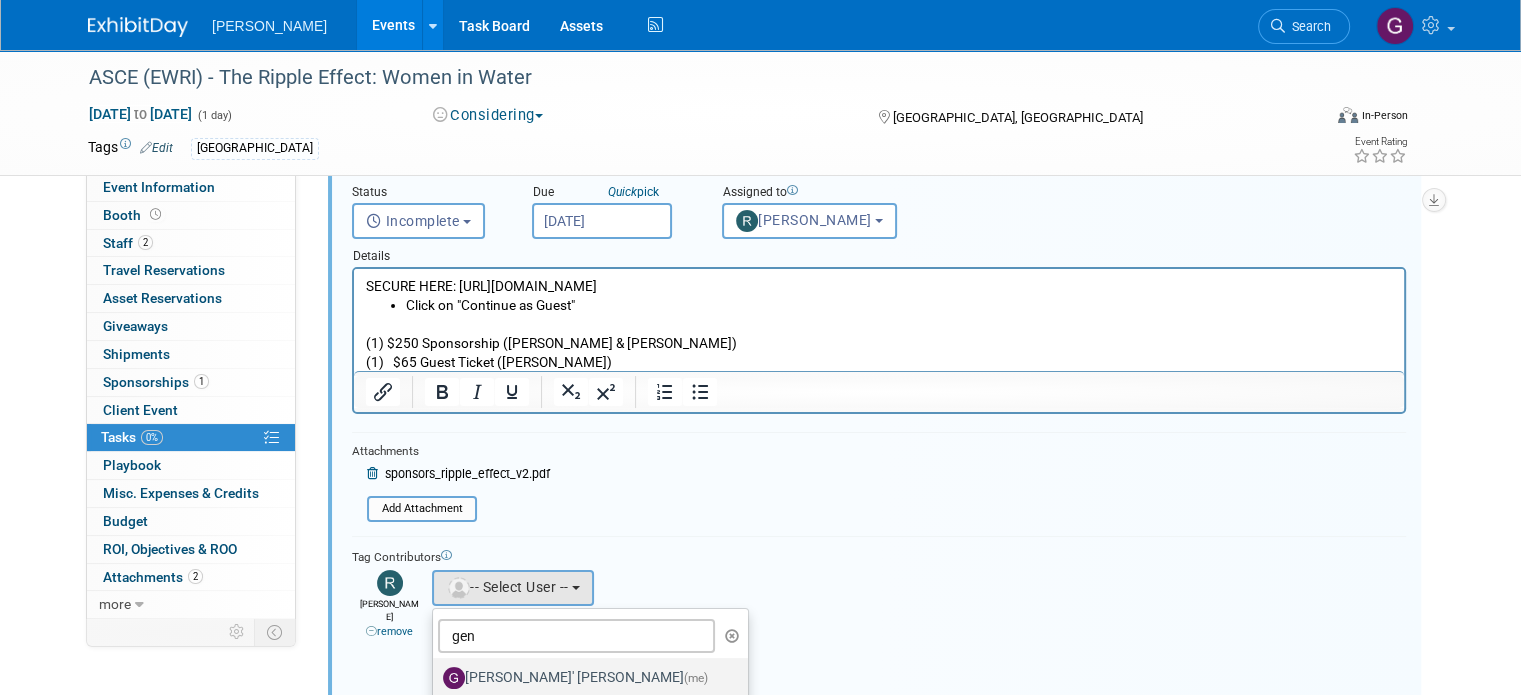 click on "[PERSON_NAME]' [PERSON_NAME]
(me)" at bounding box center (585, 678) 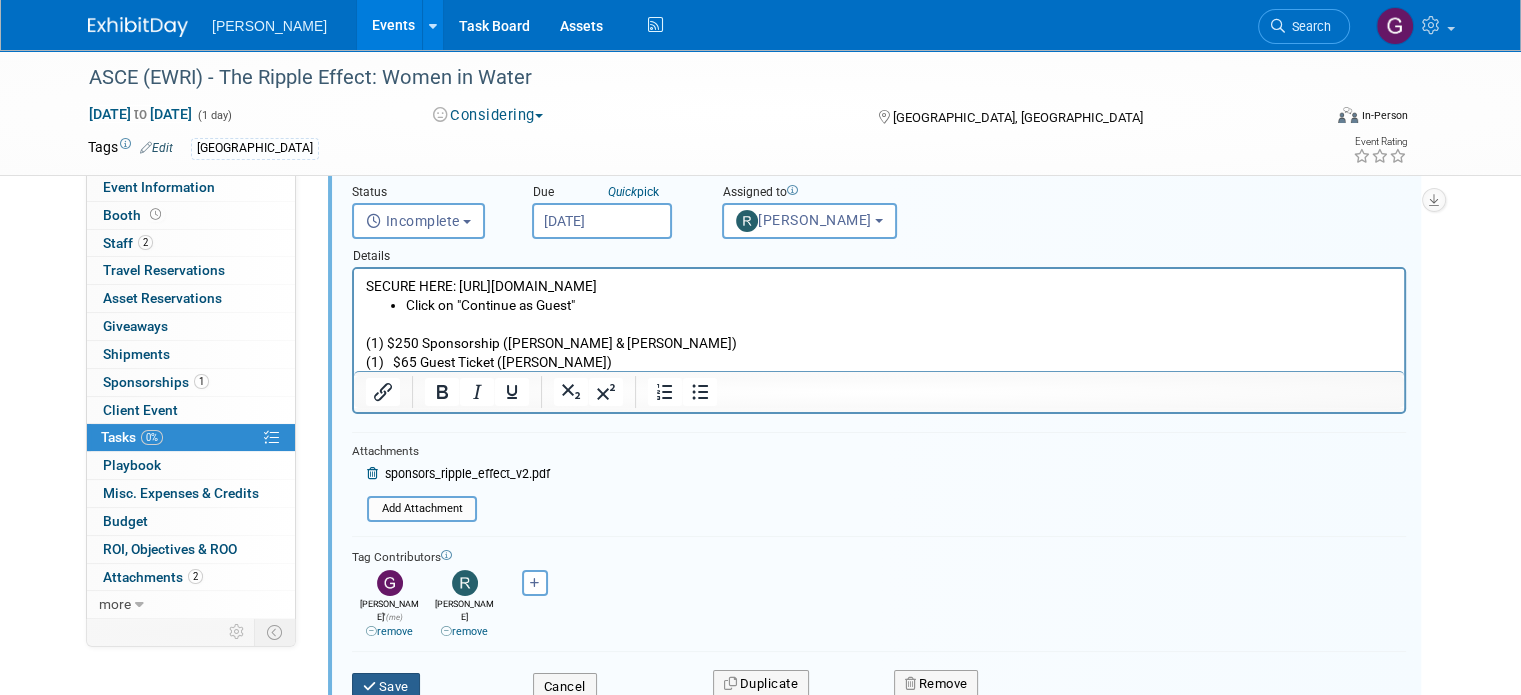 click on "Save" at bounding box center [386, 687] 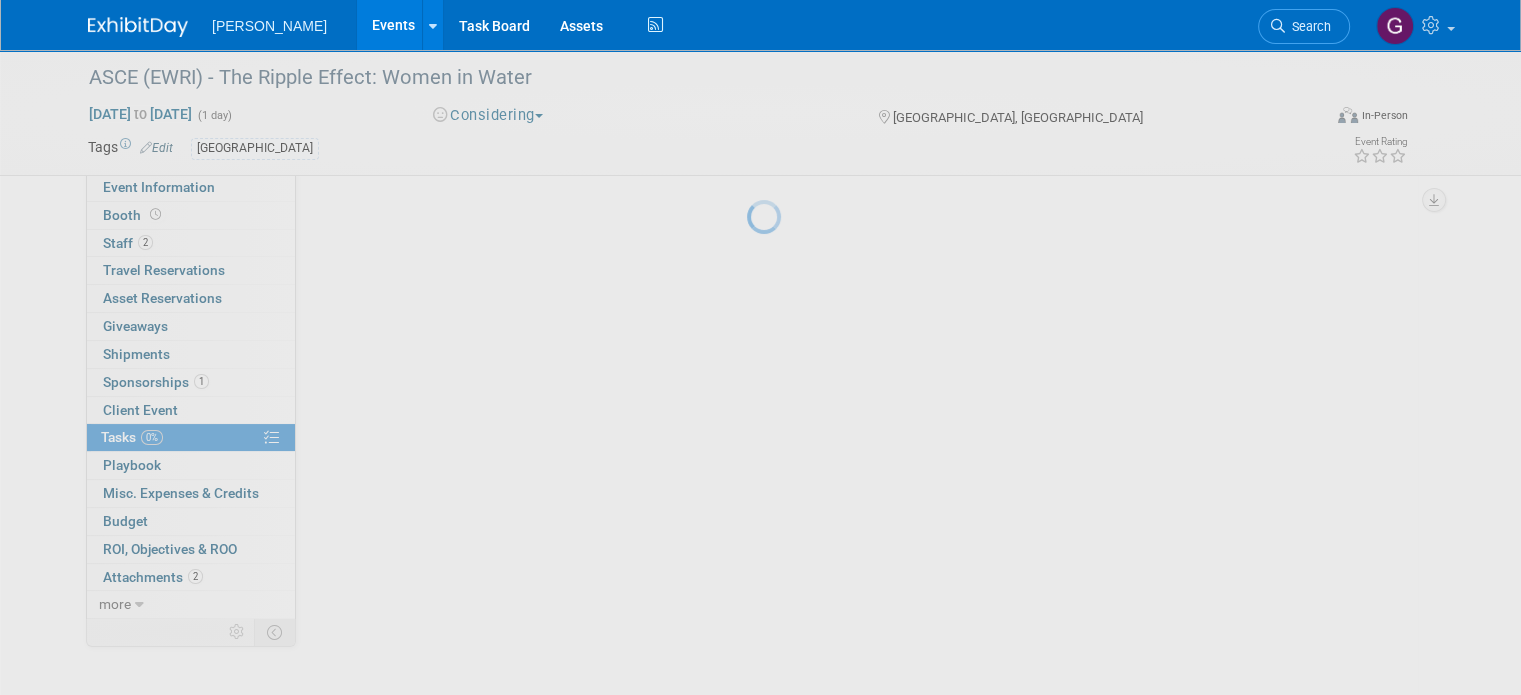 scroll, scrollTop: 0, scrollLeft: 0, axis: both 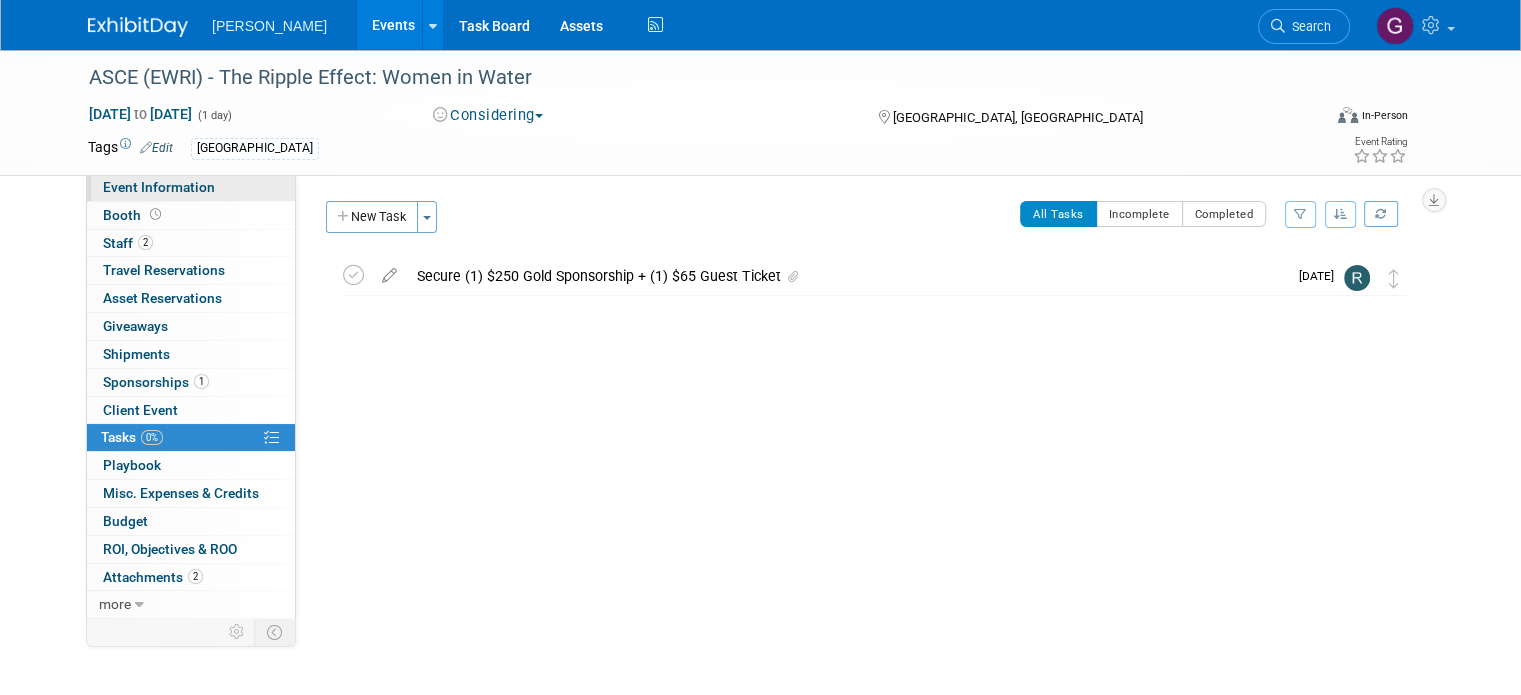 click on "Event Information" at bounding box center (191, 187) 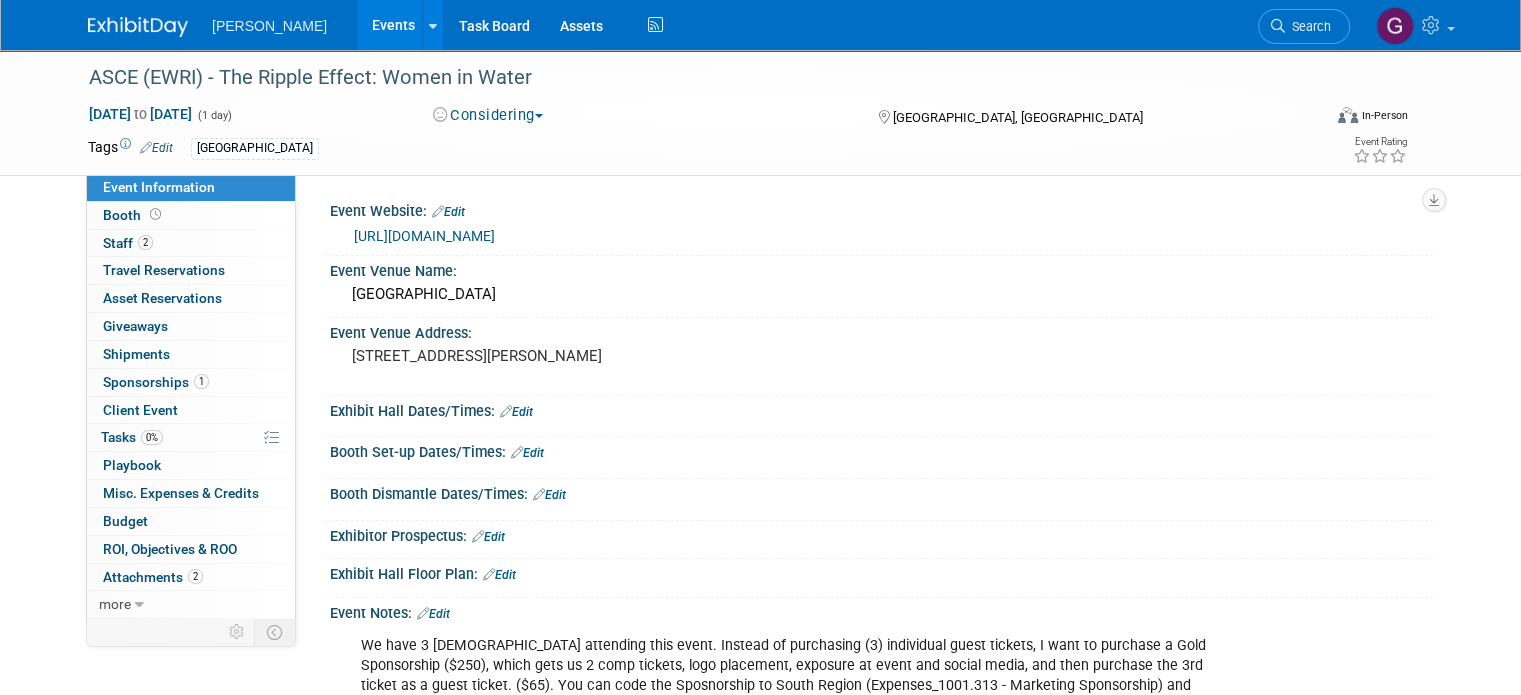 click on "Booth Dismantle Dates/Times:
Edit" at bounding box center [881, 492] 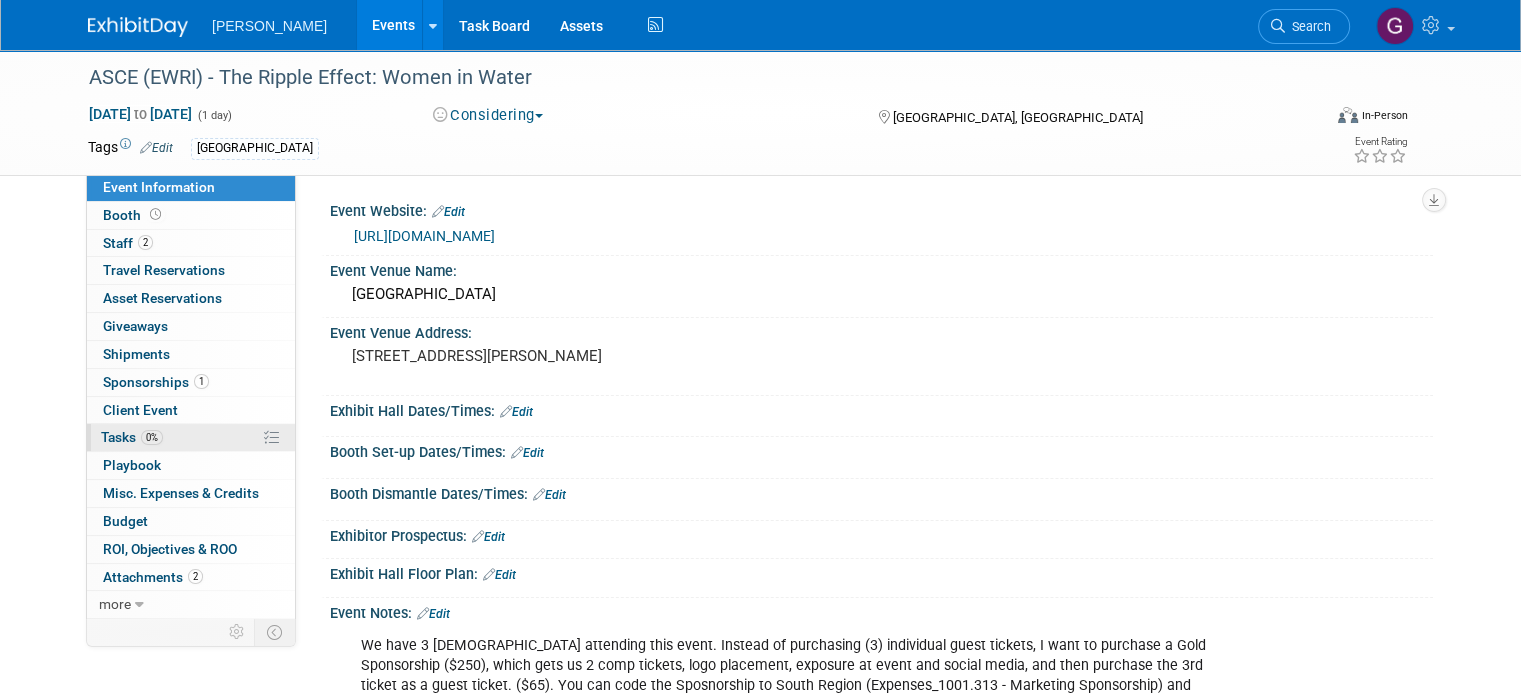 click on "0%" at bounding box center [152, 437] 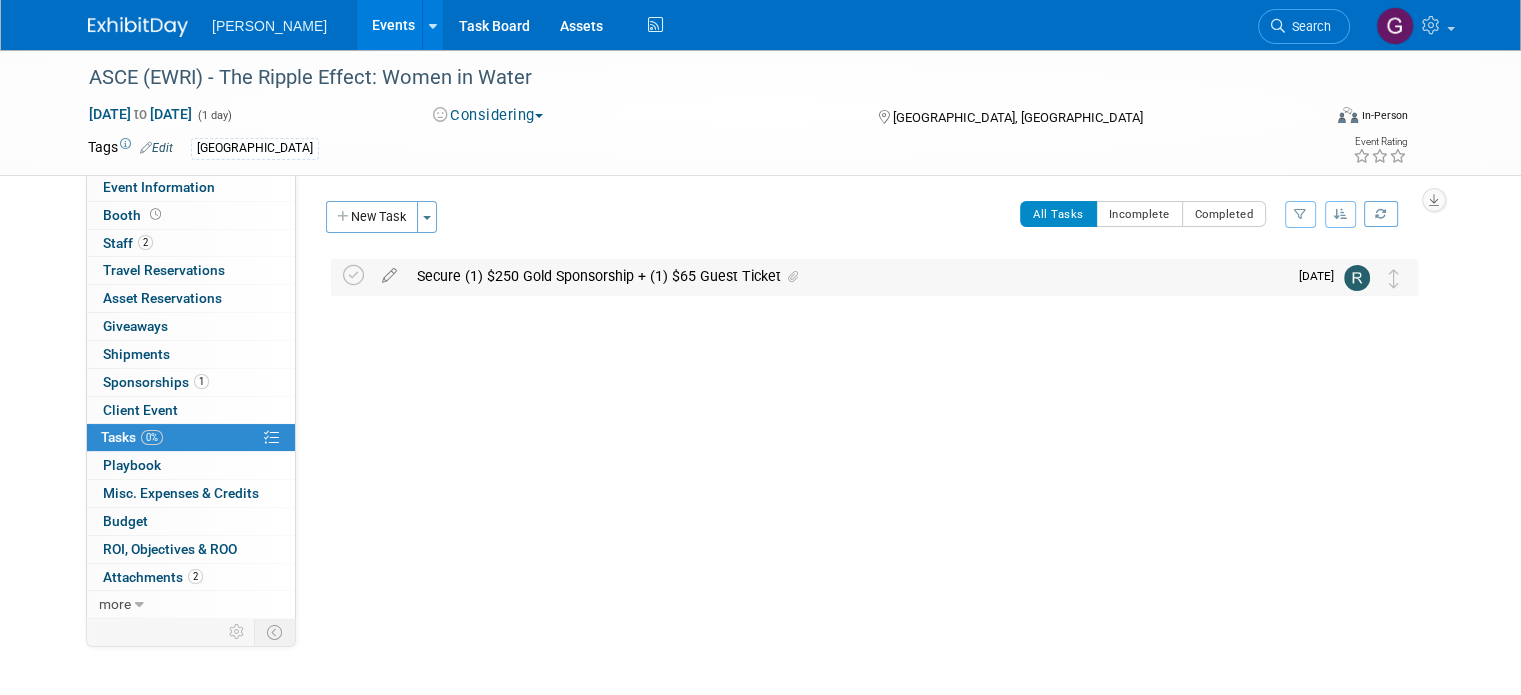 click on "Secure (1) $250 Gold Sponsorship + (1) $65 Guest Ticket" at bounding box center [847, 276] 